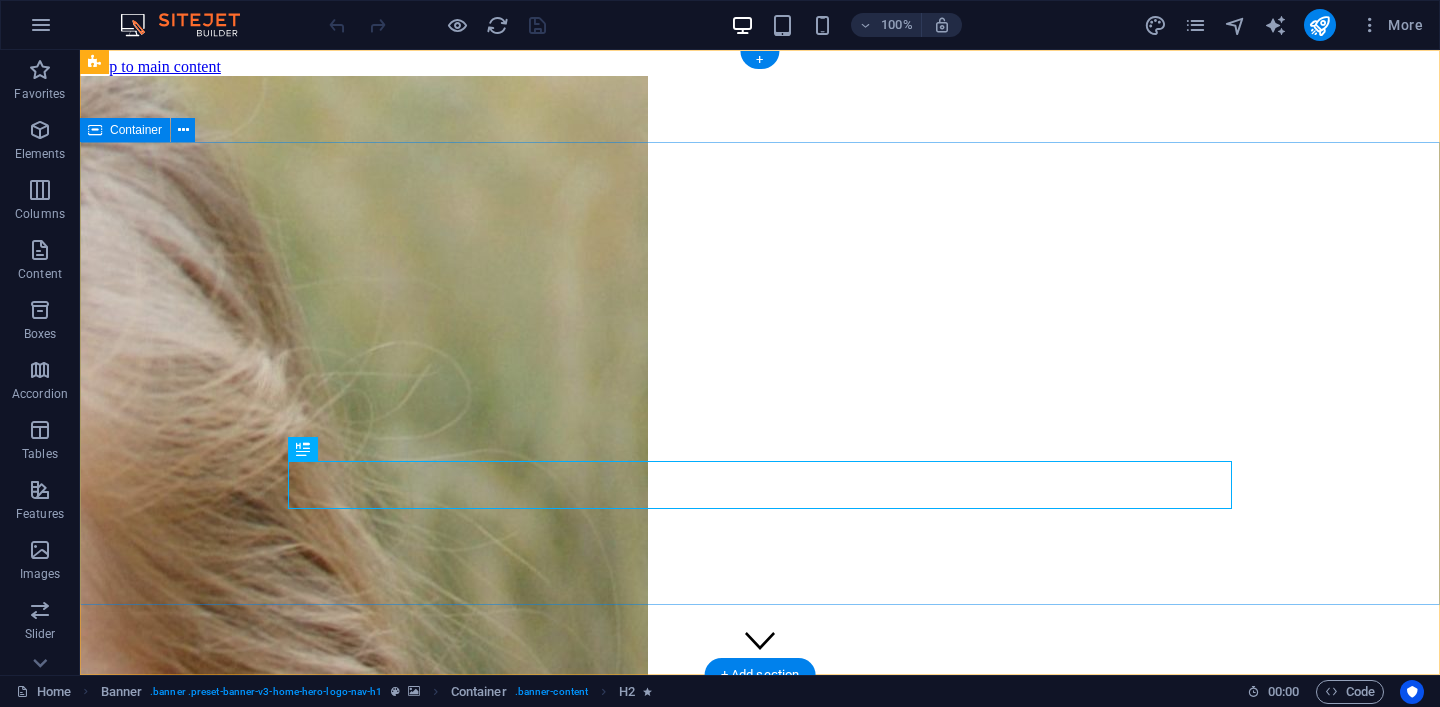 scroll, scrollTop: 0, scrollLeft: 0, axis: both 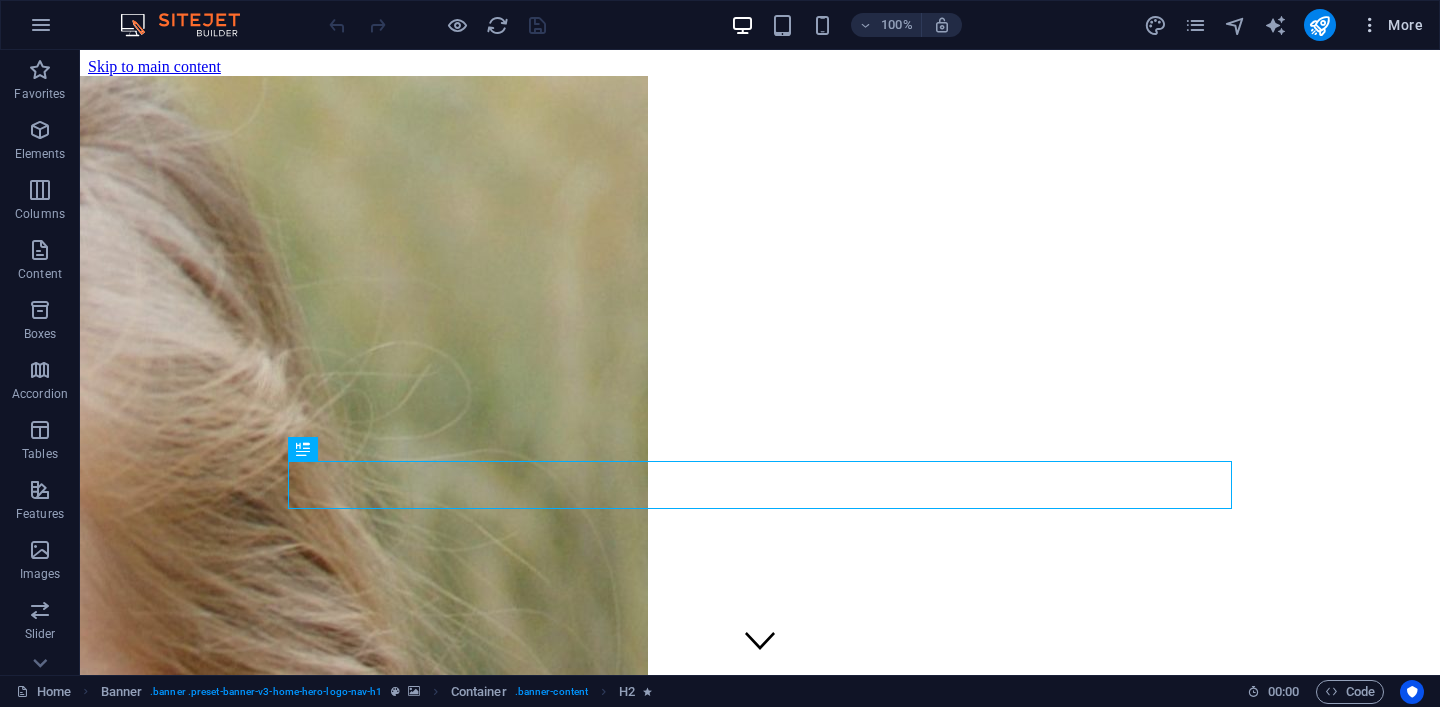 click on "More" at bounding box center (1391, 25) 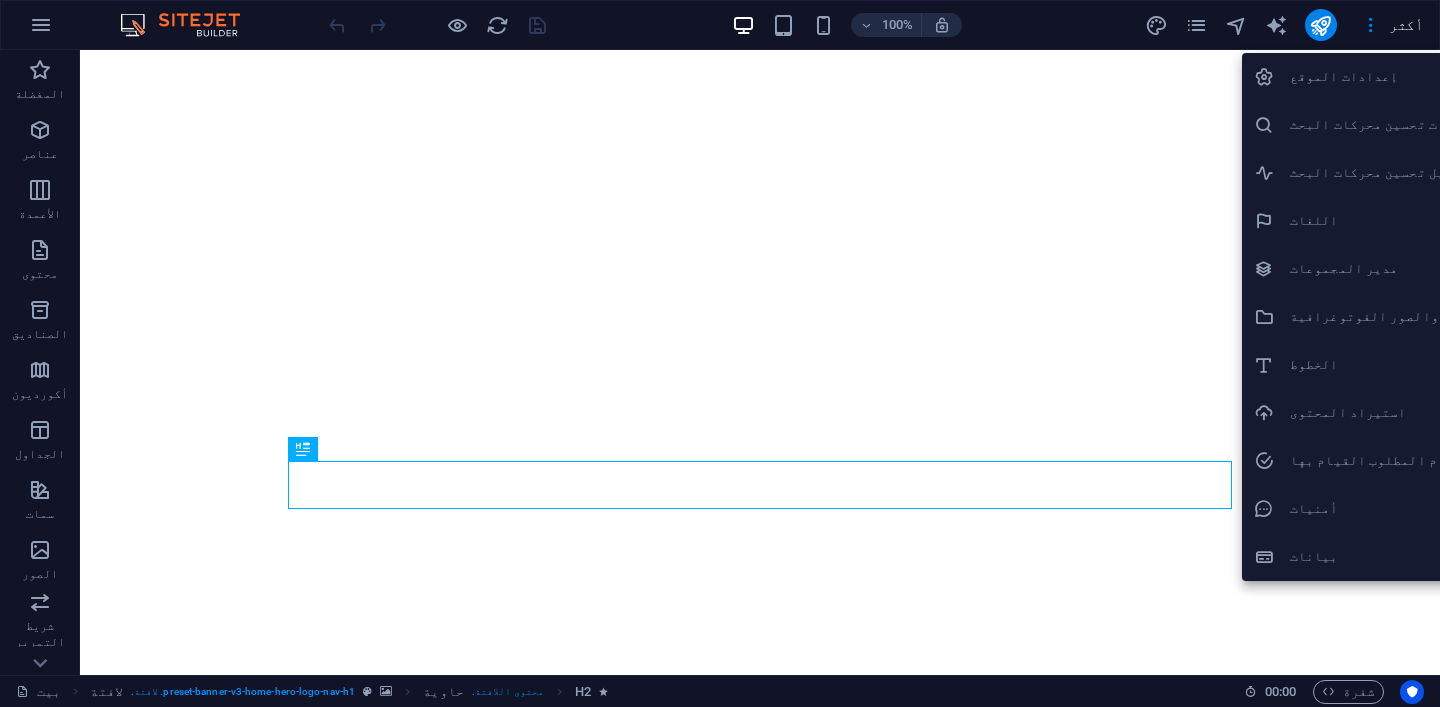 click on "استيراد المحتوى" at bounding box center [1348, 412] 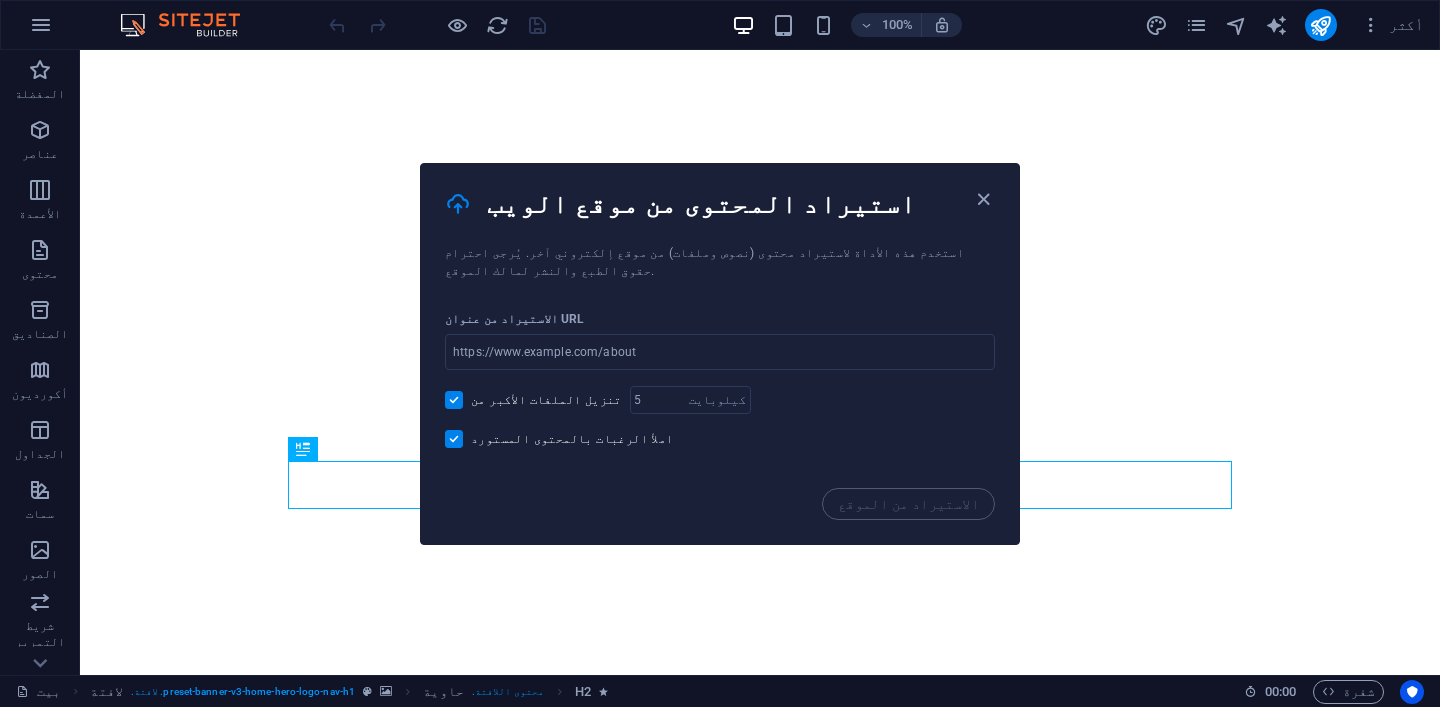 click on "الاستيراد من الموقع" at bounding box center (720, 516) 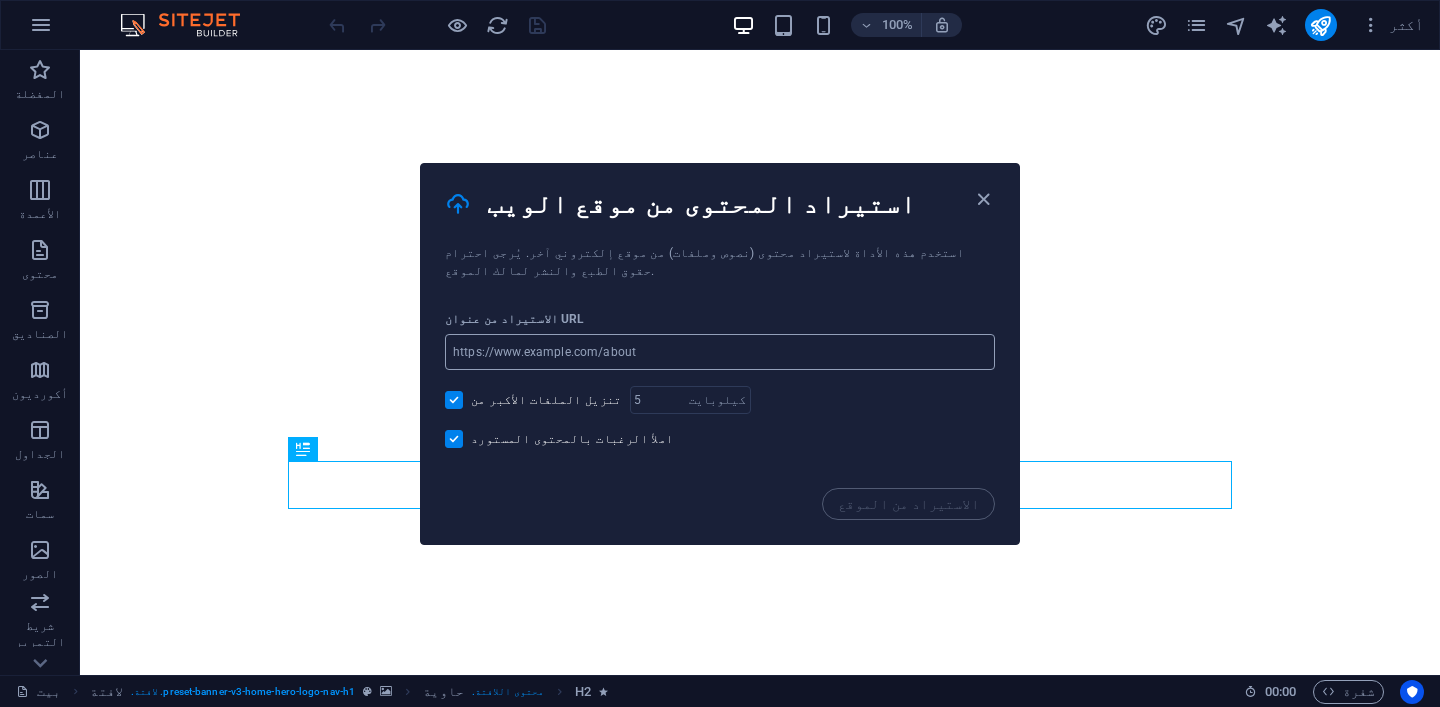 click at bounding box center [720, 352] 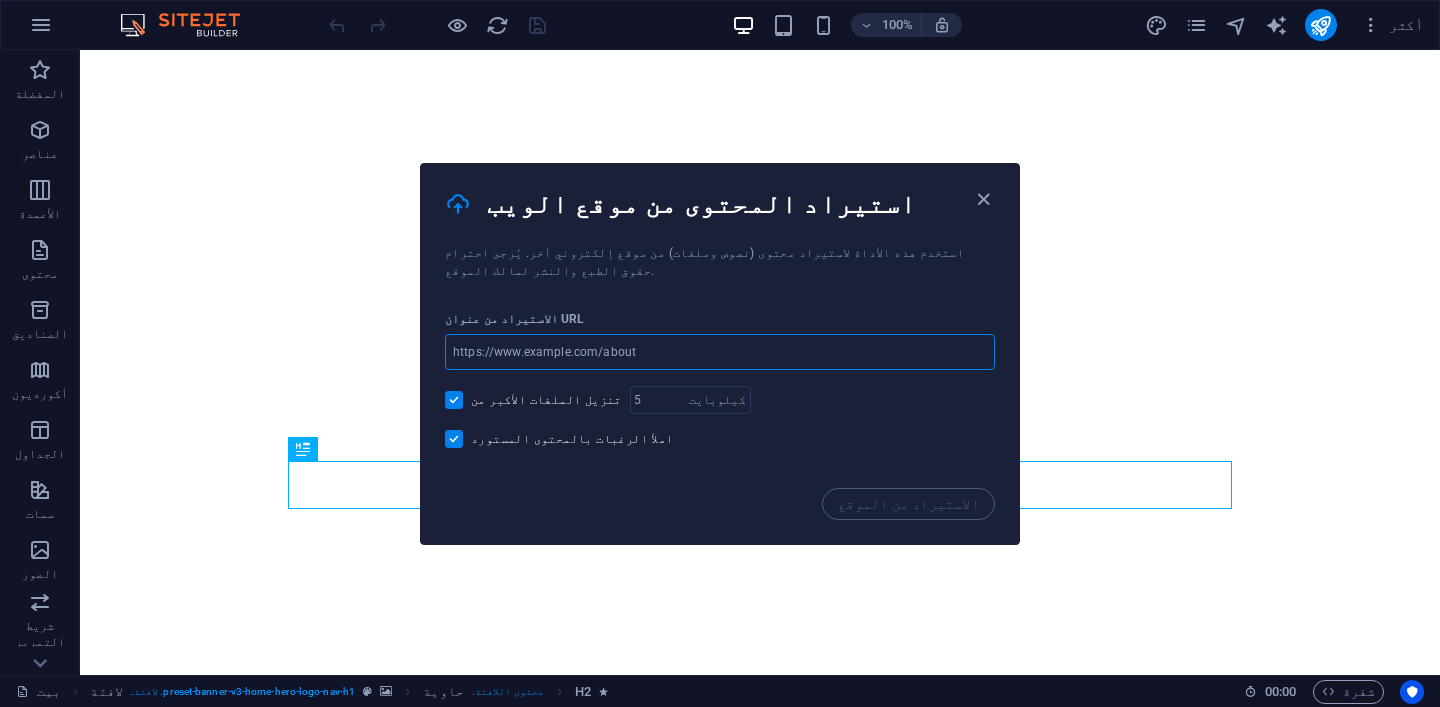 click at bounding box center [720, 352] 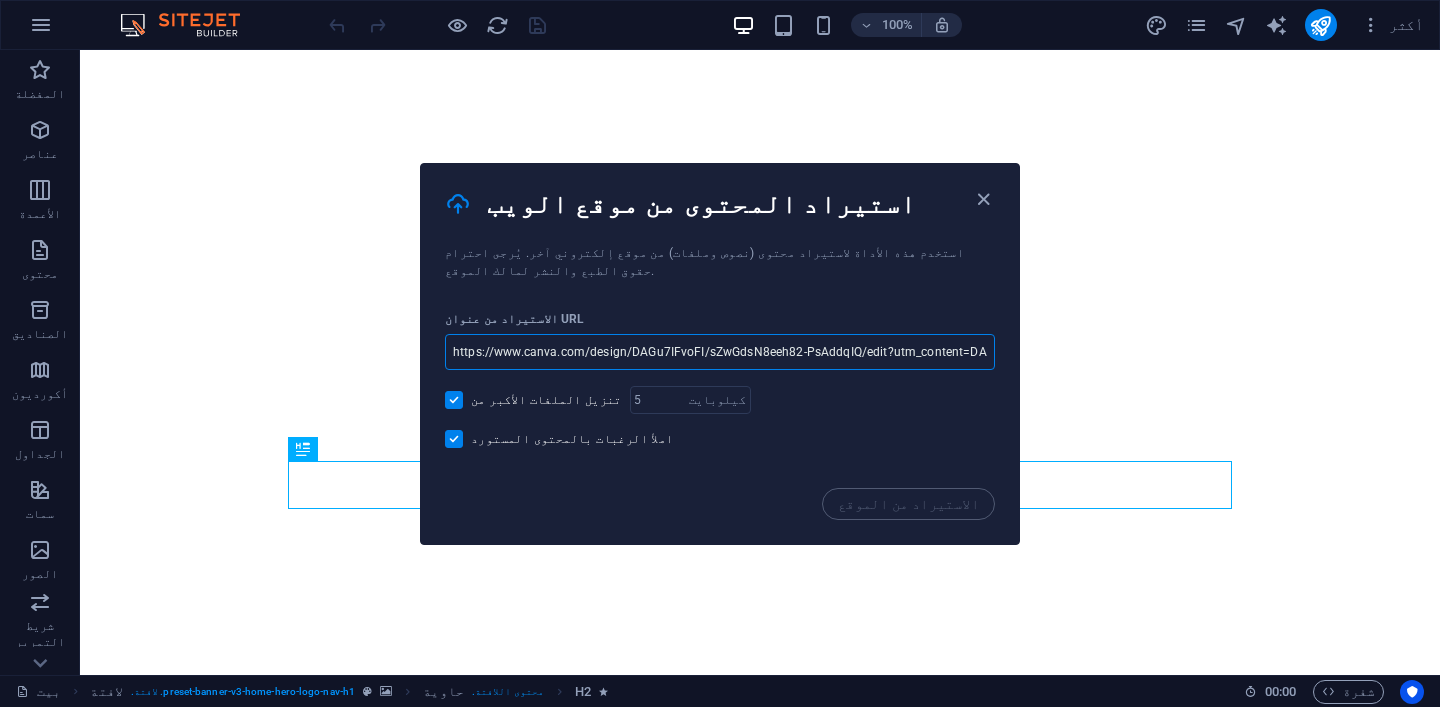 scroll, scrollTop: 0, scrollLeft: 465, axis: horizontal 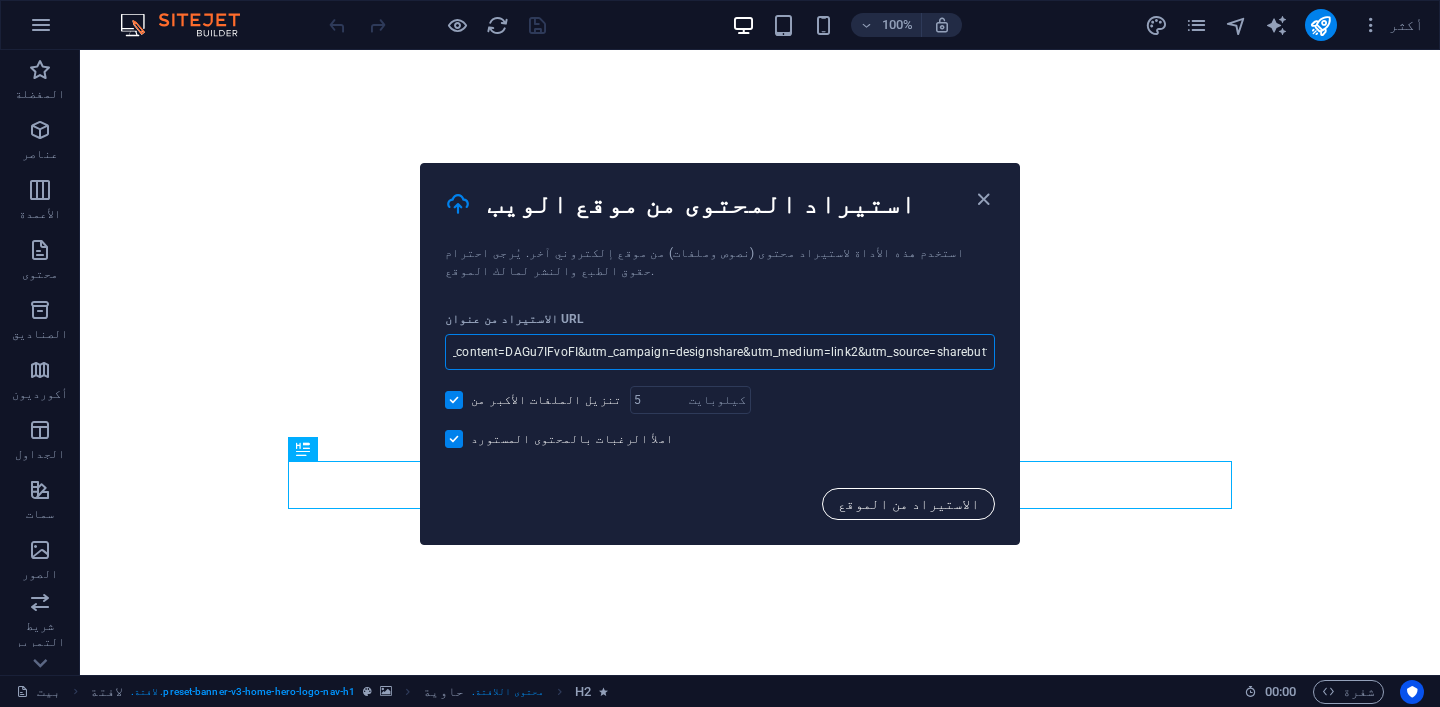 type on "https://www.canva.com/design/DAGu7IFvoFI/sZwGdsN8eeh82-PsAddqIQ/edit?utm_content=DAGu7IFvoFI&utm_campaign=designshare&utm_medium=link2&utm_source=sharebutton" 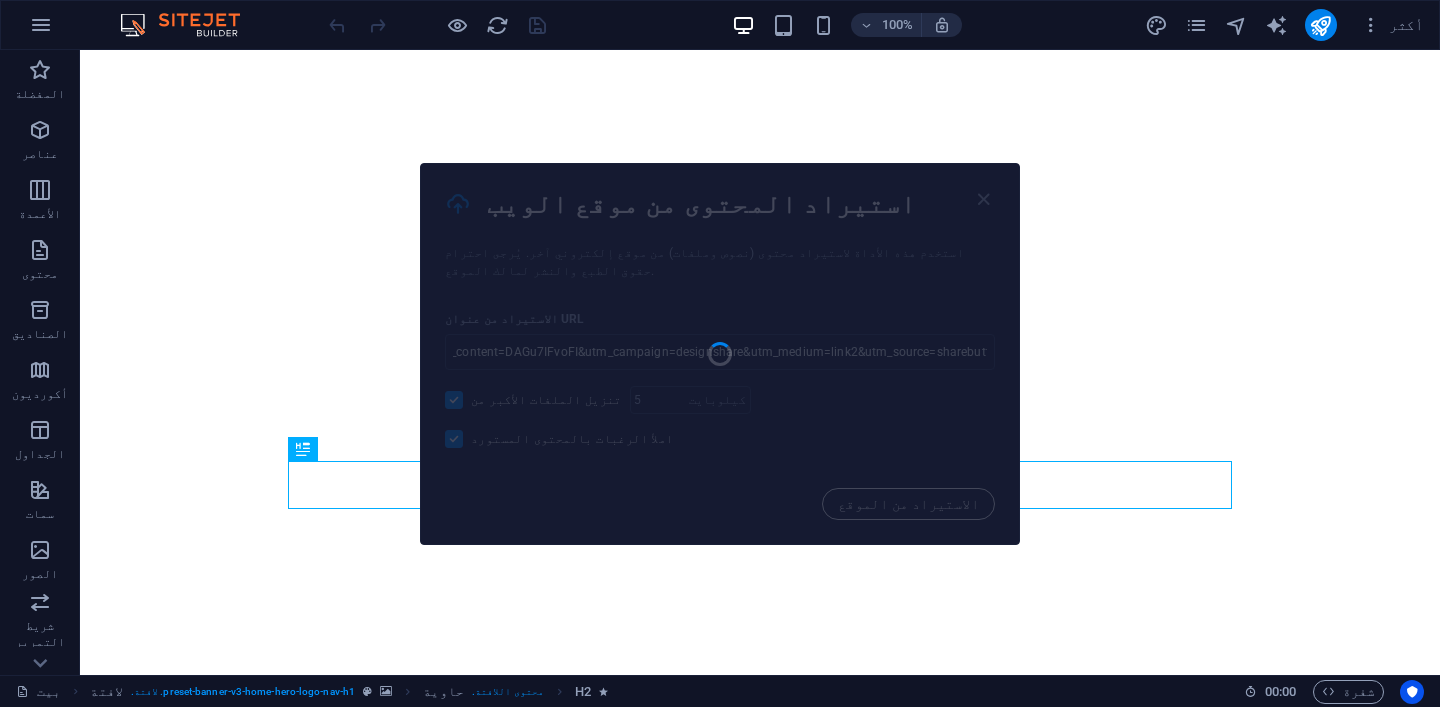 scroll, scrollTop: 0, scrollLeft: 0, axis: both 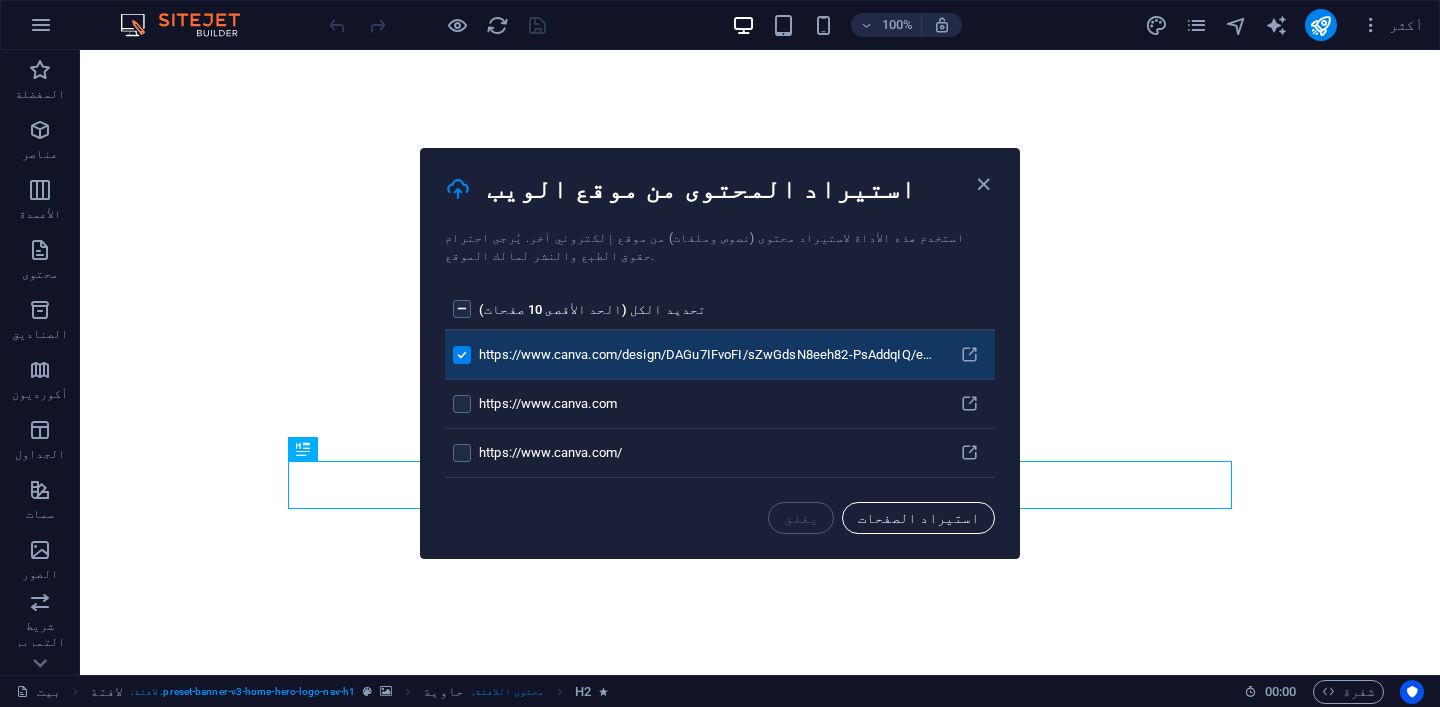 click on "استيراد الصفحات" at bounding box center (918, 518) 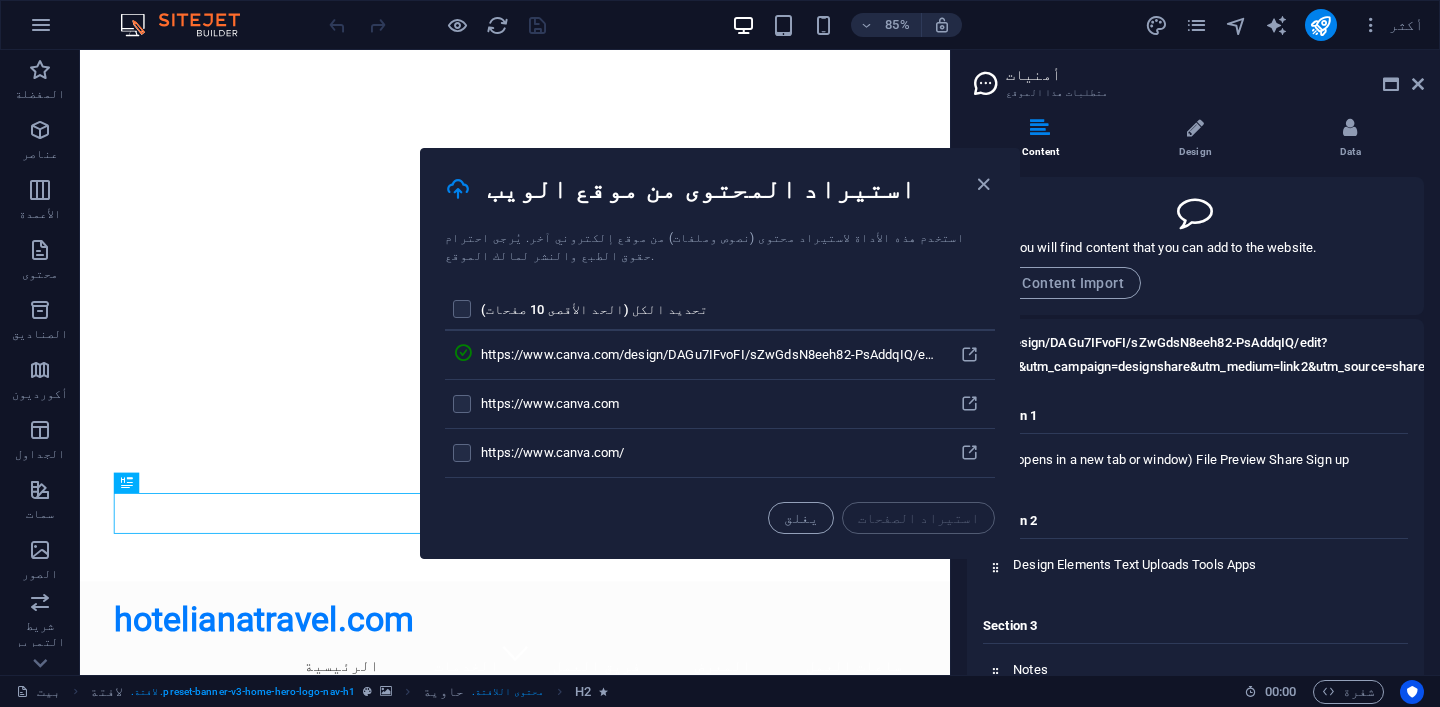 scroll, scrollTop: 91, scrollLeft: 0, axis: vertical 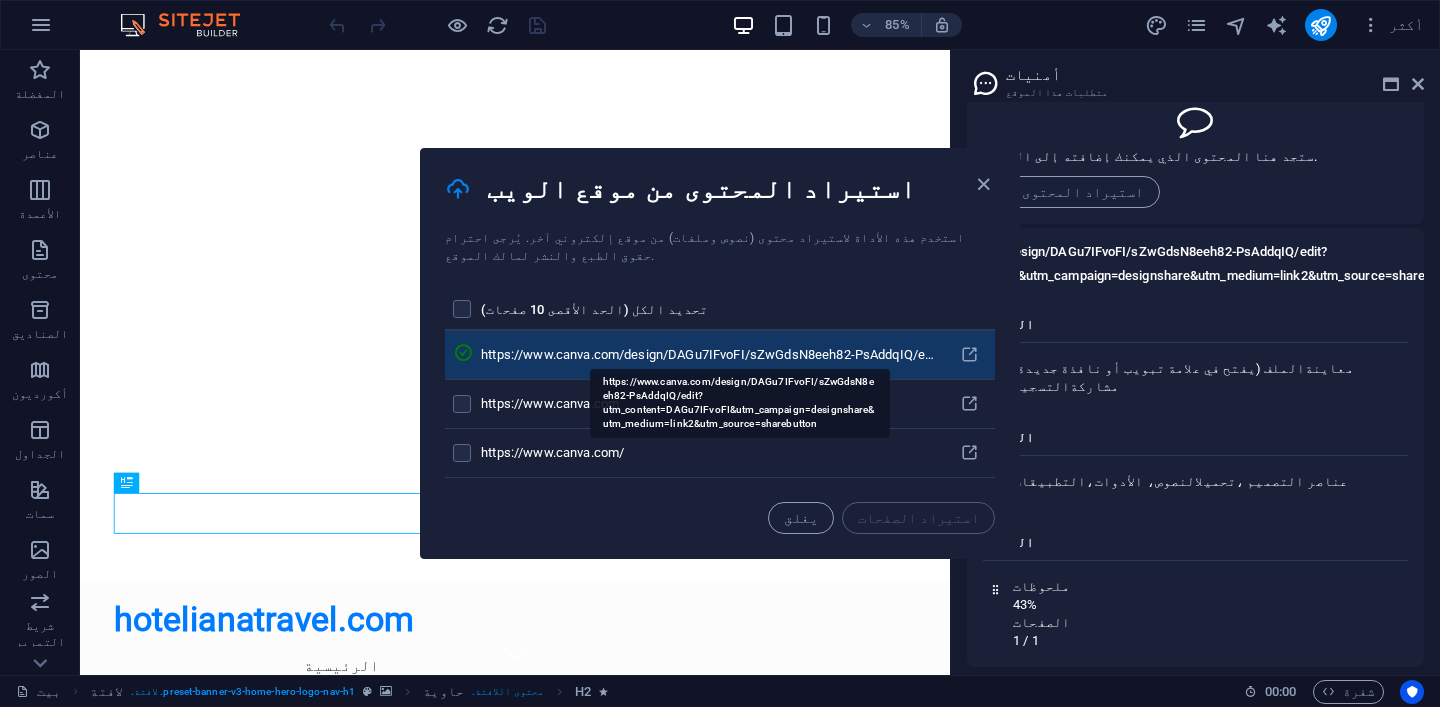 click on "https://www.canva.com/design/DAGu7IFvoFI/sZwGdsN8eeh82-PsAddqIQ/edit?utm_content=DAGu7IFvoFI&utm_campaign=designshare&utm_medium=link2&utm_source=sharebutton" at bounding box center [708, 355] 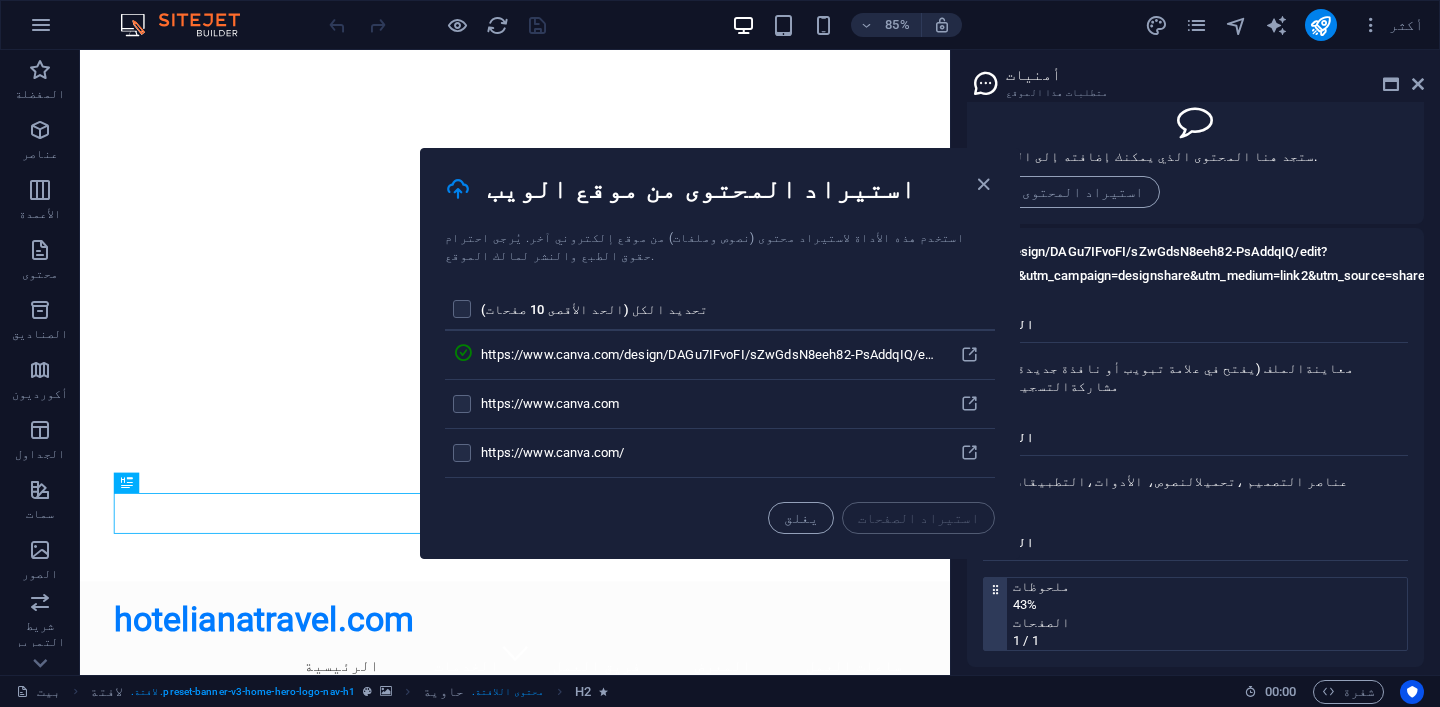 click on "43%" at bounding box center (1210, 605) 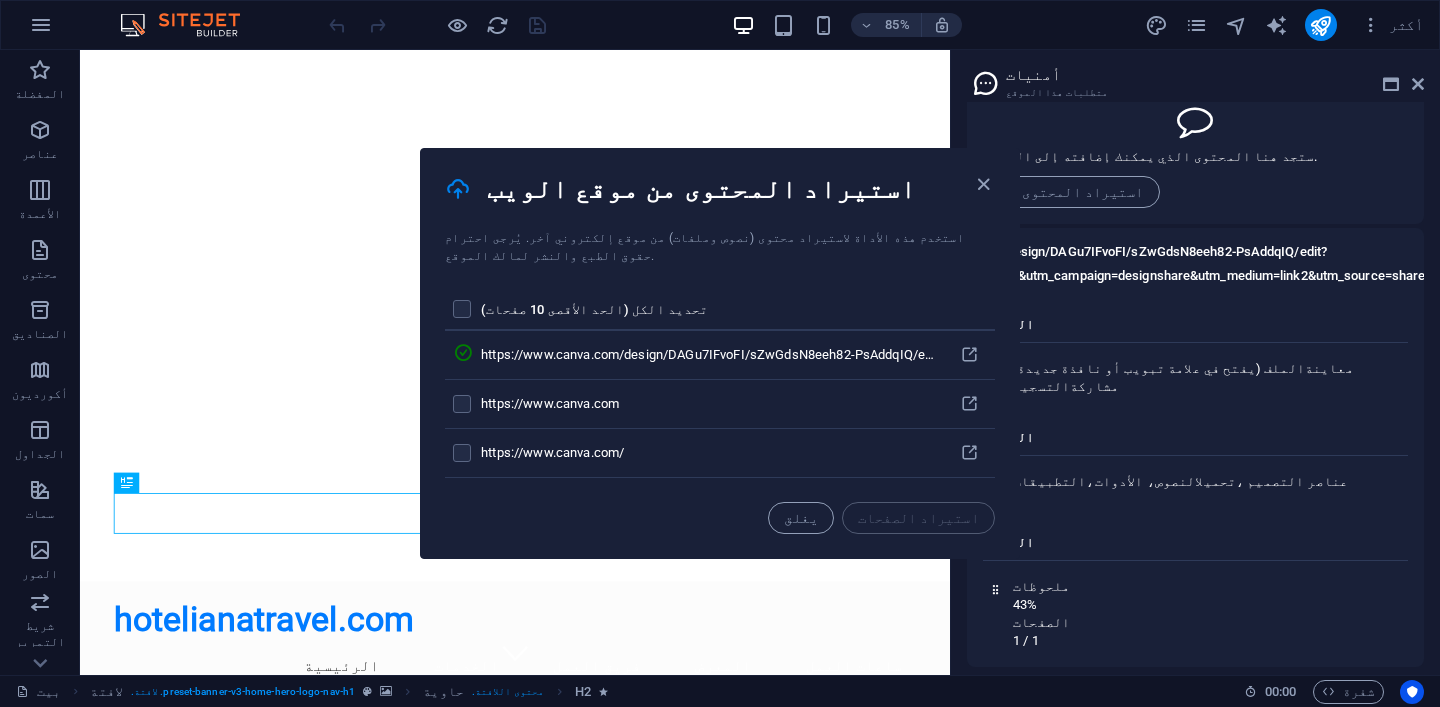 click at bounding box center (1195, 120) 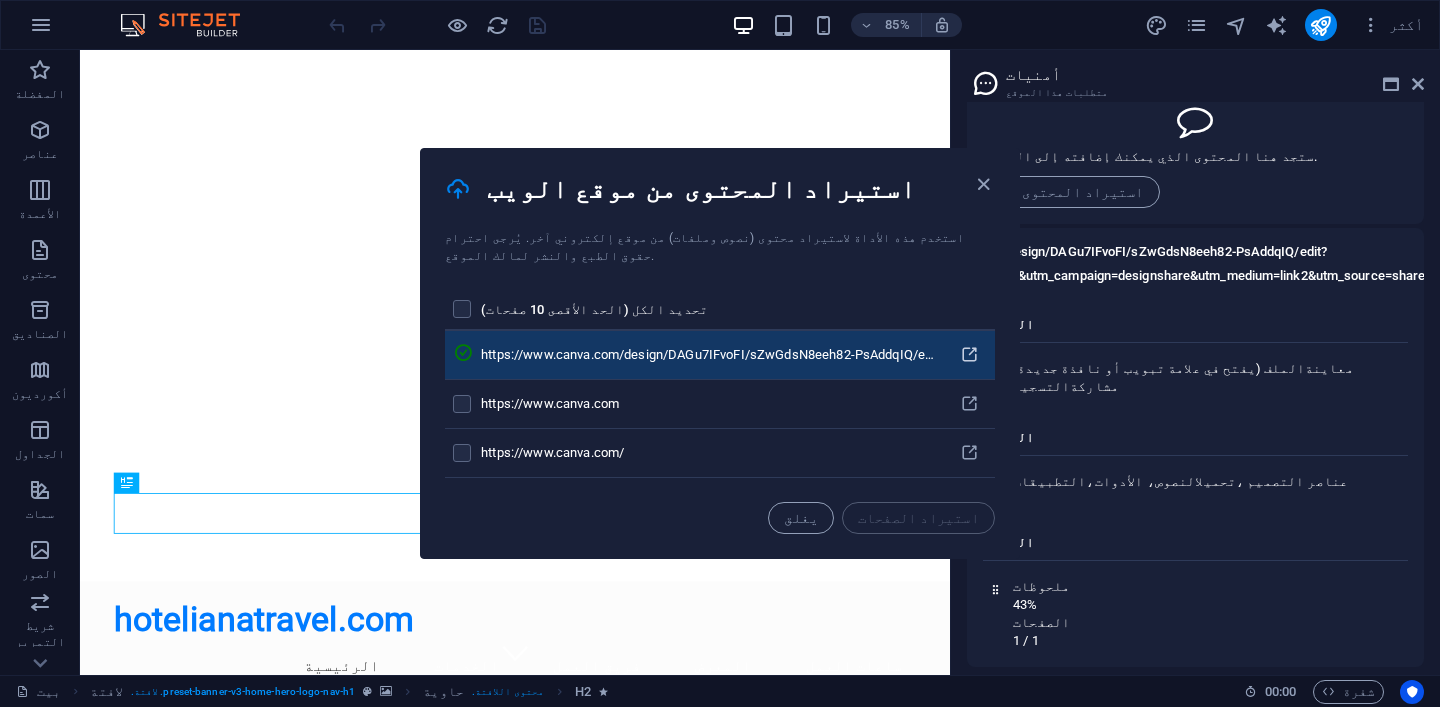 click at bounding box center [969, 355] 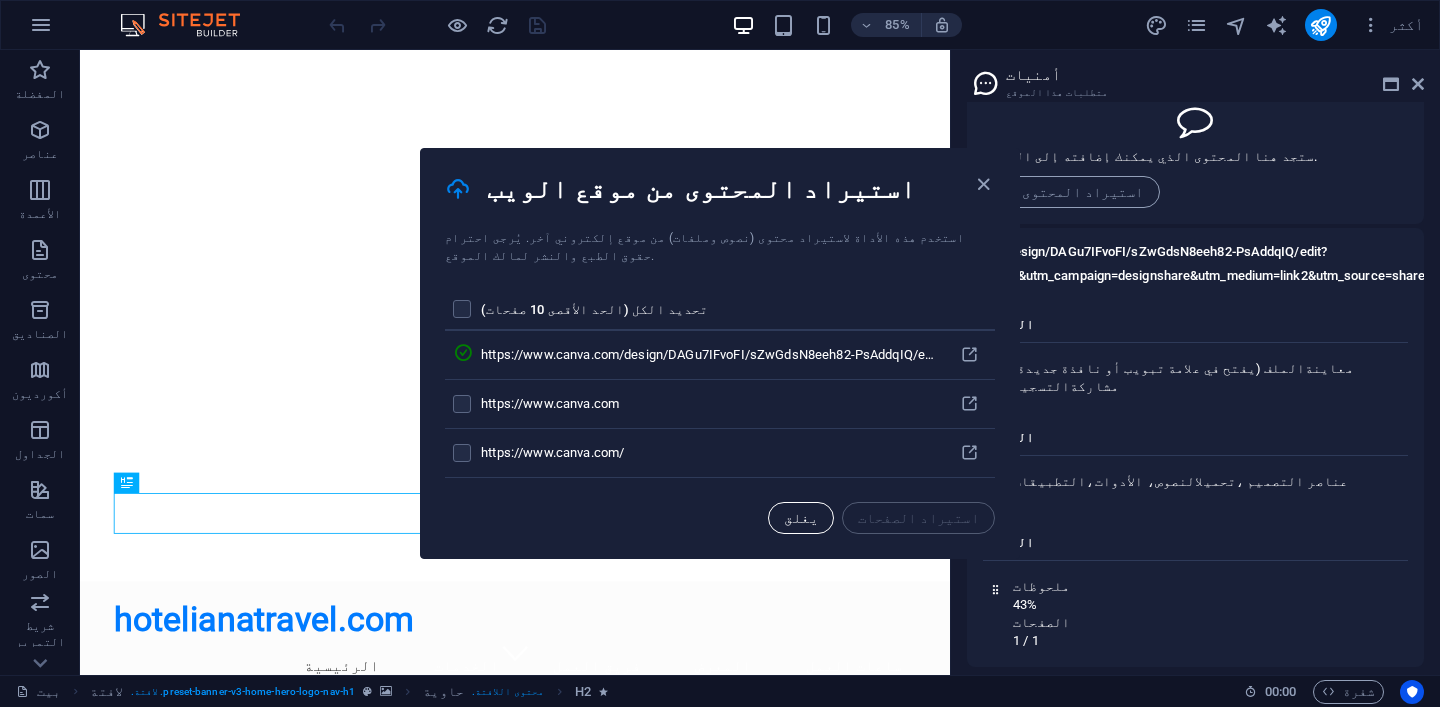 click on "يغلق" at bounding box center [801, 518] 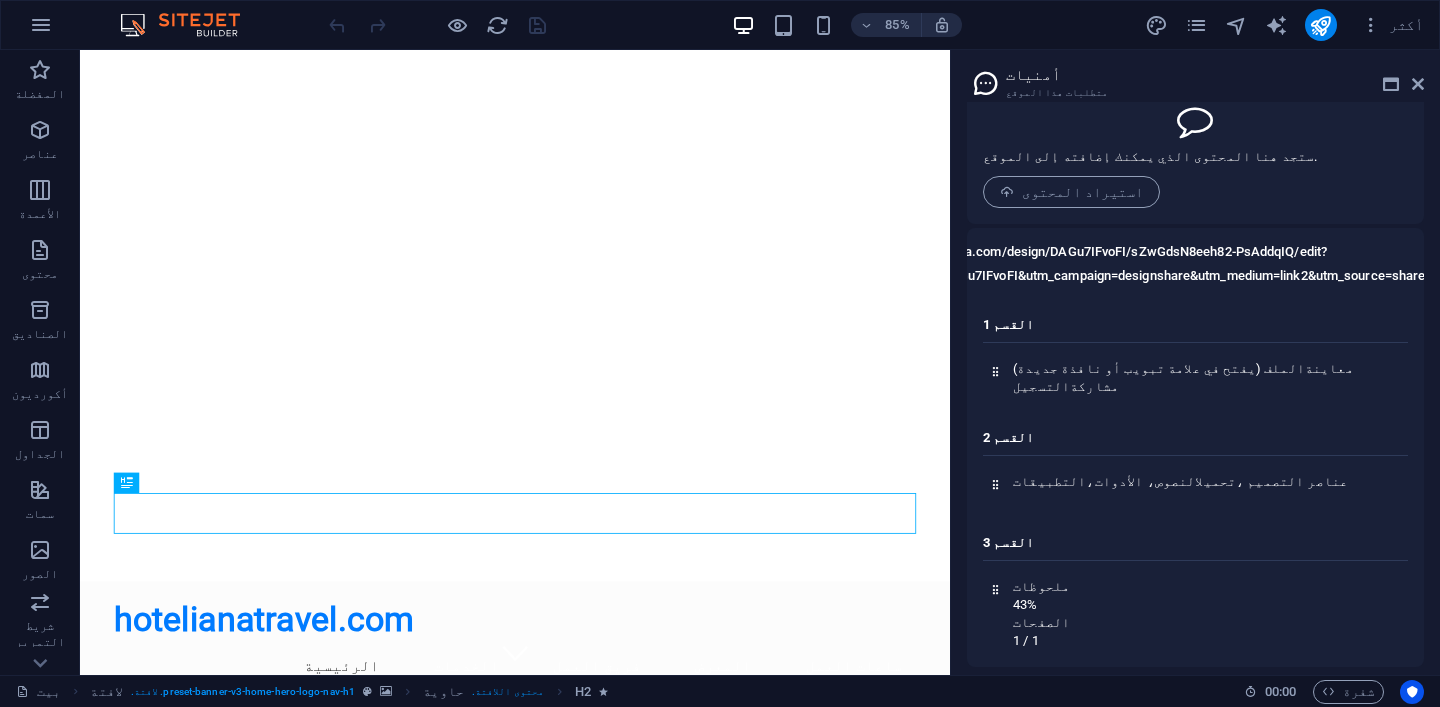 click on "https://www.canva.com/design/DAGu7IFvoFI/sZwGdsN8eeh82-PsAddqIQ/edit?utm_content=DAGu7IFvoFI&utm_campaign=designshare&utm_medium=link2&utm_source=sharebutton" at bounding box center (1162, 263) 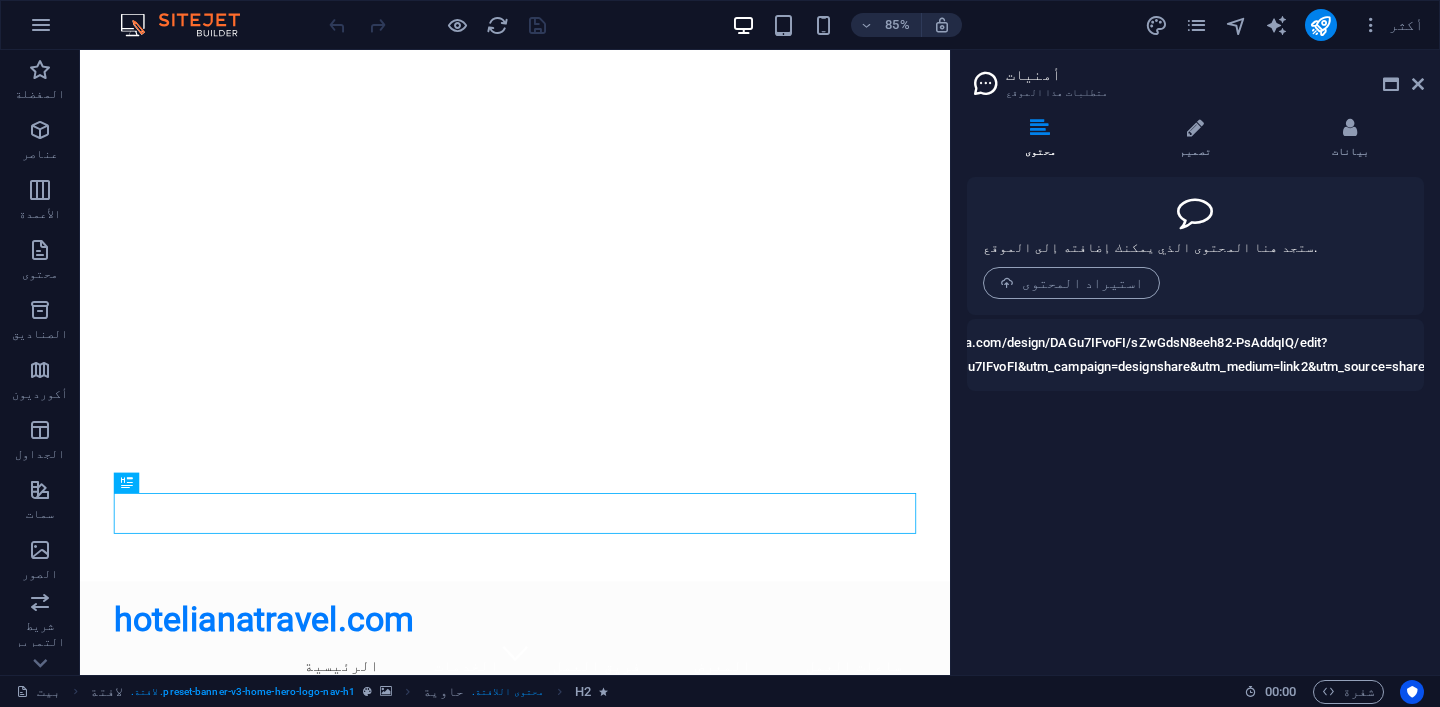 scroll, scrollTop: 0, scrollLeft: 0, axis: both 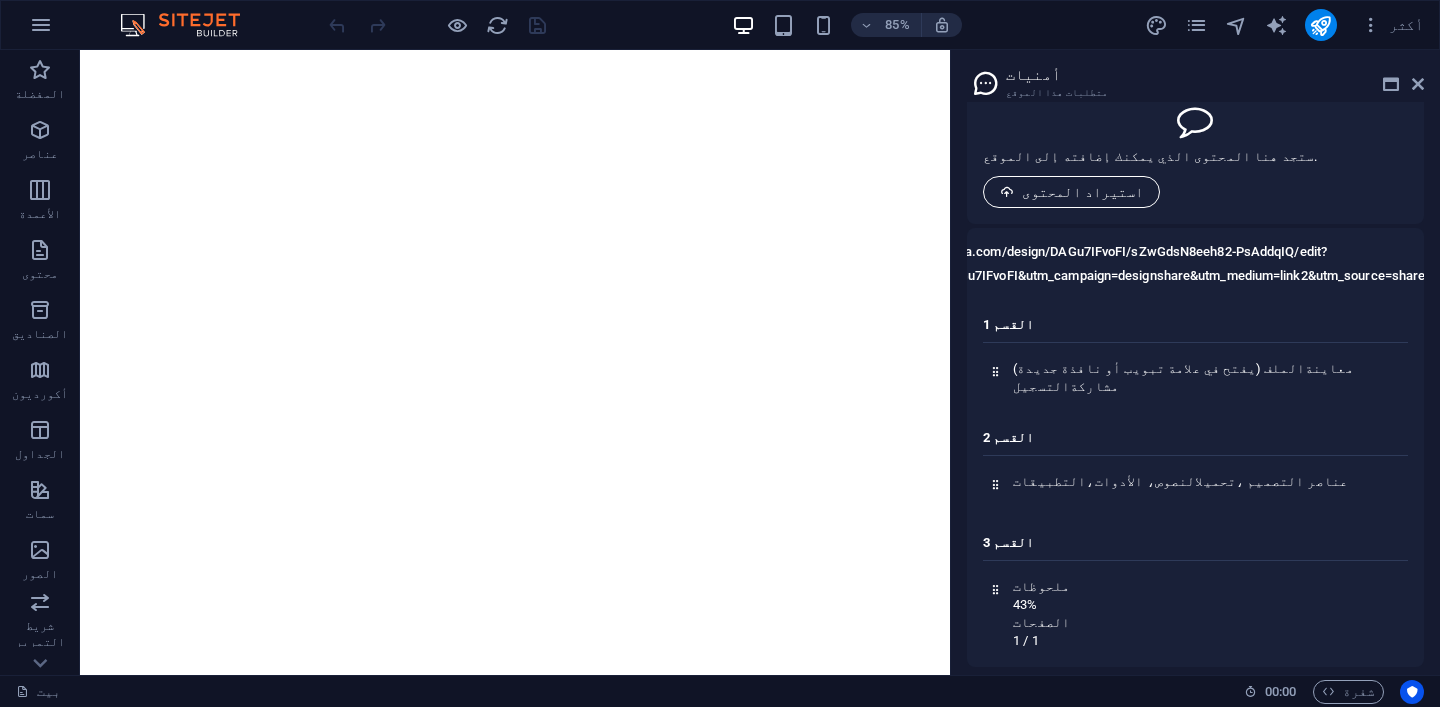 click on "استيراد المحتوى" at bounding box center [1082, 192] 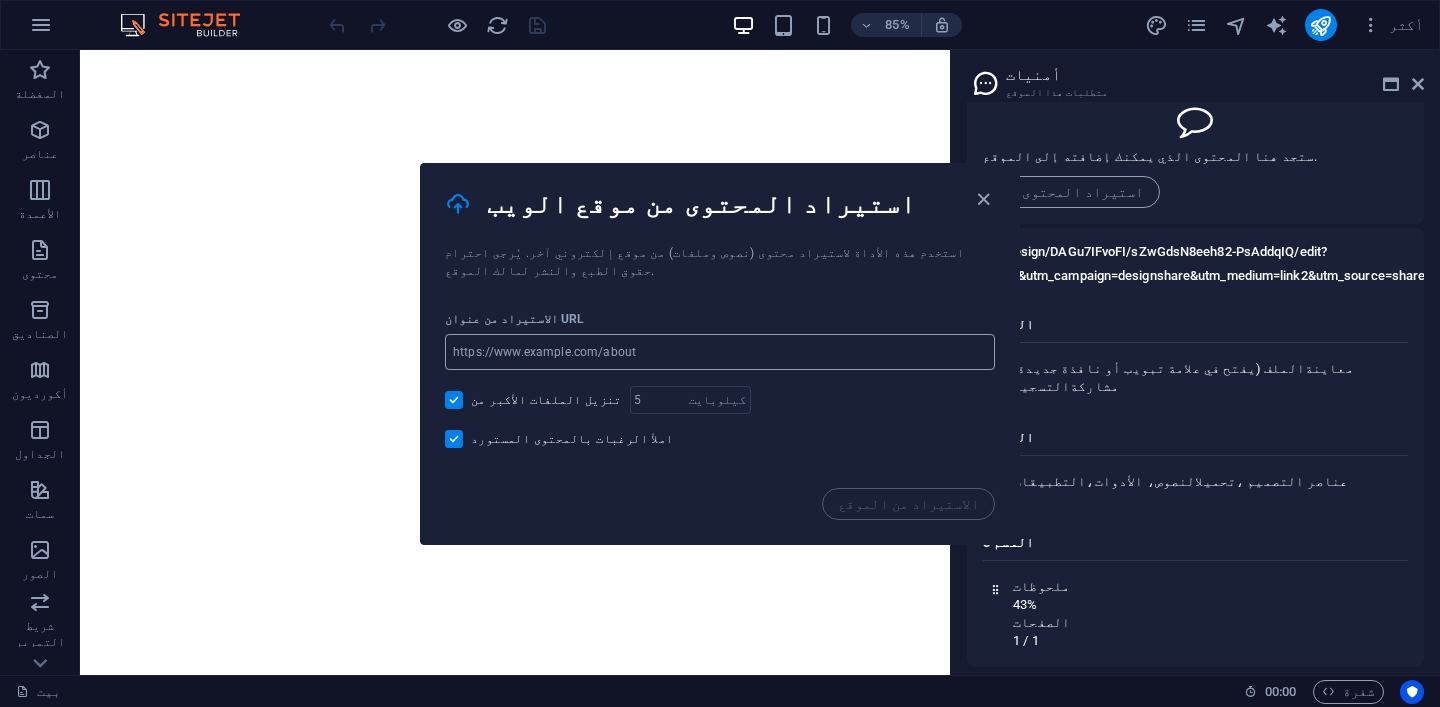 click at bounding box center (720, 352) 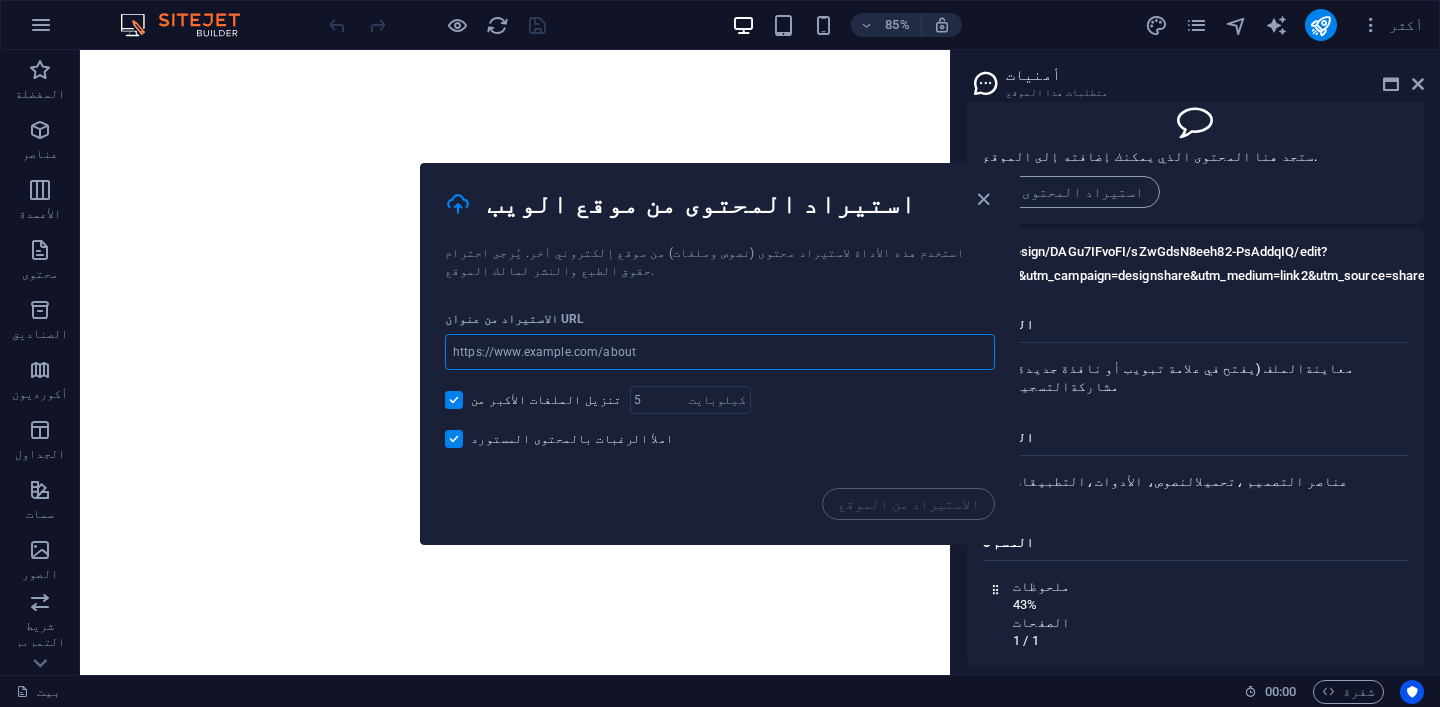 paste on "https://www.canva.com/design/DAGu7IFvoFI/sZwGdsN8eeh82-PsAddqIQ/edit?utm_content=DAGu7IFvoFI&utm_campaign=designshare&utm_medium=link2&utm_source=sharebutton" 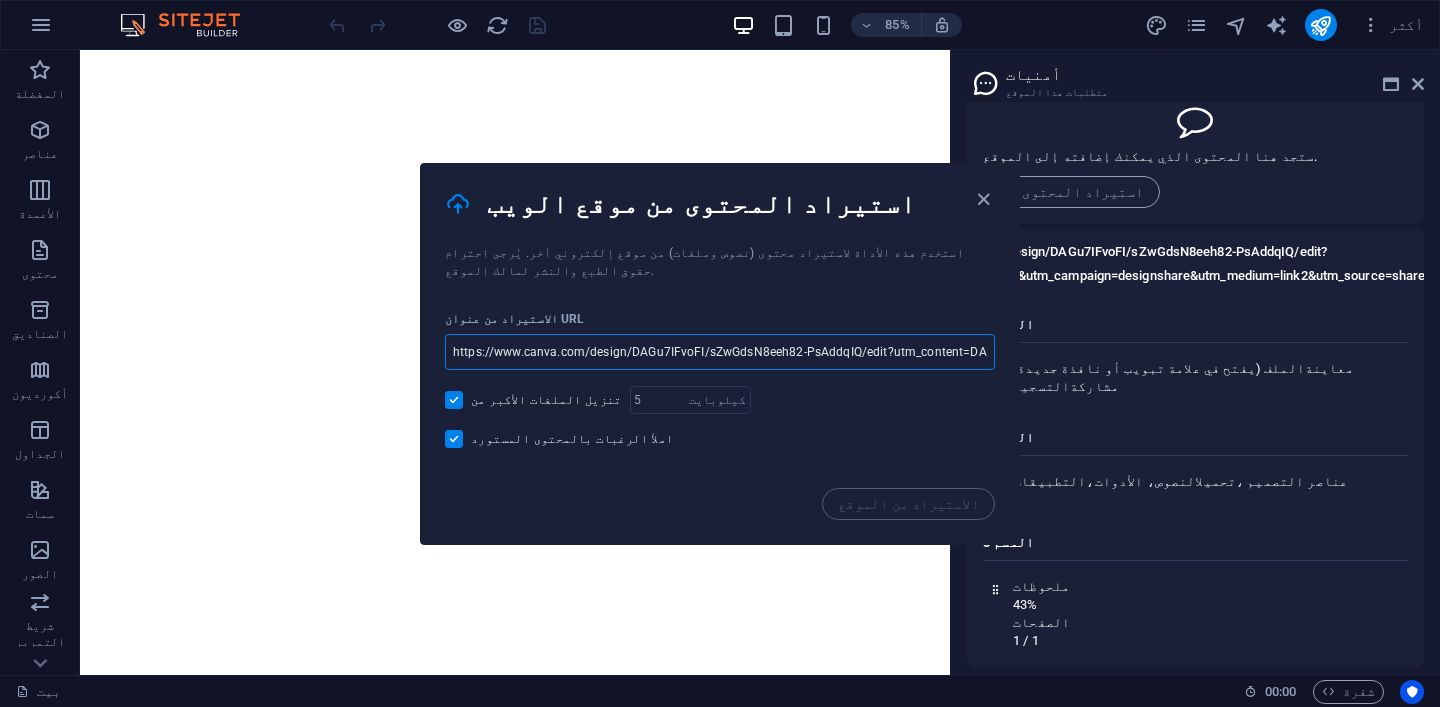 scroll, scrollTop: 0, scrollLeft: 465, axis: horizontal 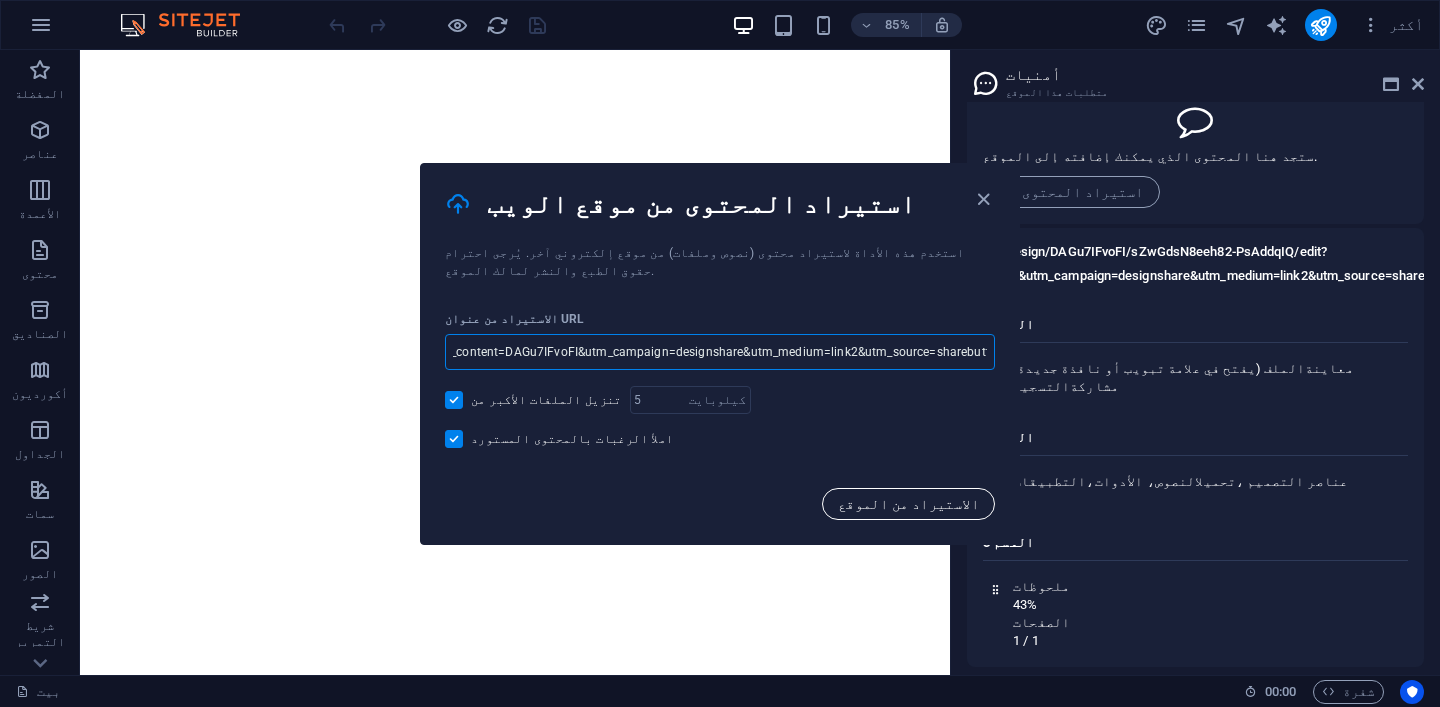type on "https://www.canva.com/design/DAGu7IFvoFI/sZwGdsN8eeh82-PsAddqIQ/edit?utm_content=DAGu7IFvoFI&utm_campaign=designshare&utm_medium=link2&utm_source=sharebutton" 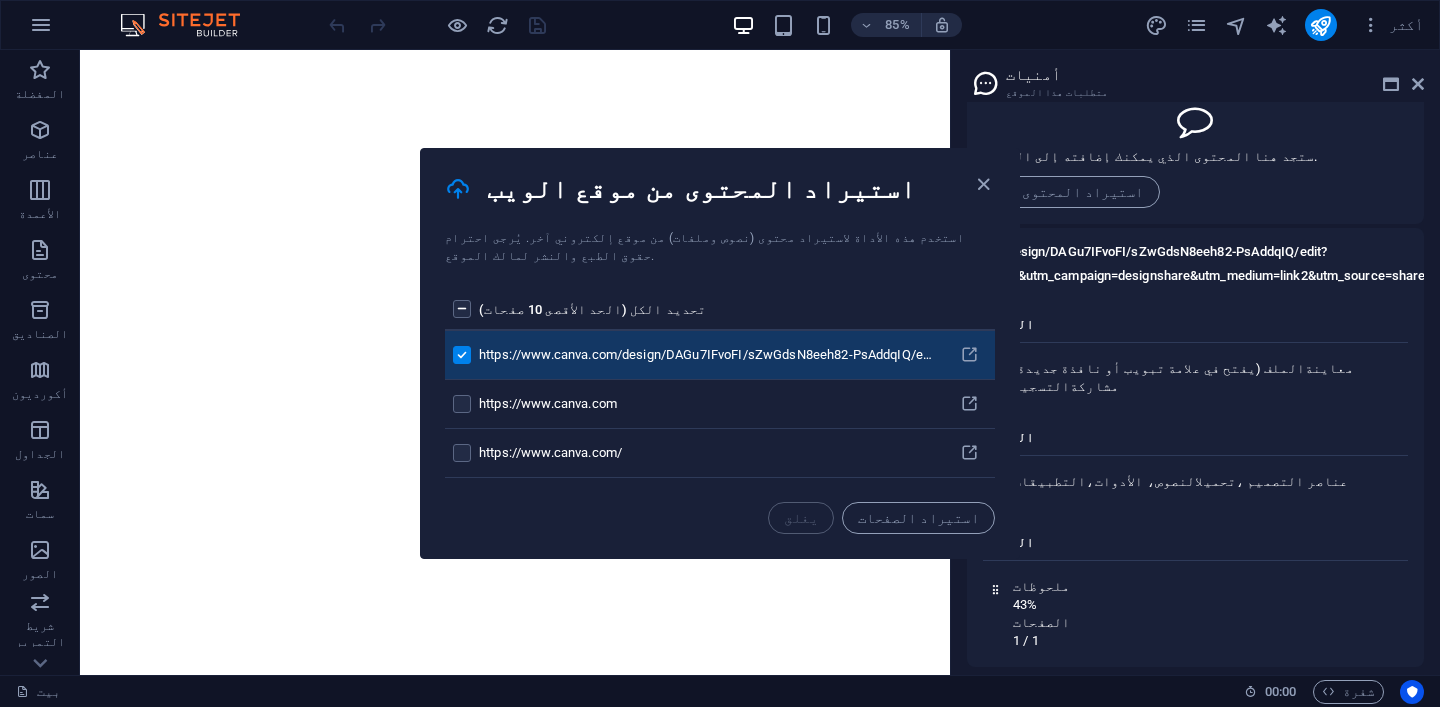 click on "استيراد الصفحات" at bounding box center [918, 518] 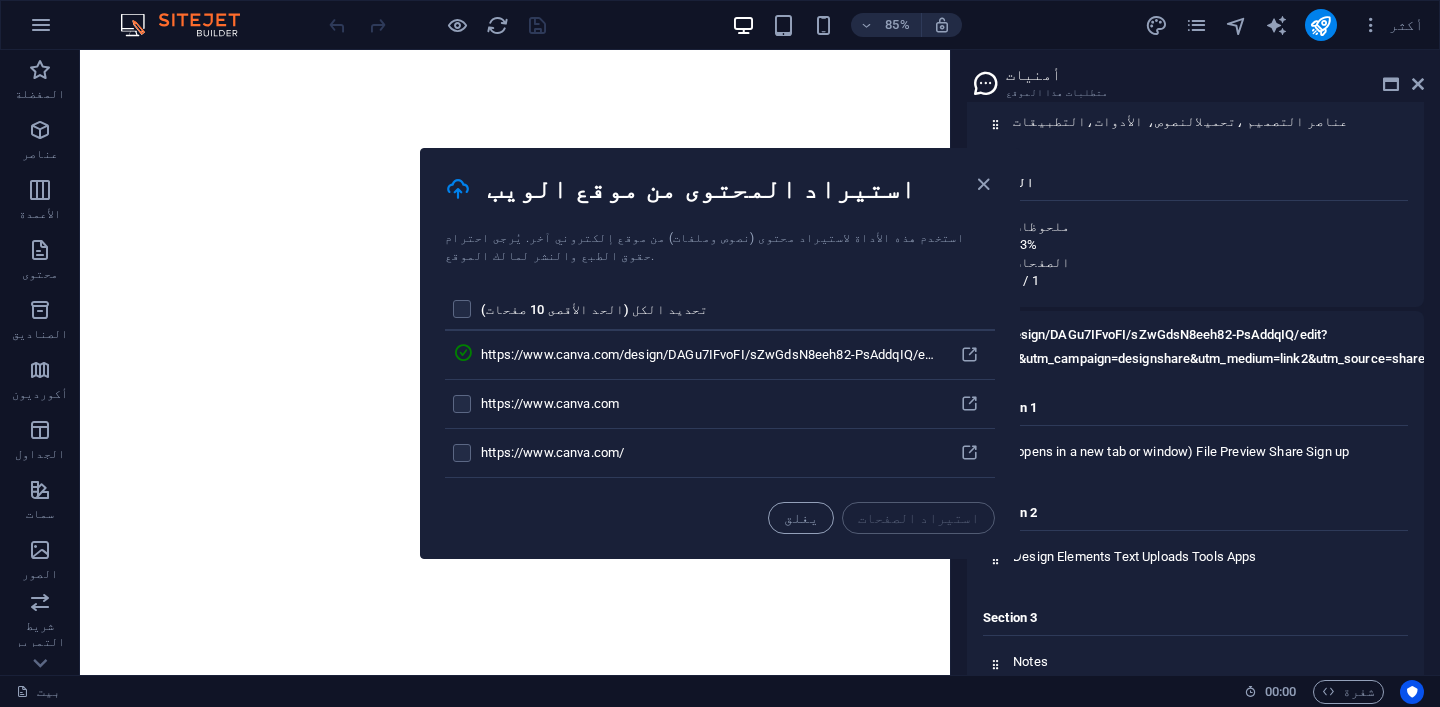 scroll, scrollTop: 522, scrollLeft: 0, axis: vertical 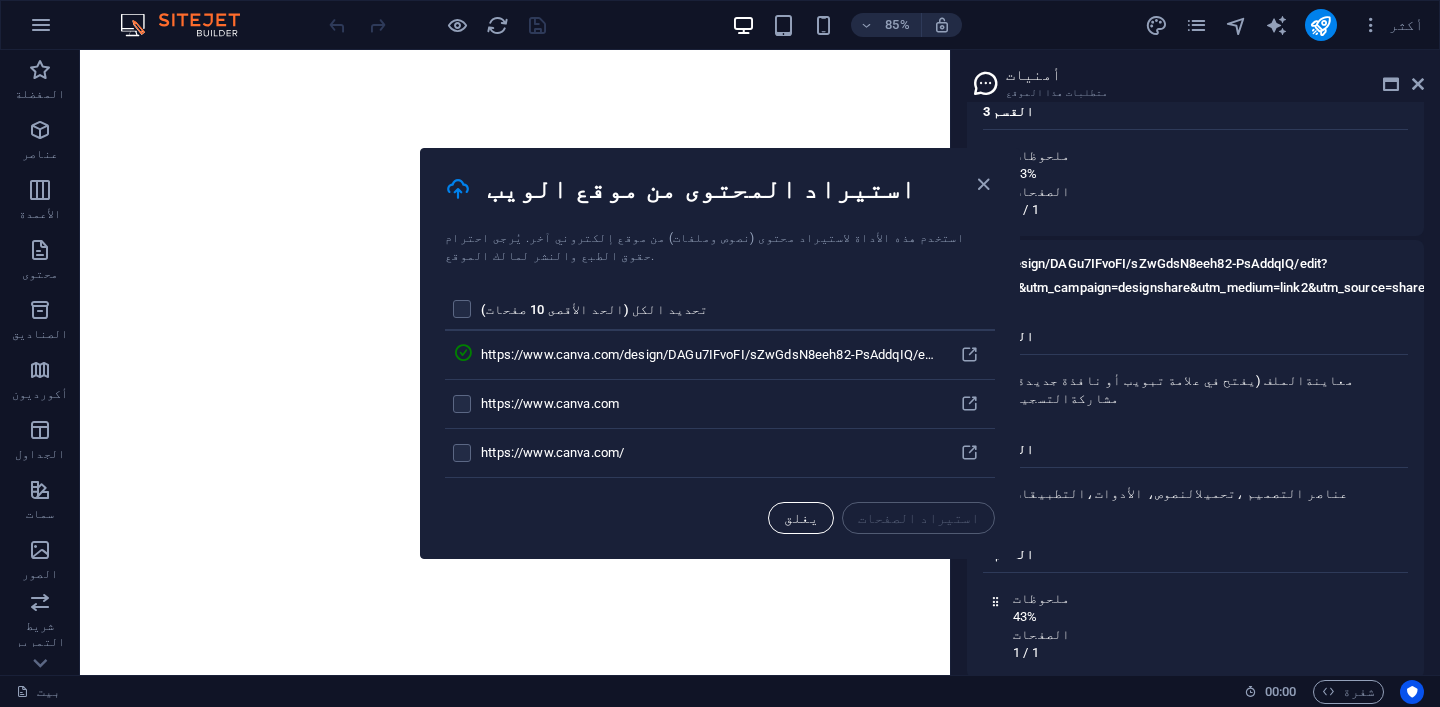 click on "يغلق" at bounding box center [801, 518] 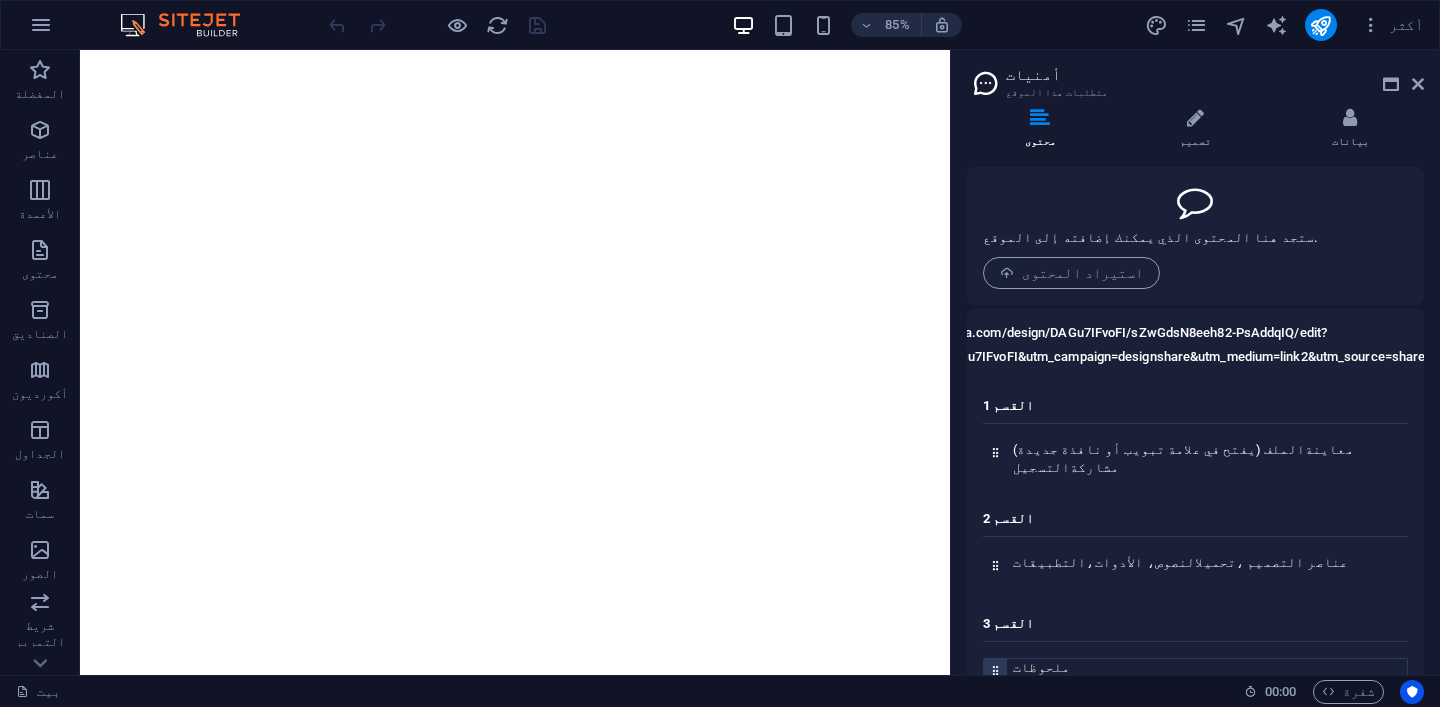 scroll, scrollTop: 0, scrollLeft: 0, axis: both 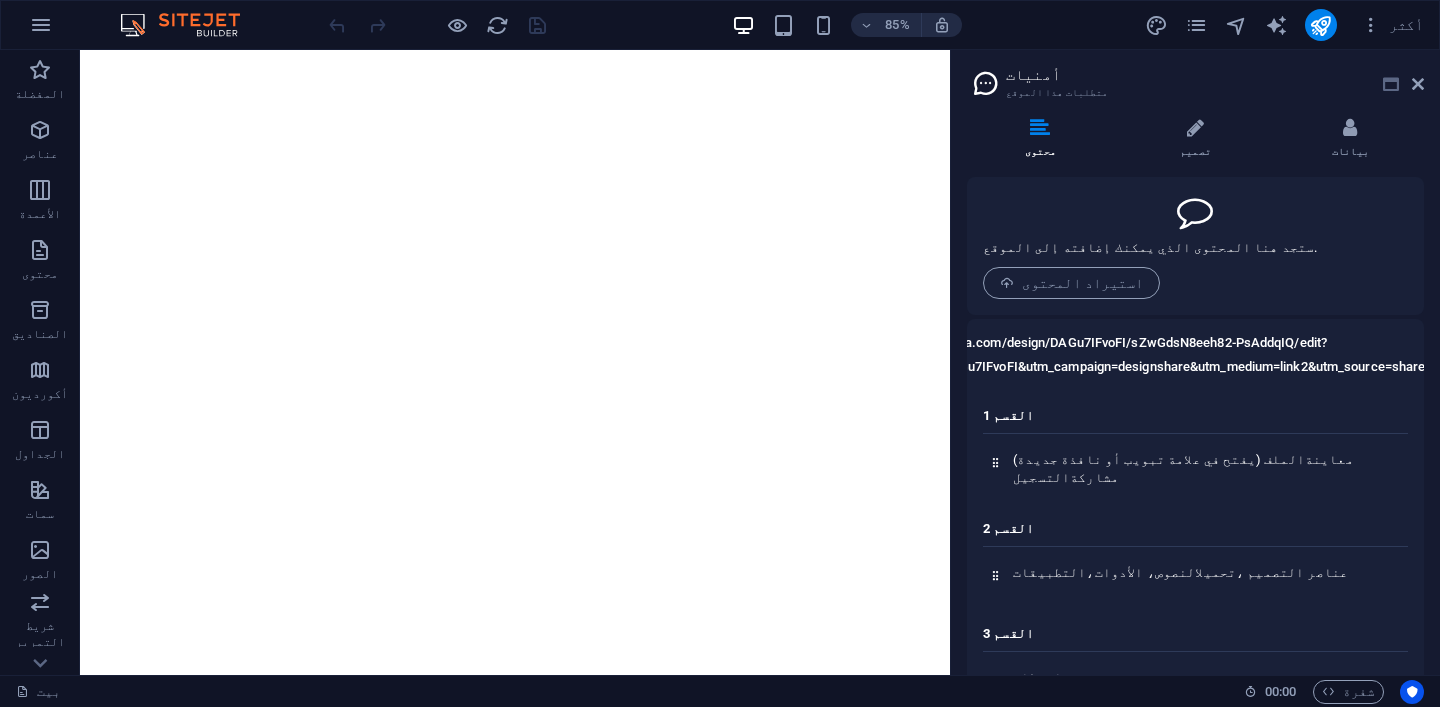 click at bounding box center (1391, 84) 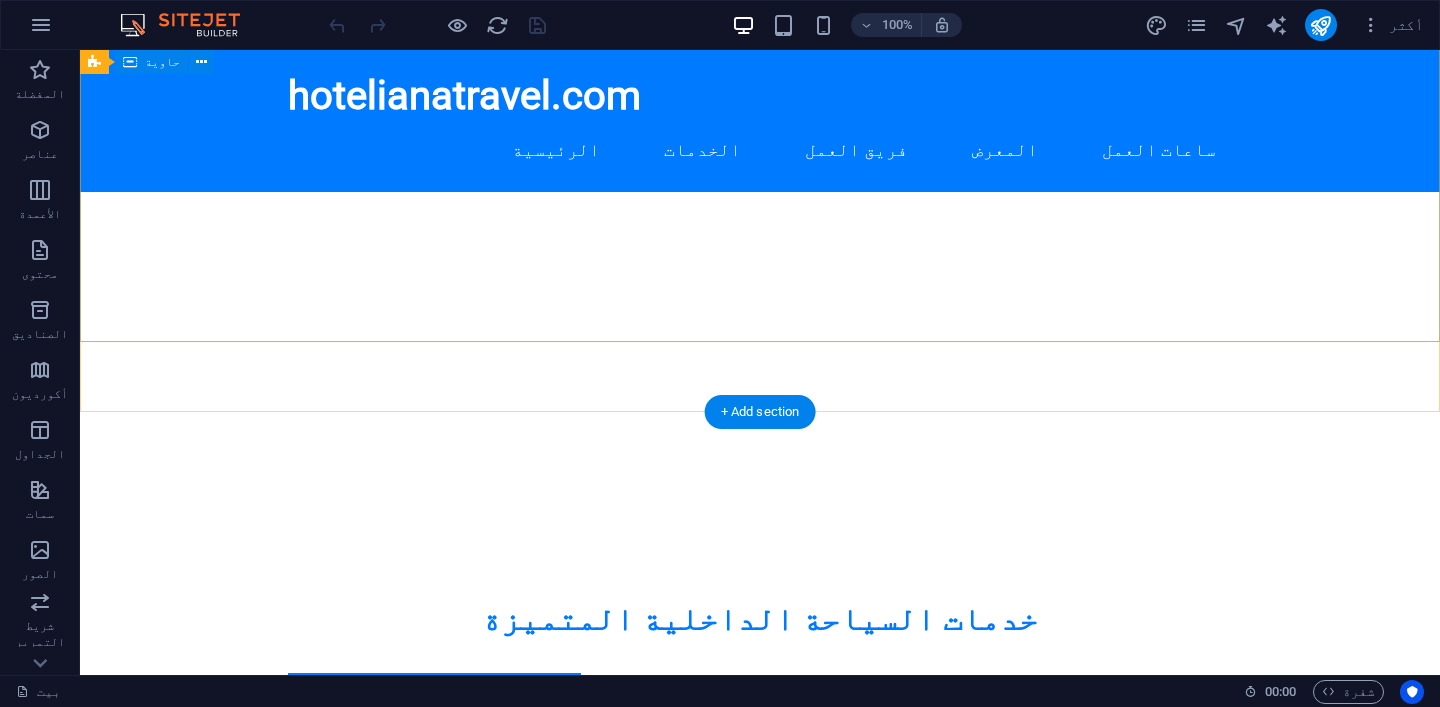 scroll, scrollTop: 0, scrollLeft: 0, axis: both 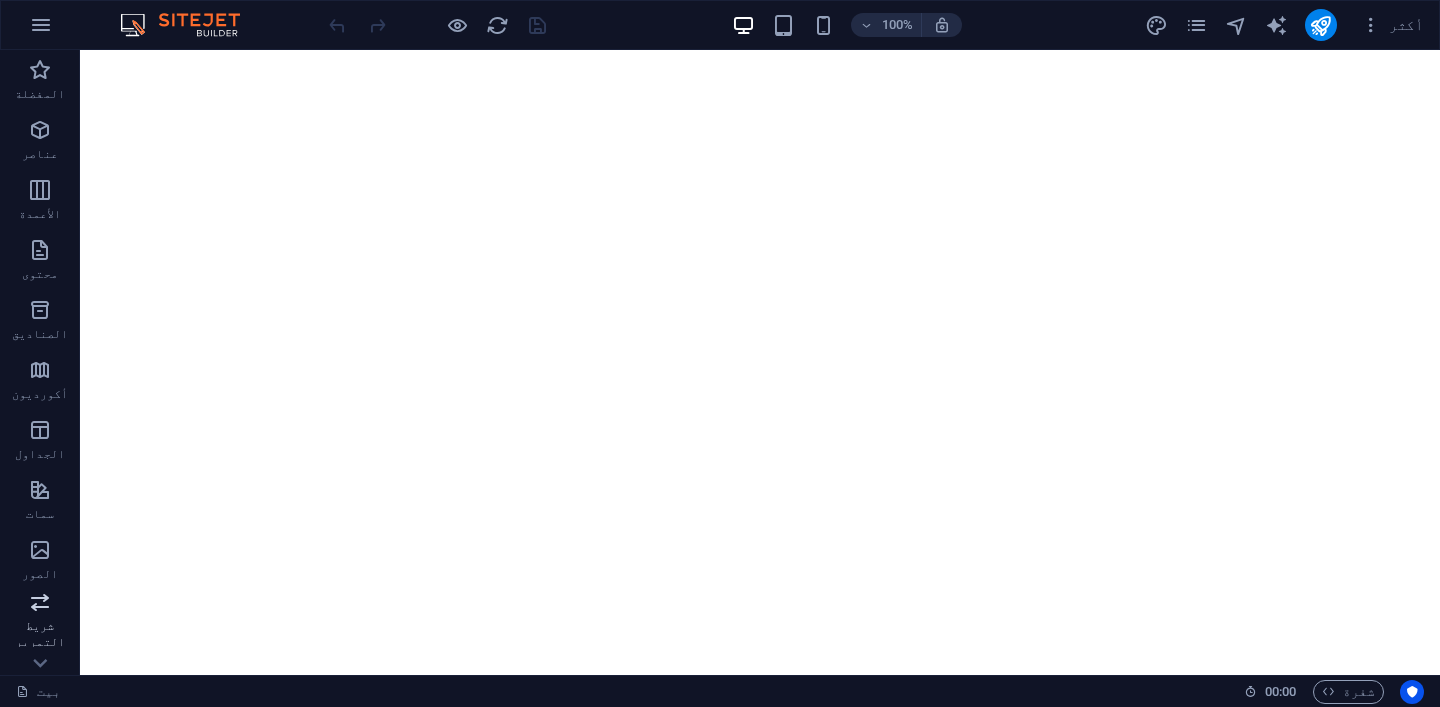 click at bounding box center (40, 602) 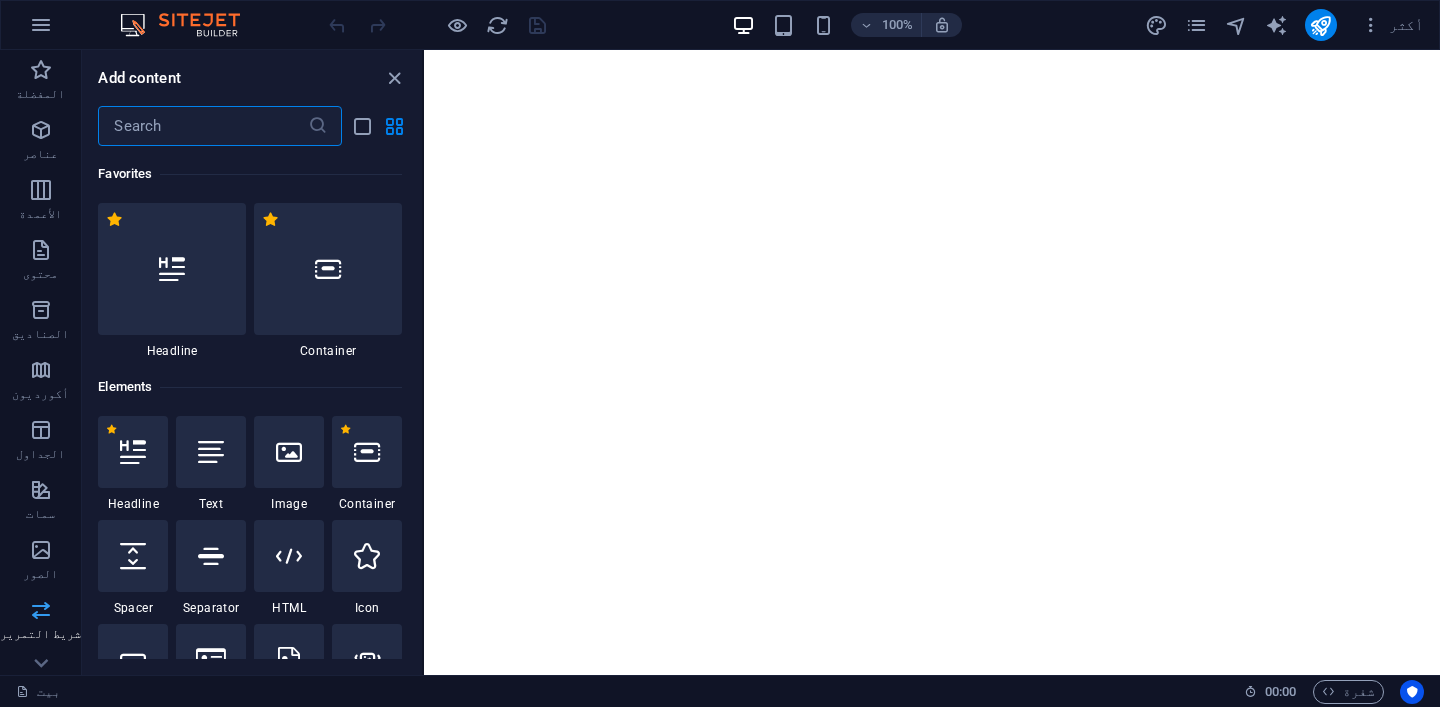 scroll, scrollTop: 275, scrollLeft: 0, axis: vertical 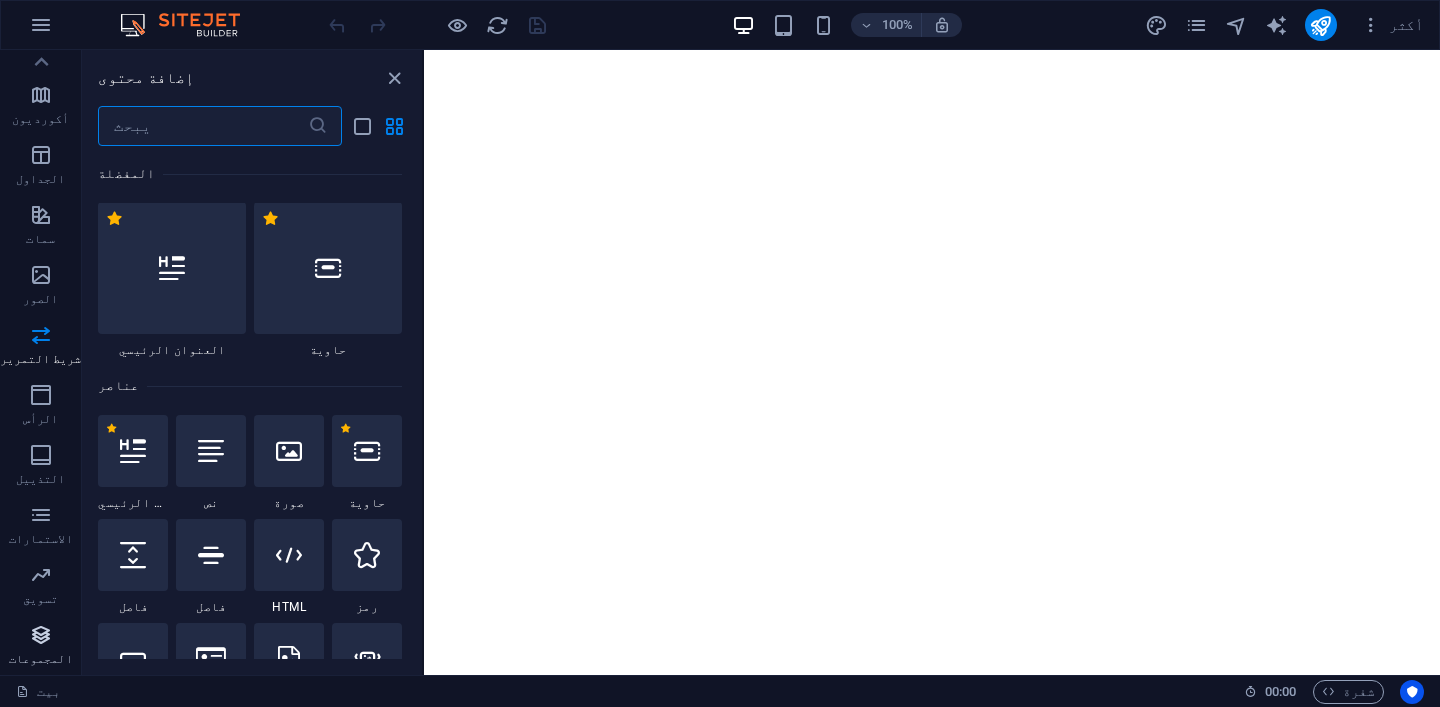click at bounding box center (41, 635) 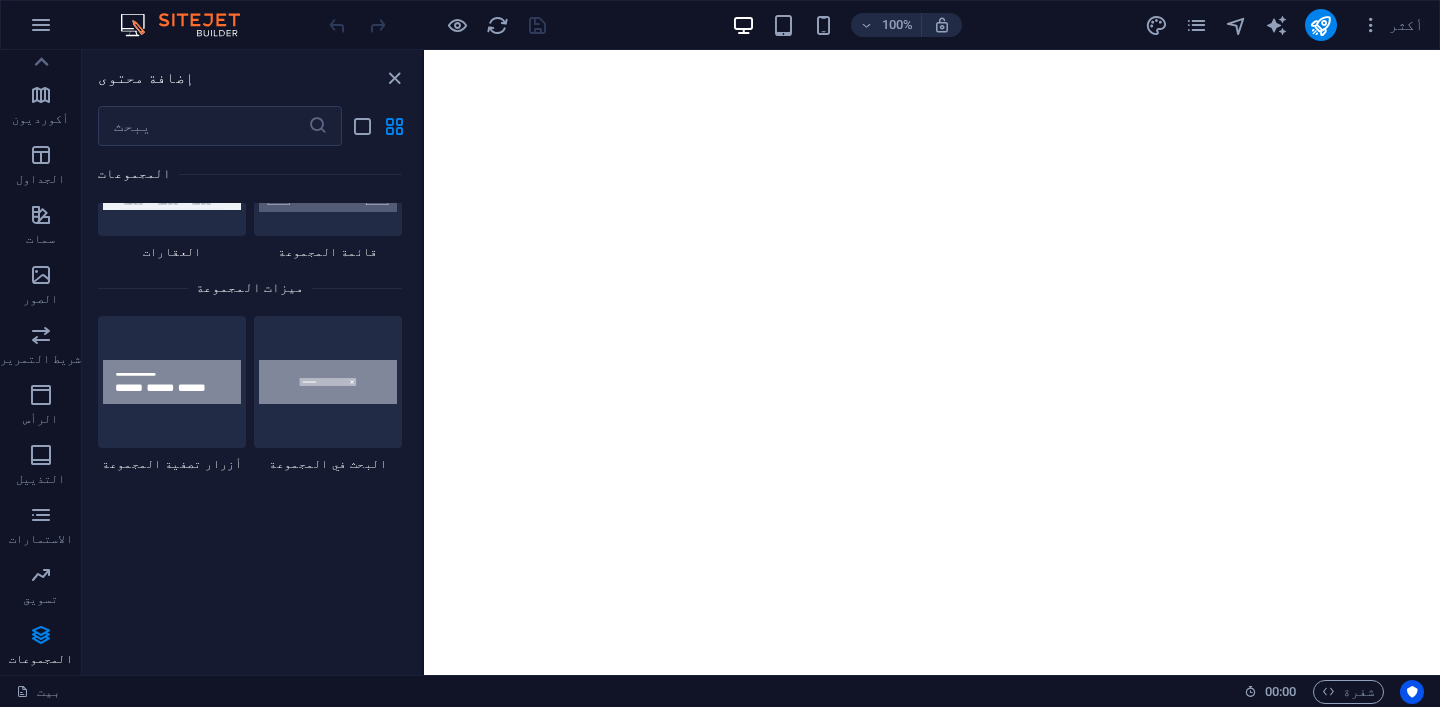 scroll, scrollTop: 19000, scrollLeft: 0, axis: vertical 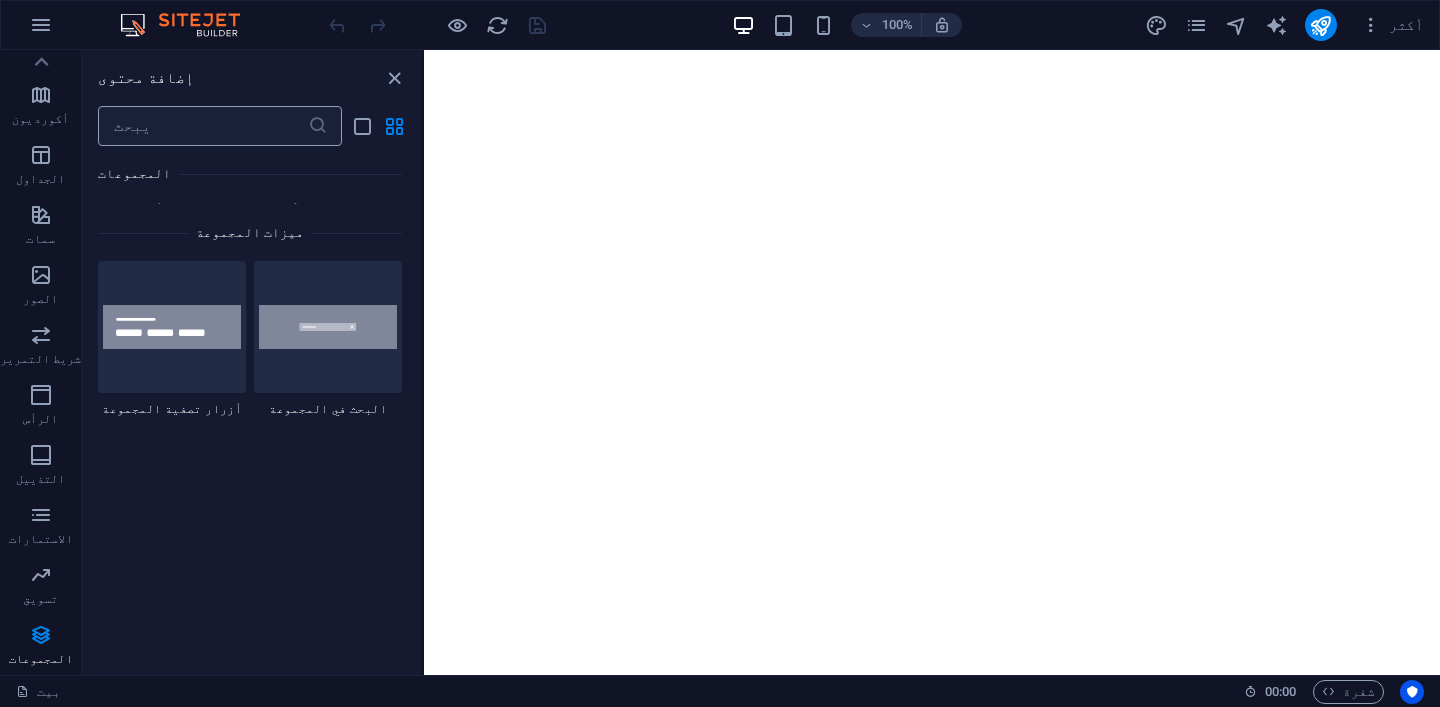 click at bounding box center [202, 126] 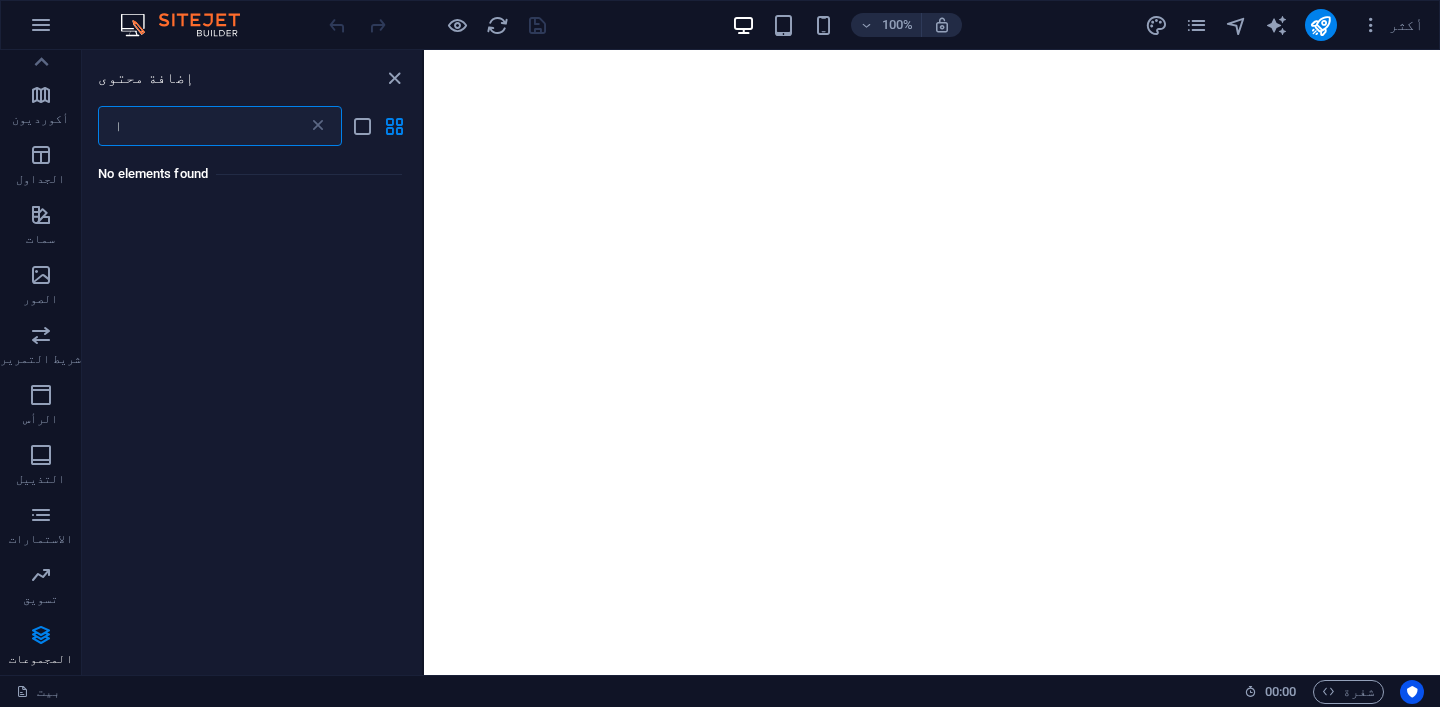 scroll, scrollTop: 0, scrollLeft: 0, axis: both 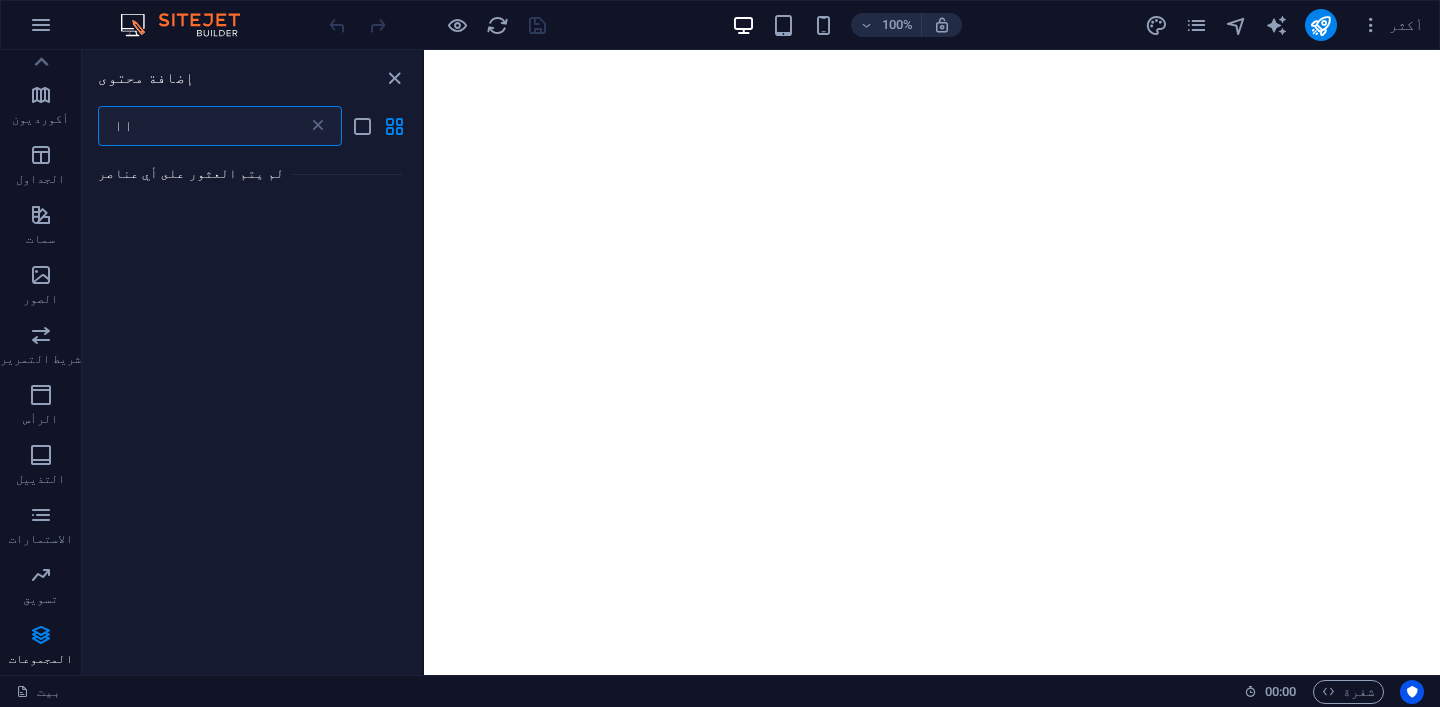 type on "ا" 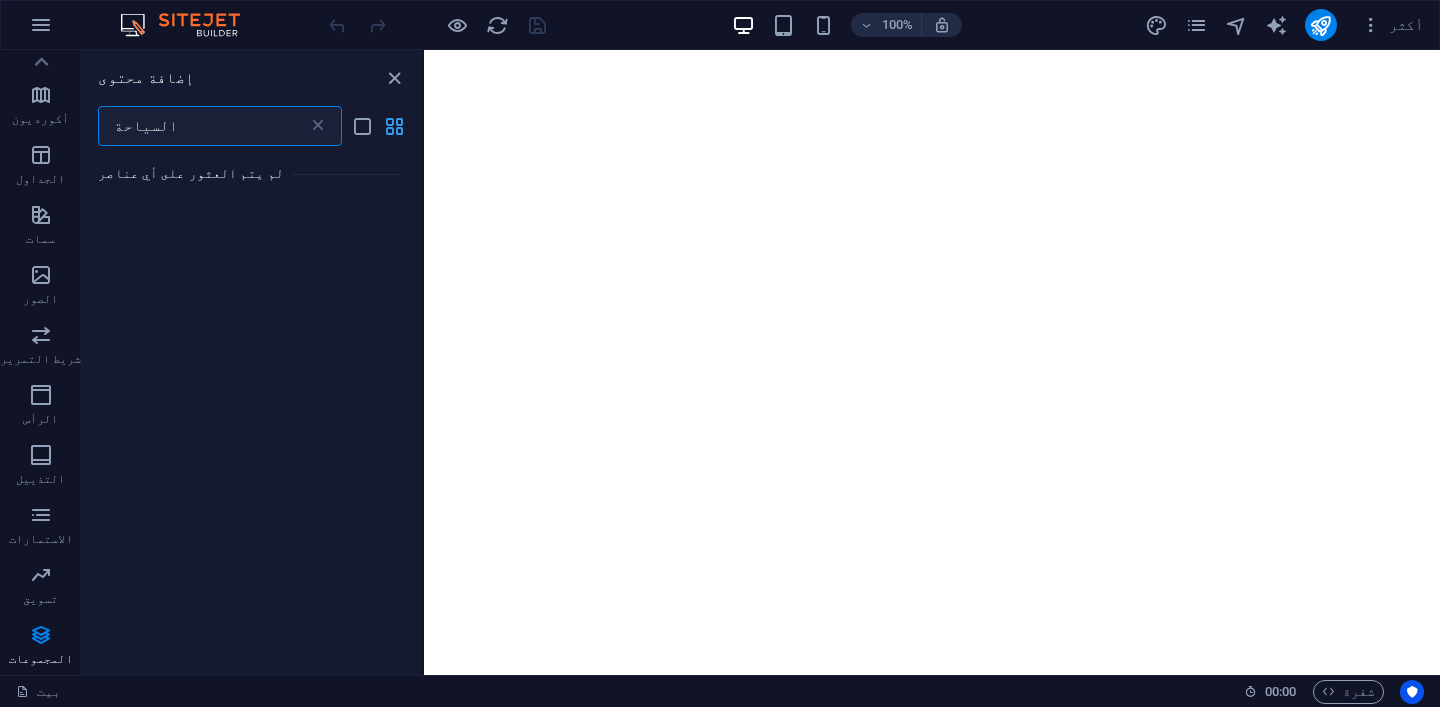 click at bounding box center (394, 126) 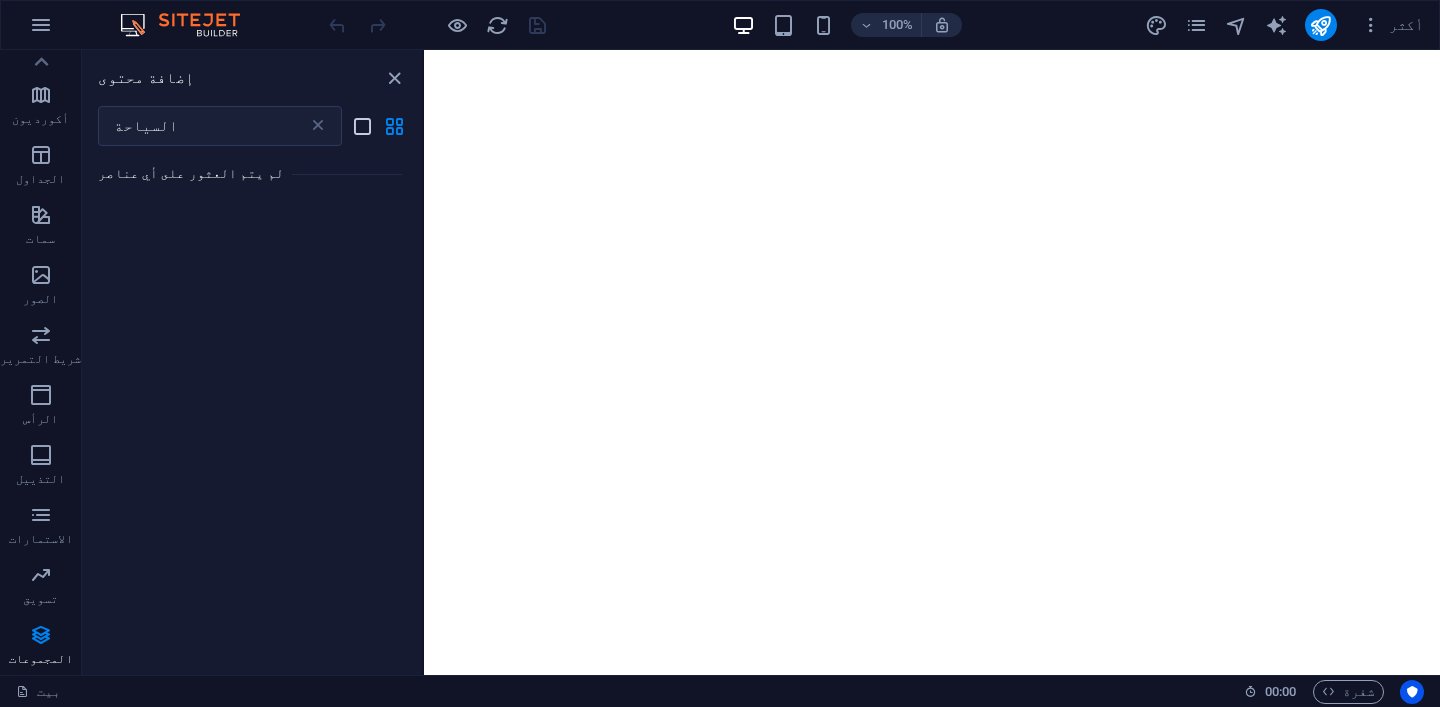 click at bounding box center [362, 126] 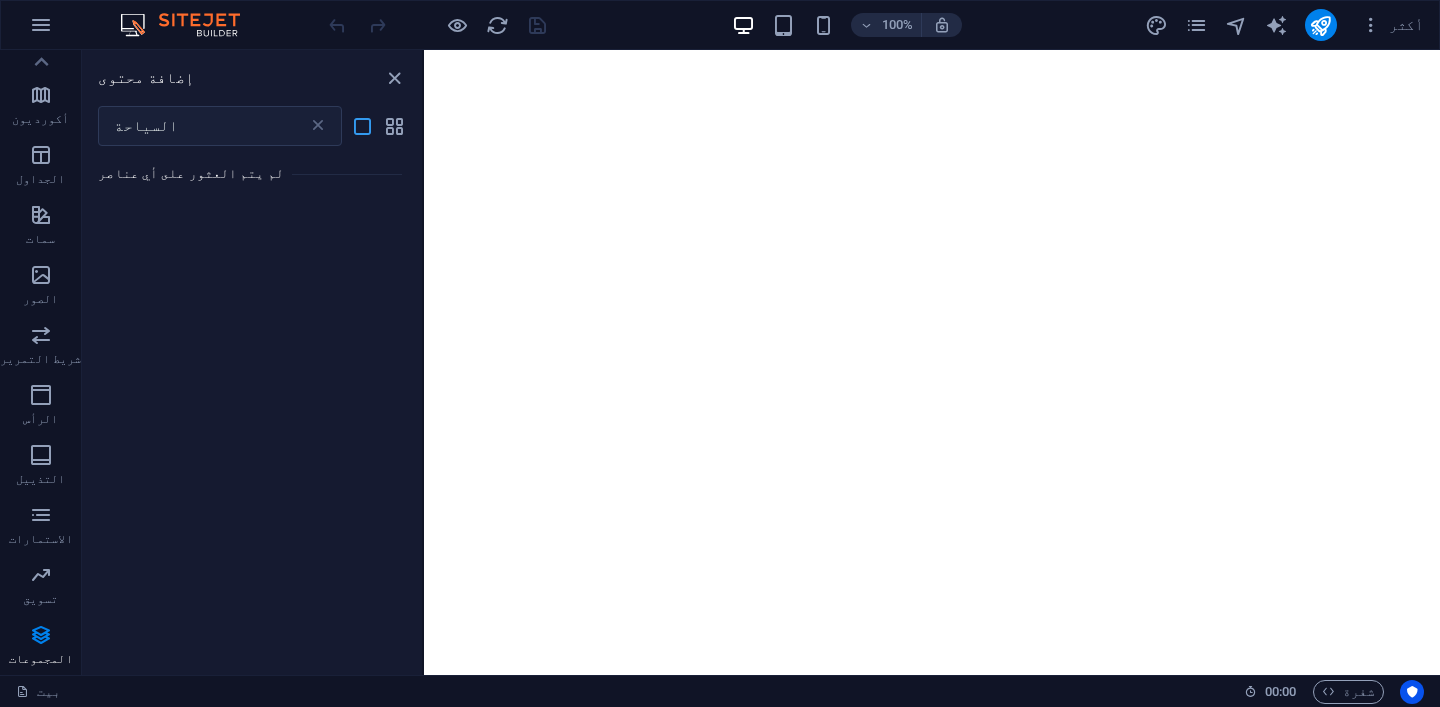 click at bounding box center [362, 126] 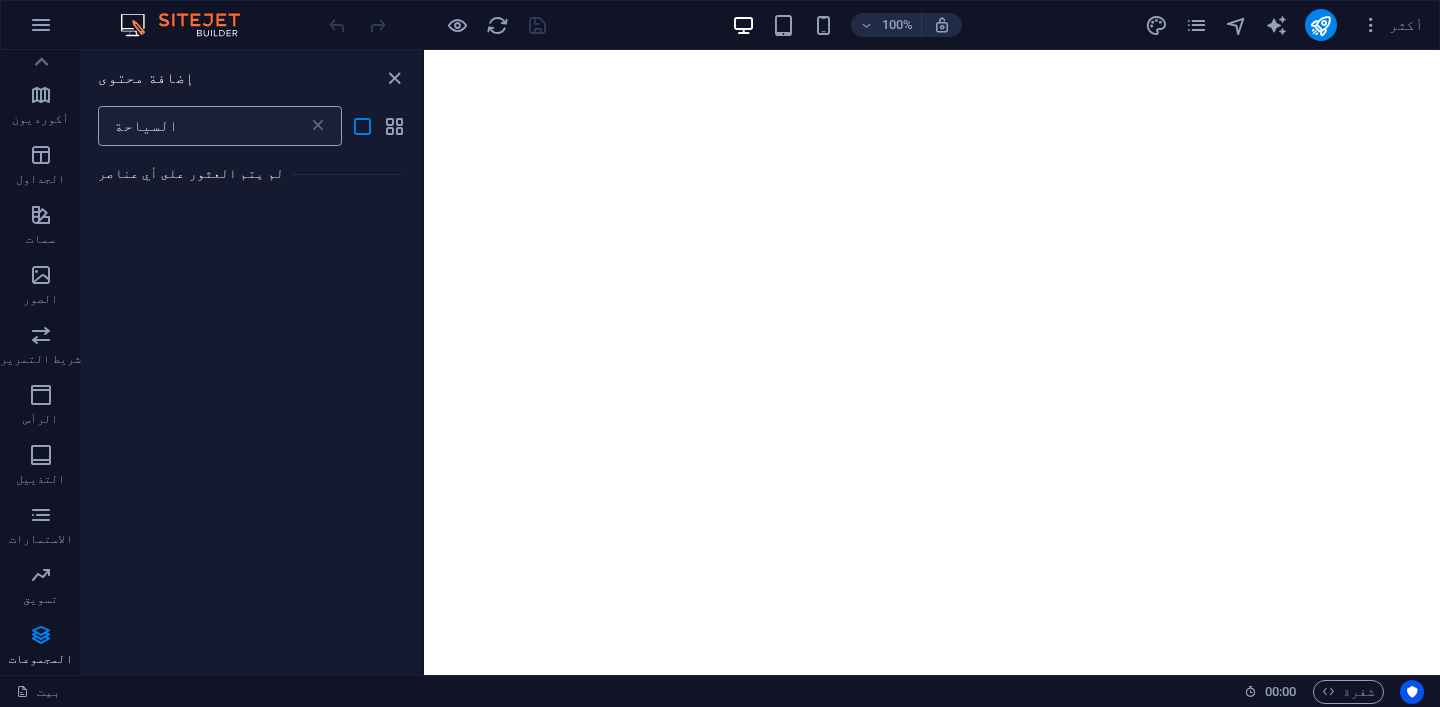 click on "السياحة" at bounding box center [202, 126] 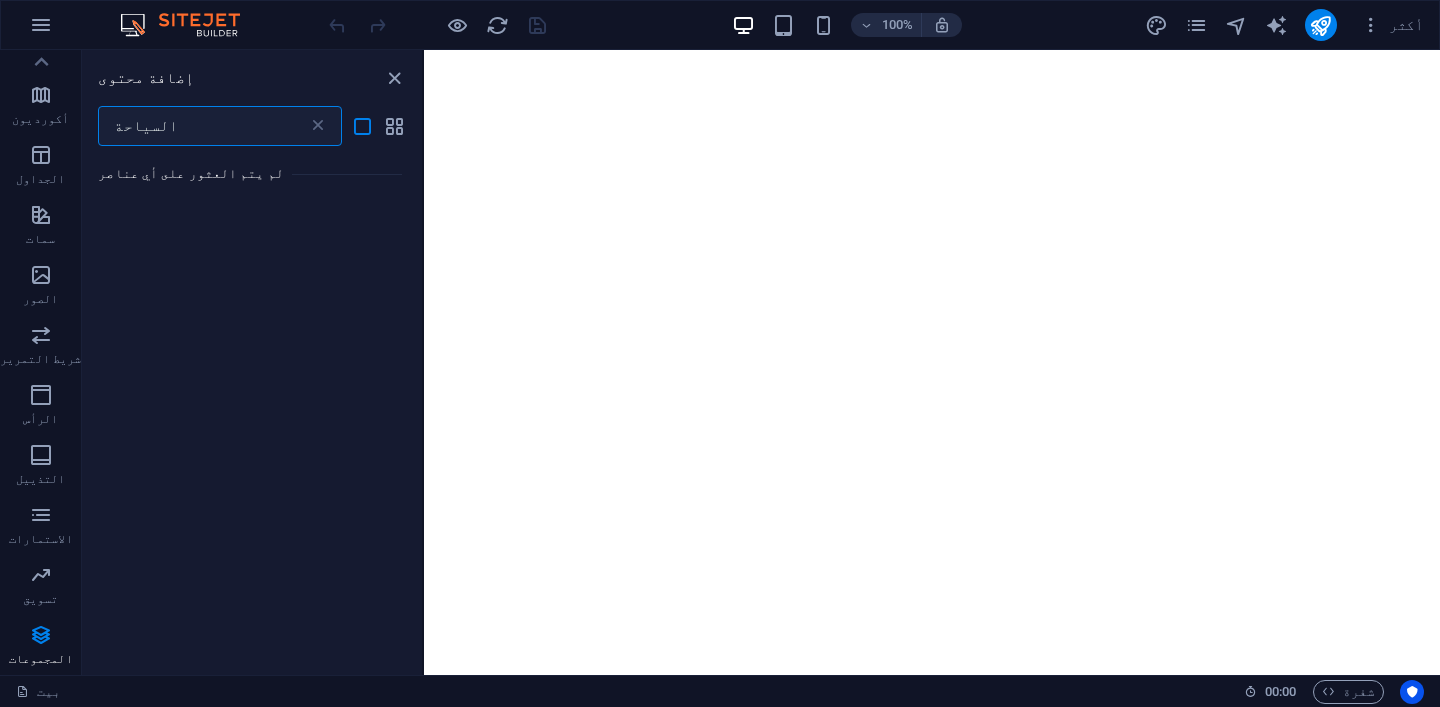 click on "السياحة" at bounding box center [202, 126] 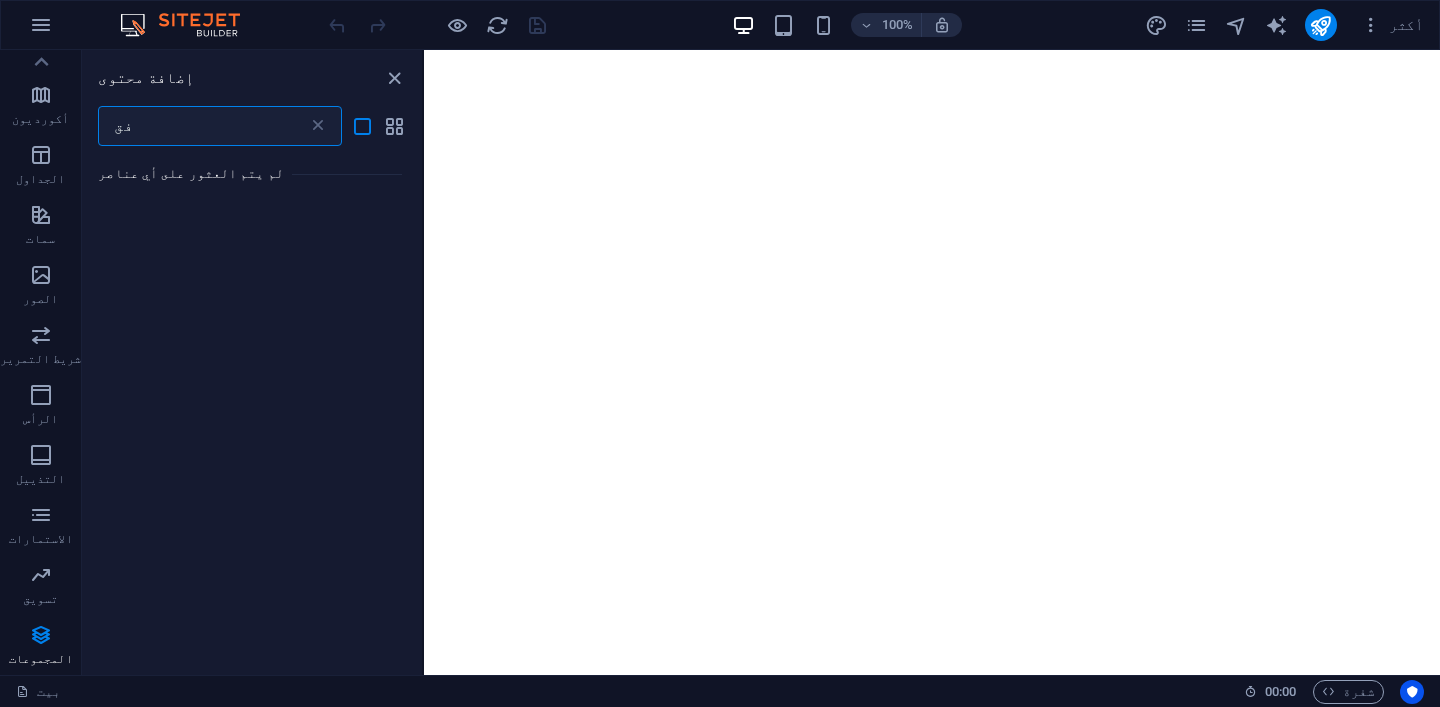 type on "ف" 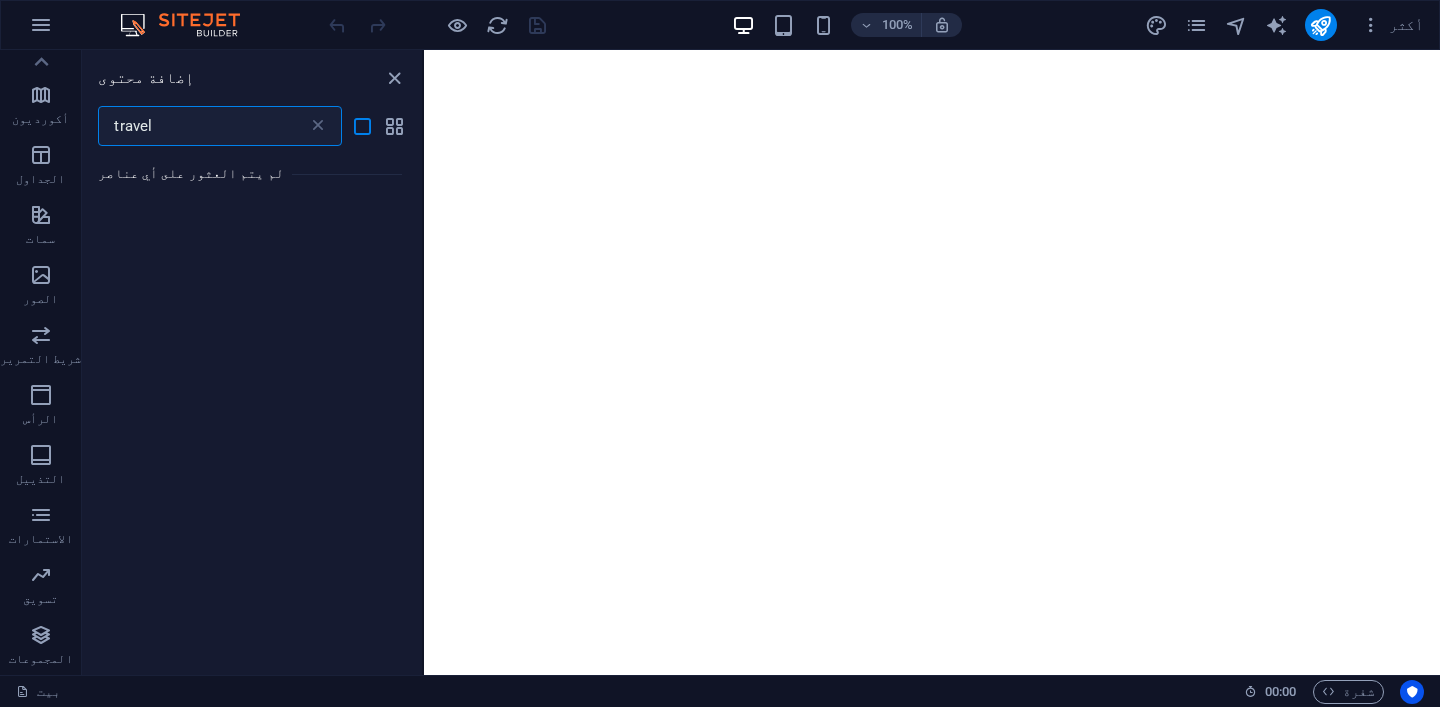 click on "travel" at bounding box center [202, 126] 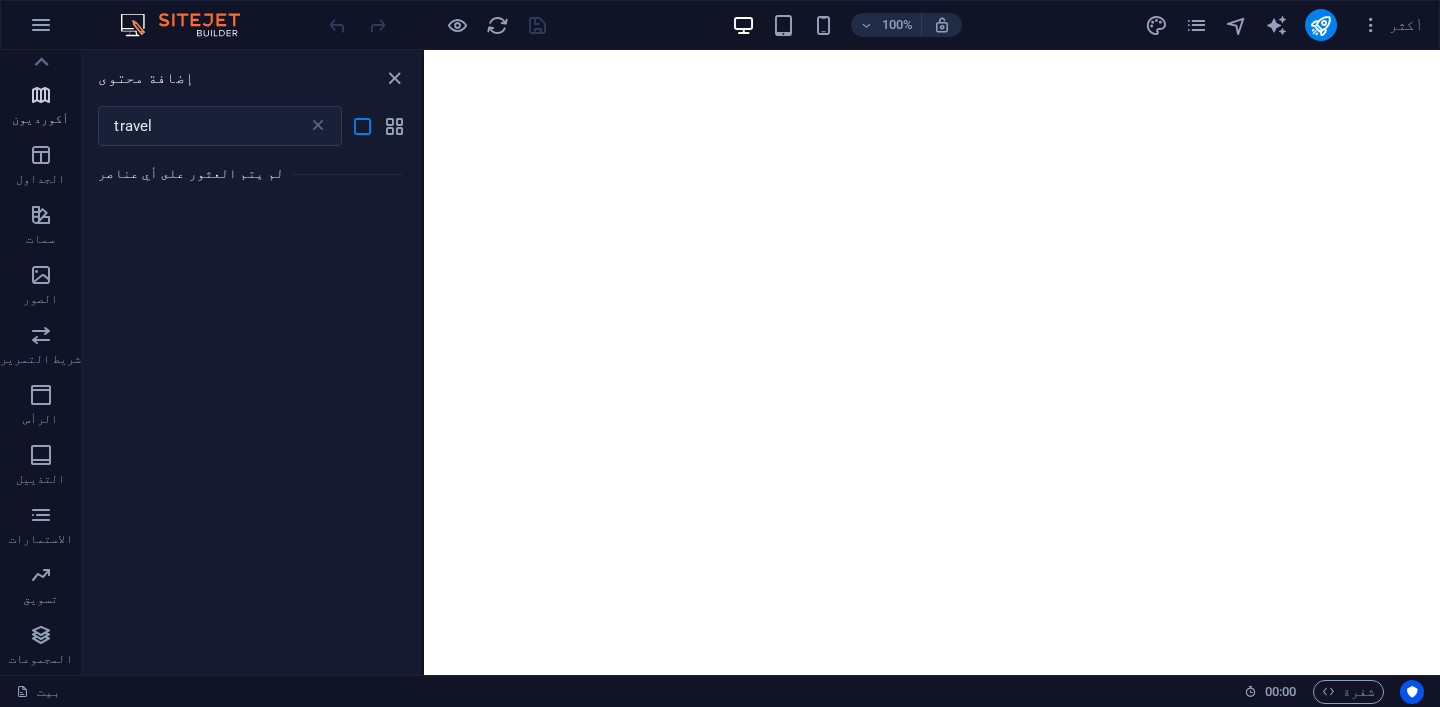 click at bounding box center [41, 95] 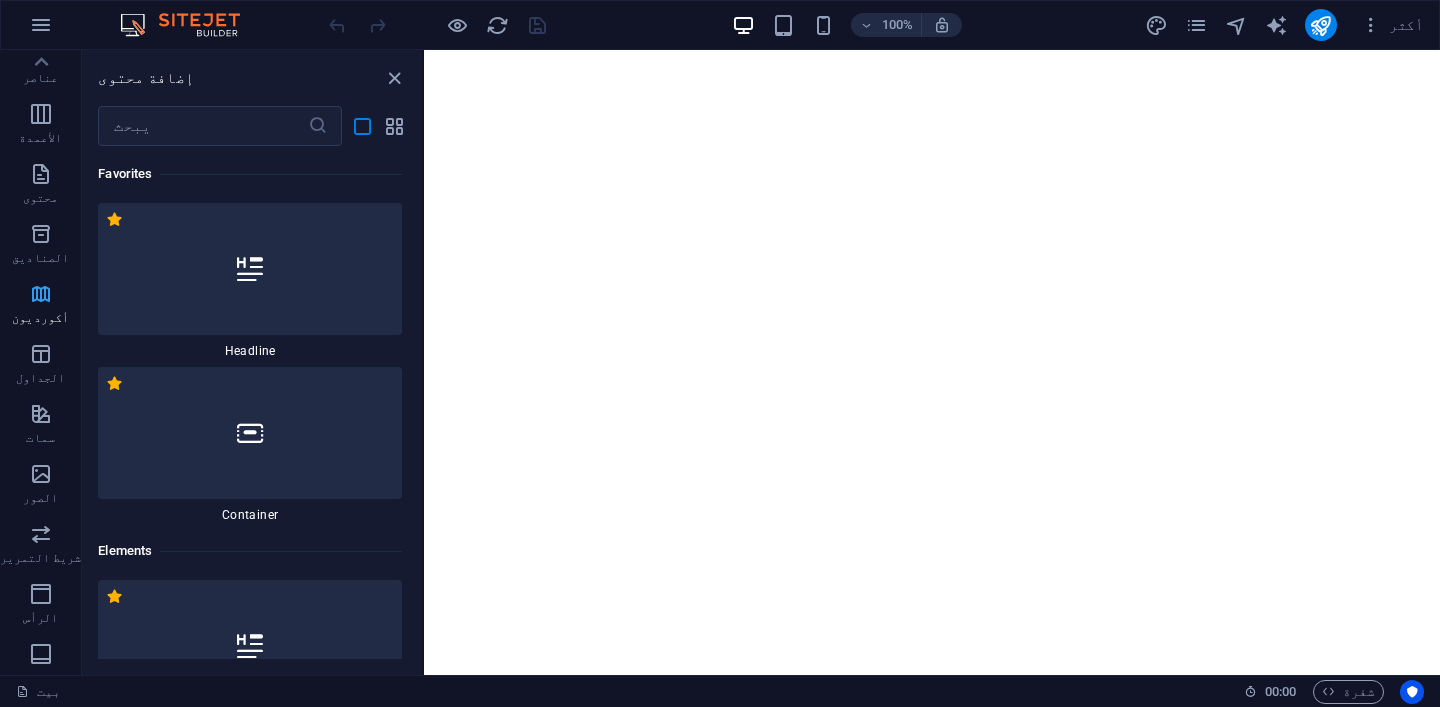 scroll, scrollTop: 0, scrollLeft: 0, axis: both 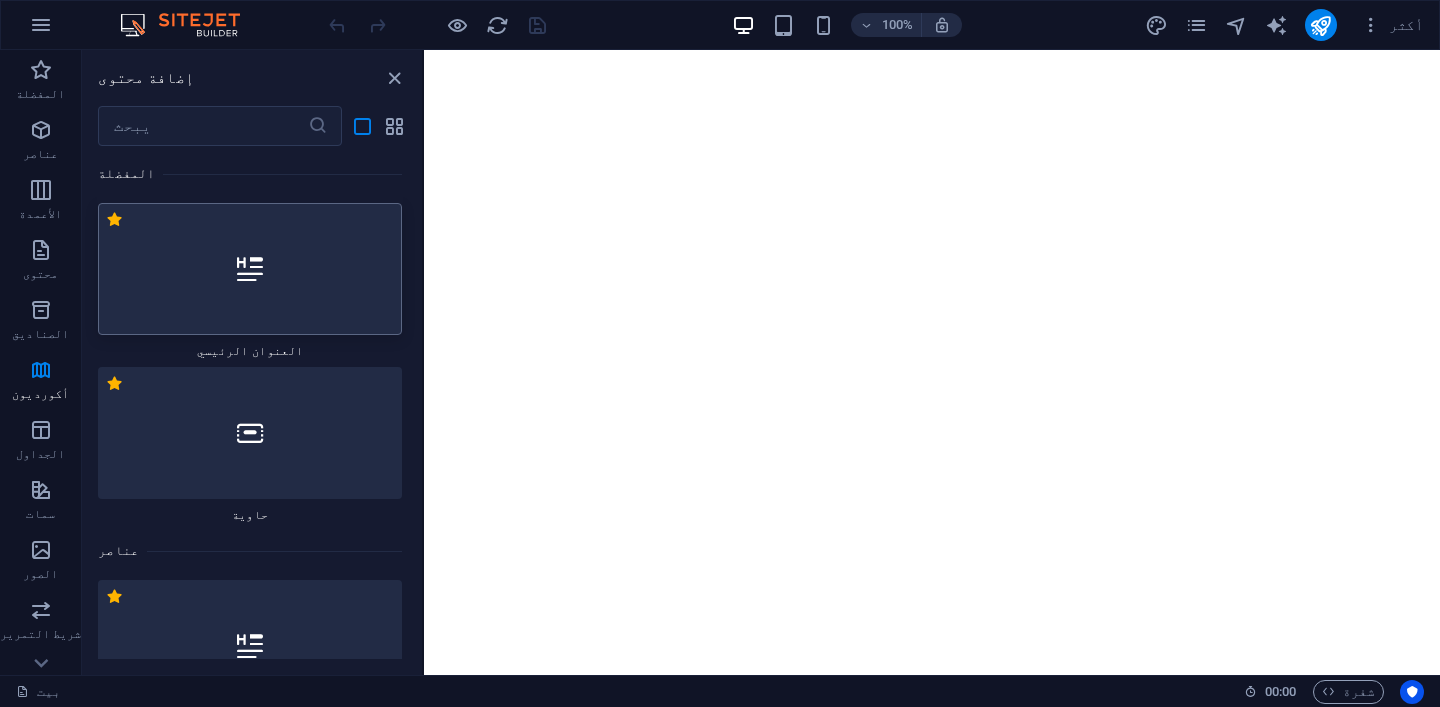 click at bounding box center [250, 269] 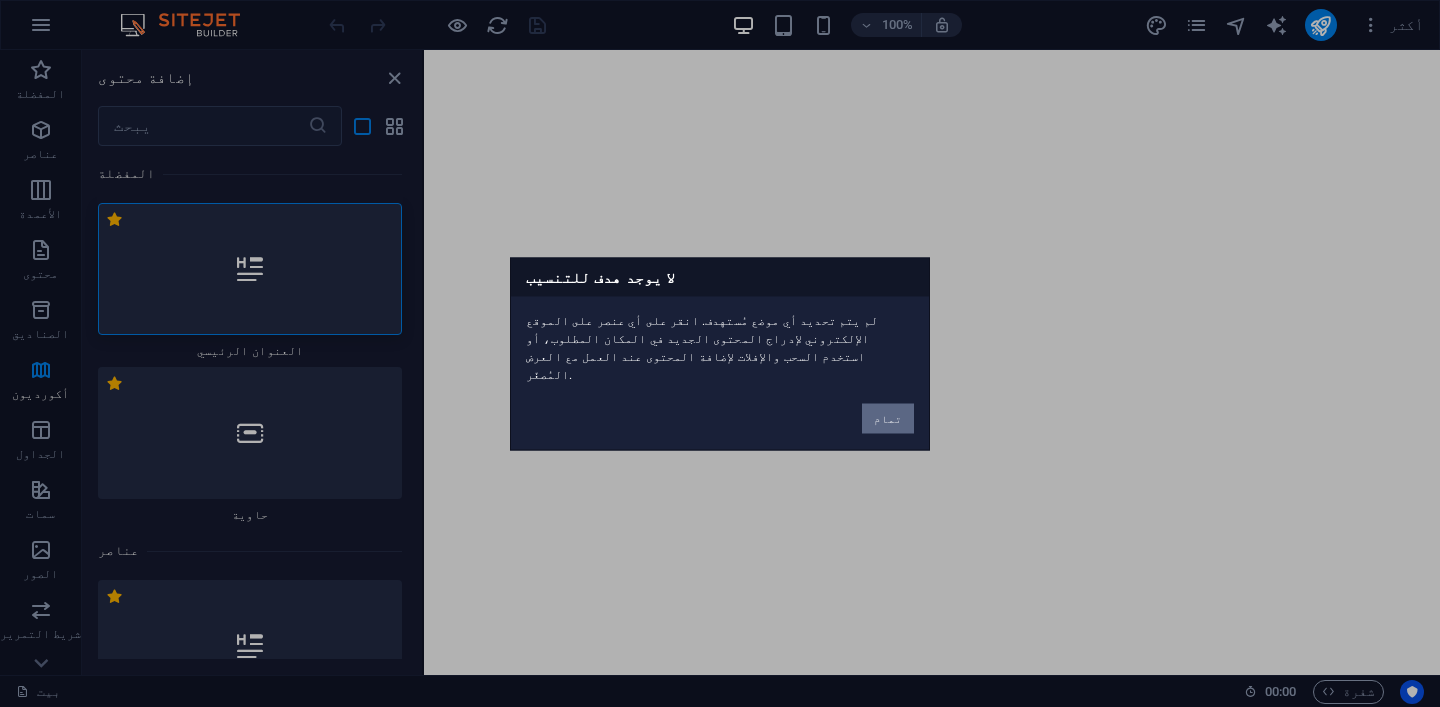 click on "تمام" at bounding box center (888, 418) 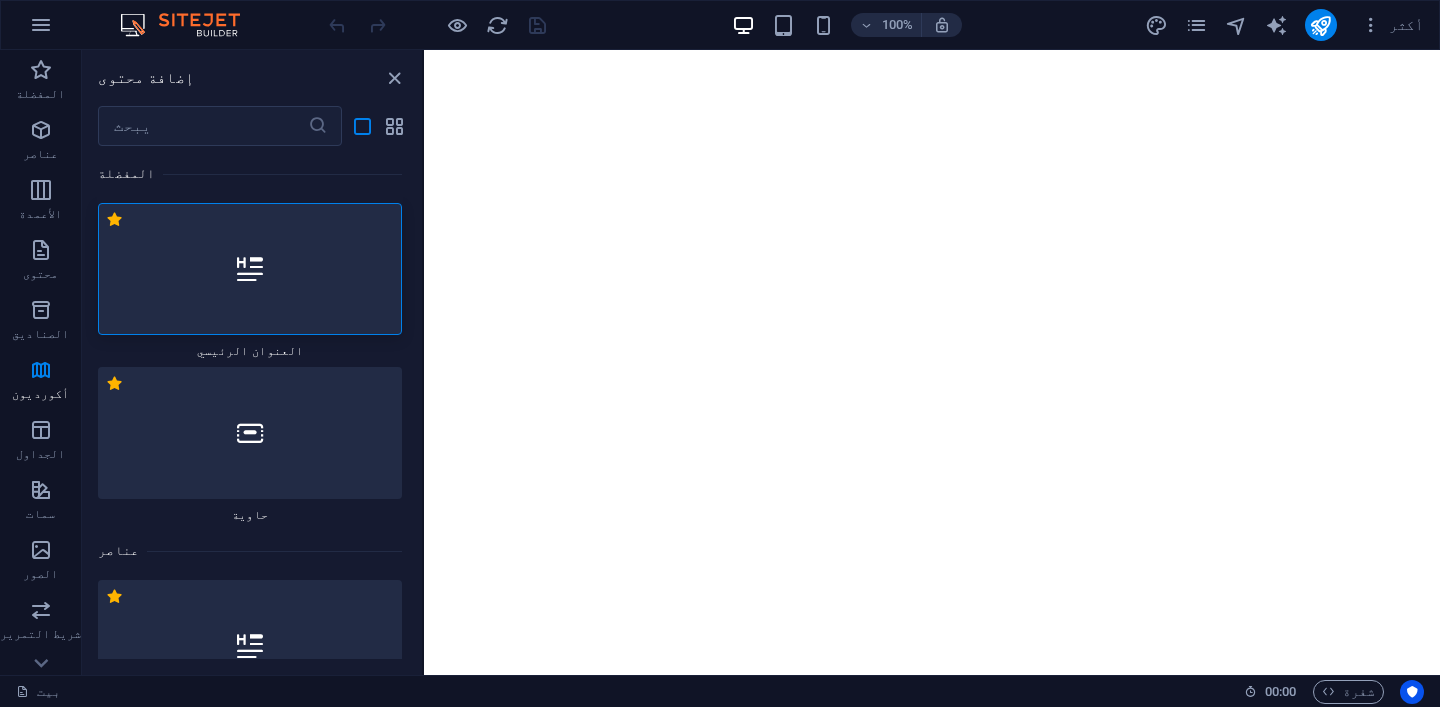 click at bounding box center [250, 269] 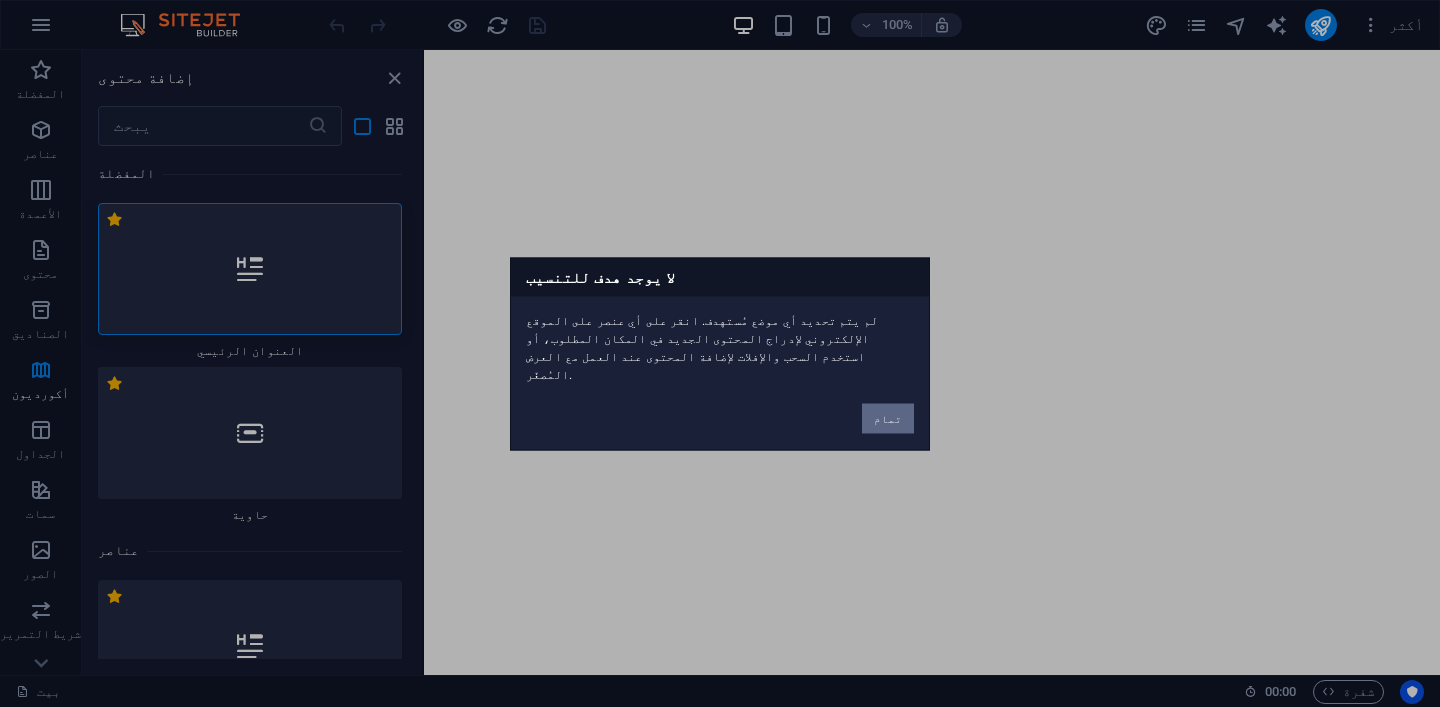 click on "تمام" at bounding box center [888, 418] 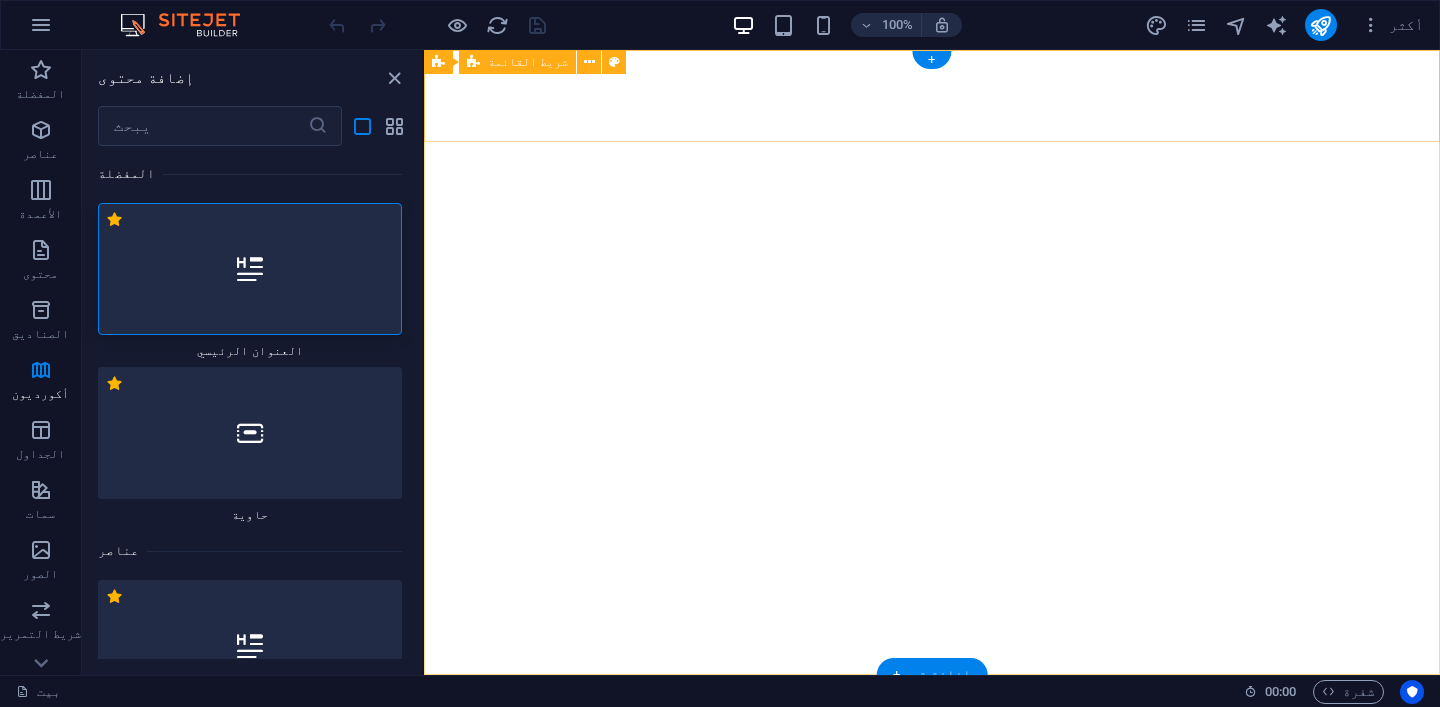 click on "hotelianatravel.com الرئيسية الخدمات فريق العمل المعرض ساعات العمل" at bounding box center [932, 746] 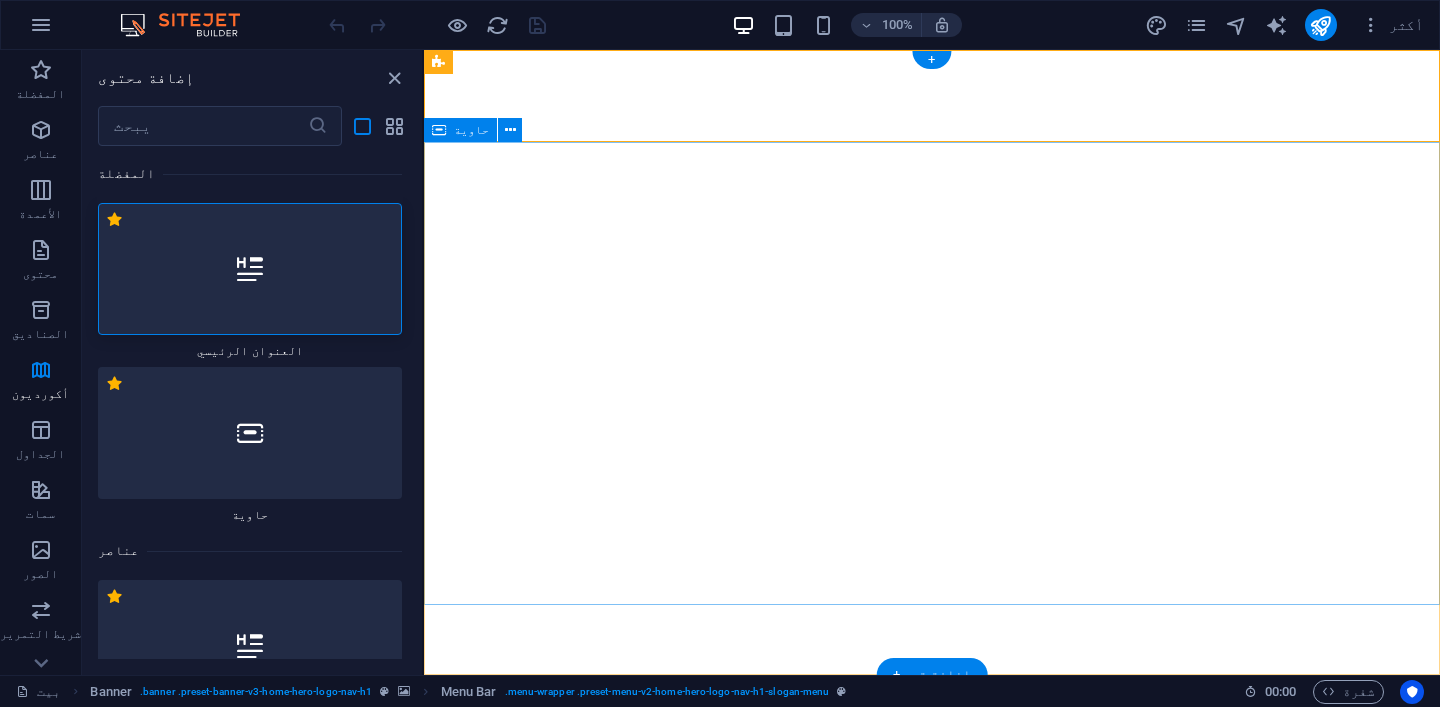 click on "مرحباً بكم في وضوحايا ترافيل، حيث تبدأ مغامرتكم!" at bounding box center [932, 929] 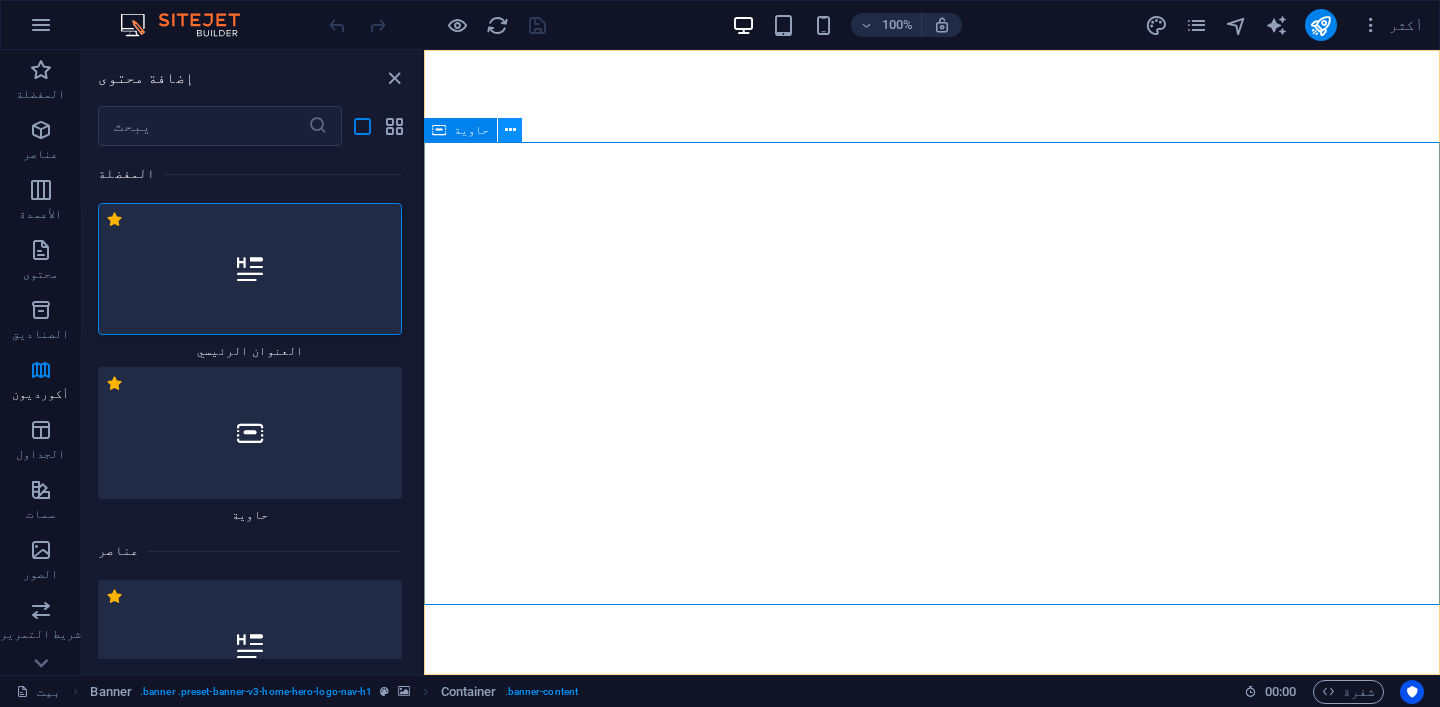 click at bounding box center [510, 130] 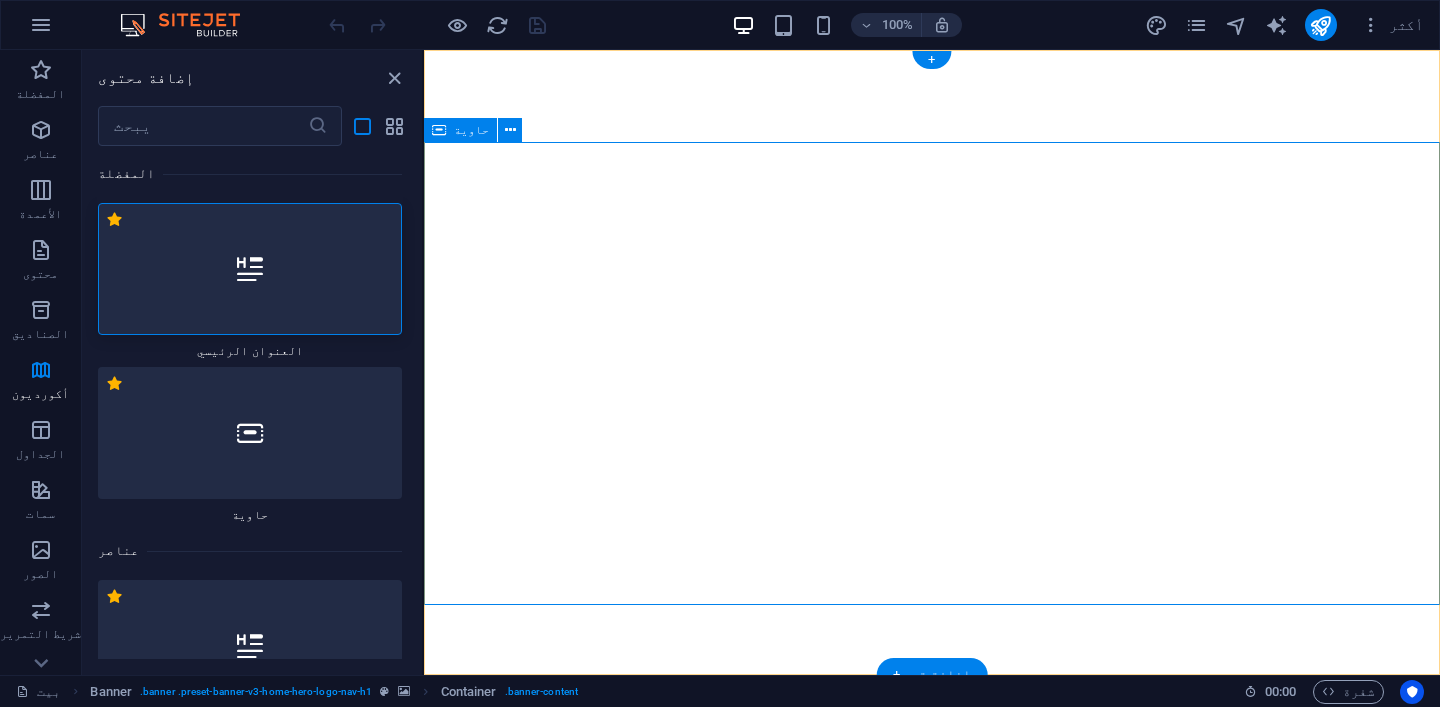 click on "مرحباً بكم في وضوحايا ترافيل، حيث تبدأ مغامرتكم!" at bounding box center (932, 929) 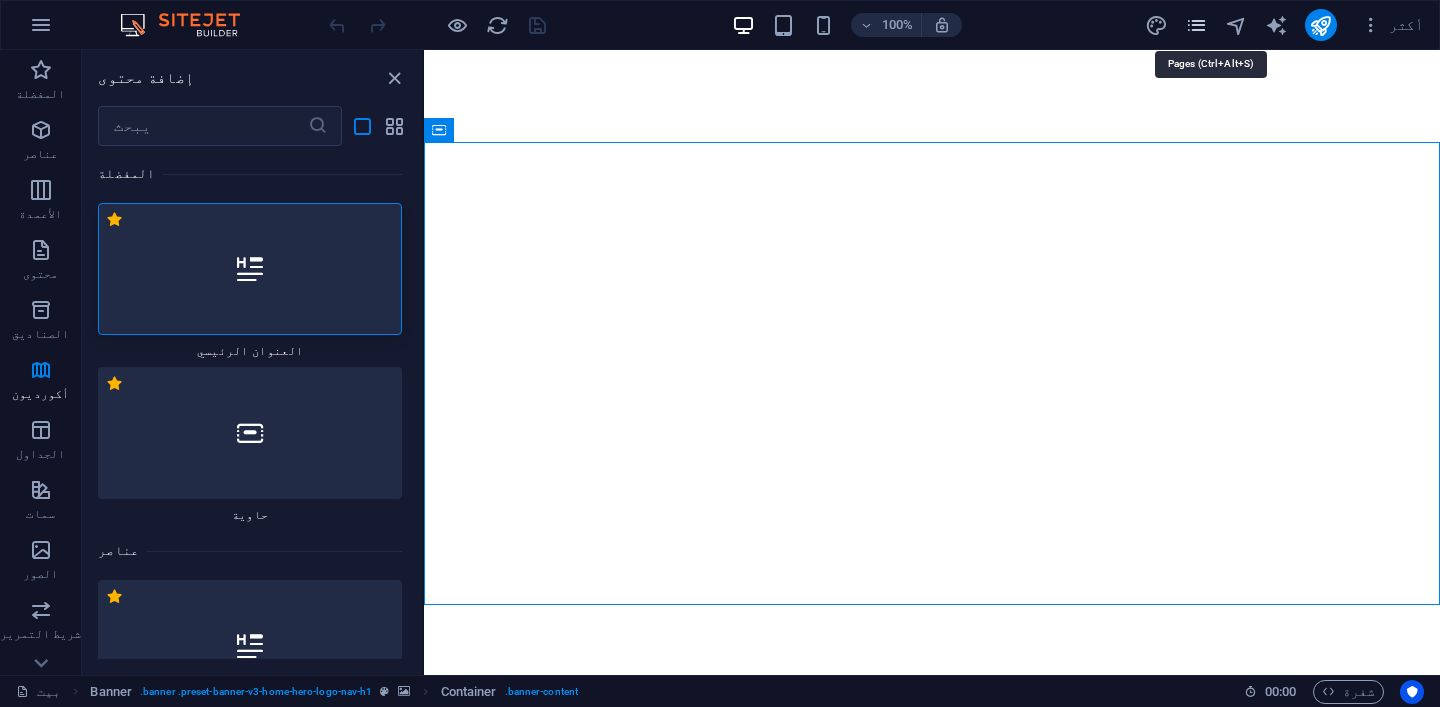 click at bounding box center (1196, 25) 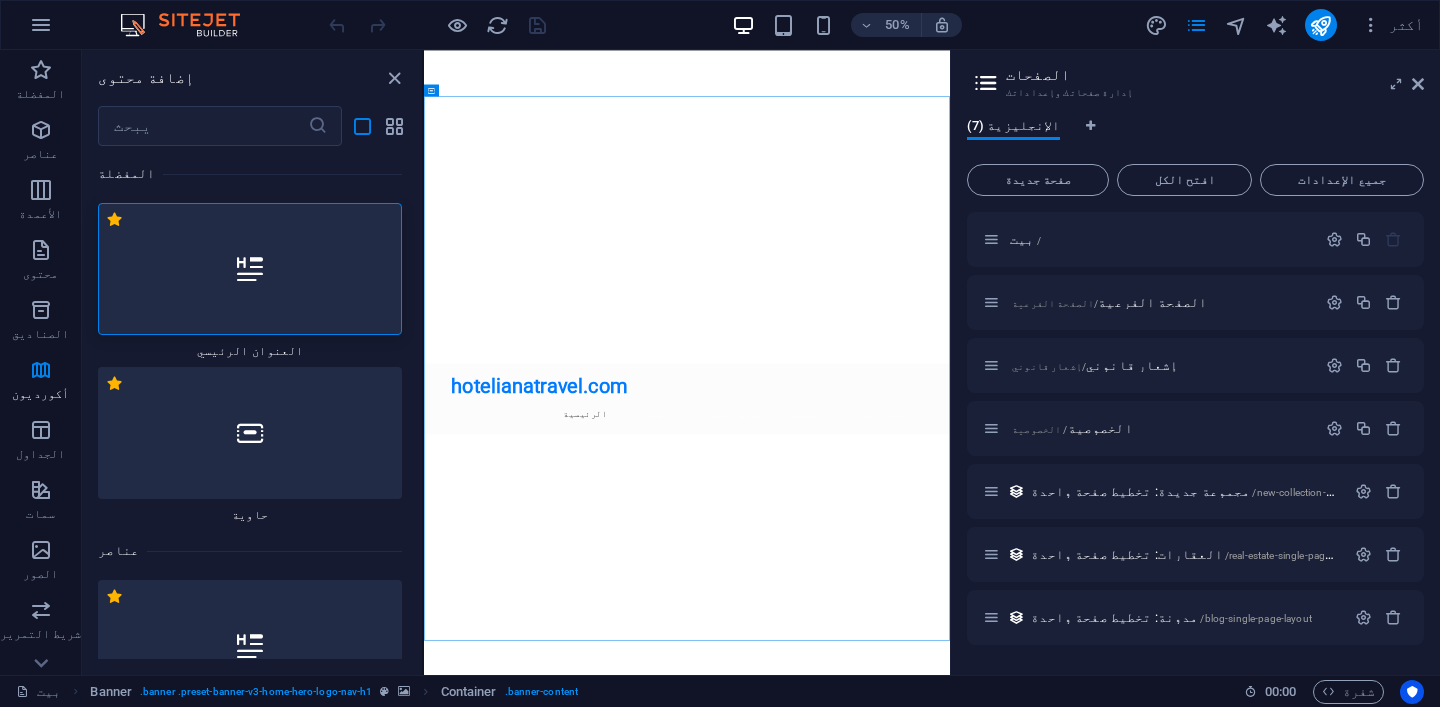click on "الصفحات إدارة صفحاتك وإعداداتك الإنجليزية (7) صفحة جديدة افتح الكل جميع الإعدادات بيت  / الصفحة الفرعية  /الصفحة الفرعية إشعار قانوني  /إشعار قانوني الخصوصية  / الخصوصية مجموعة جديدة: تخطيط صفحة واحدة  /new-collection-single-page-layout العقارات: تخطيط صفحة واحدة  /real-estate-single-page-layout مدونة: تخطيط صفحة واحدة  /blog-single-page-layout" at bounding box center [1195, 362] 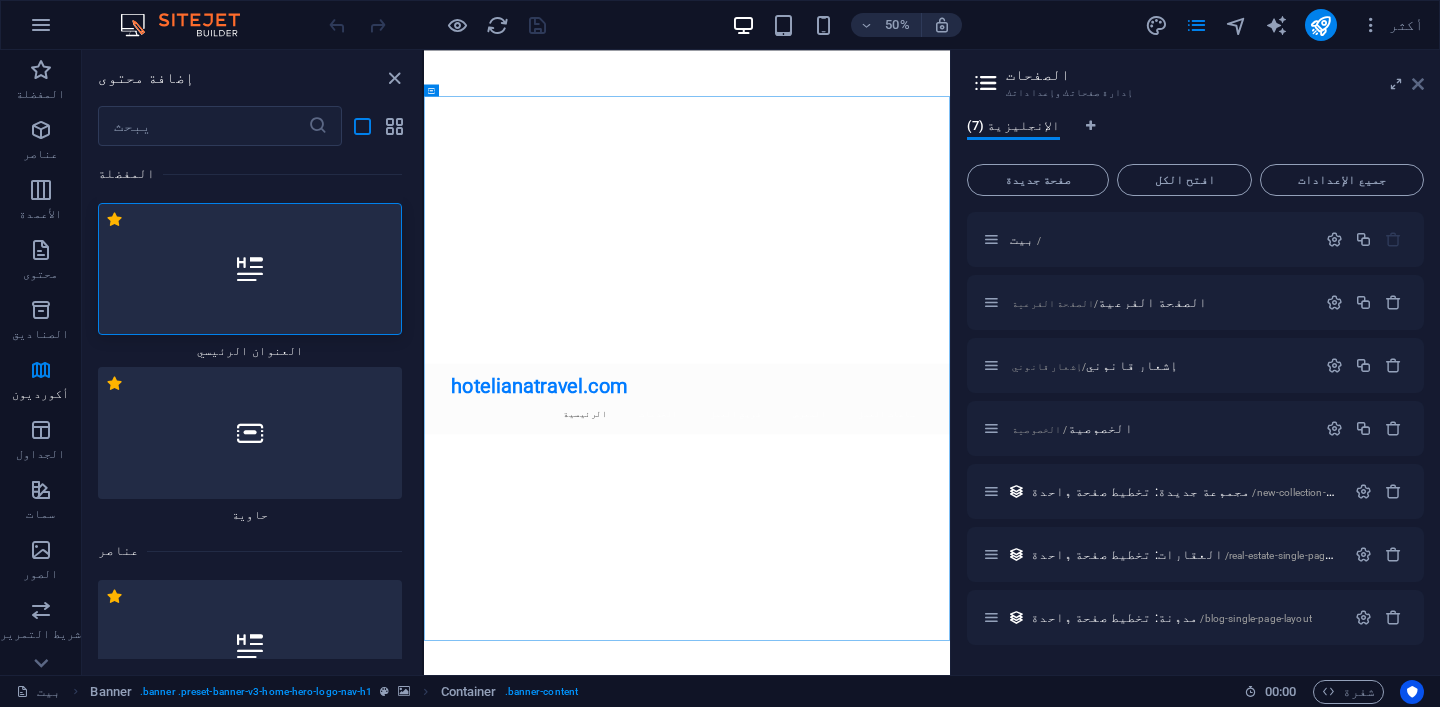 click at bounding box center [1418, 84] 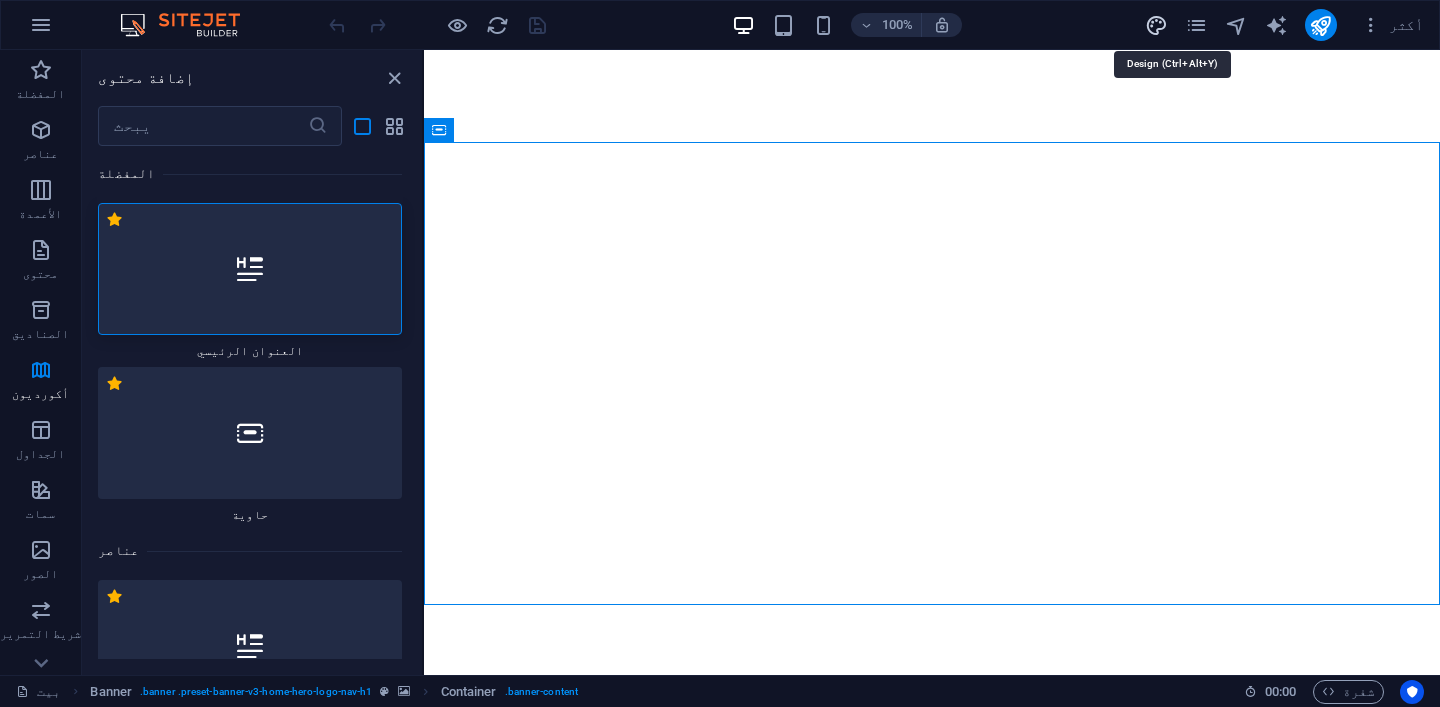 click at bounding box center [1156, 25] 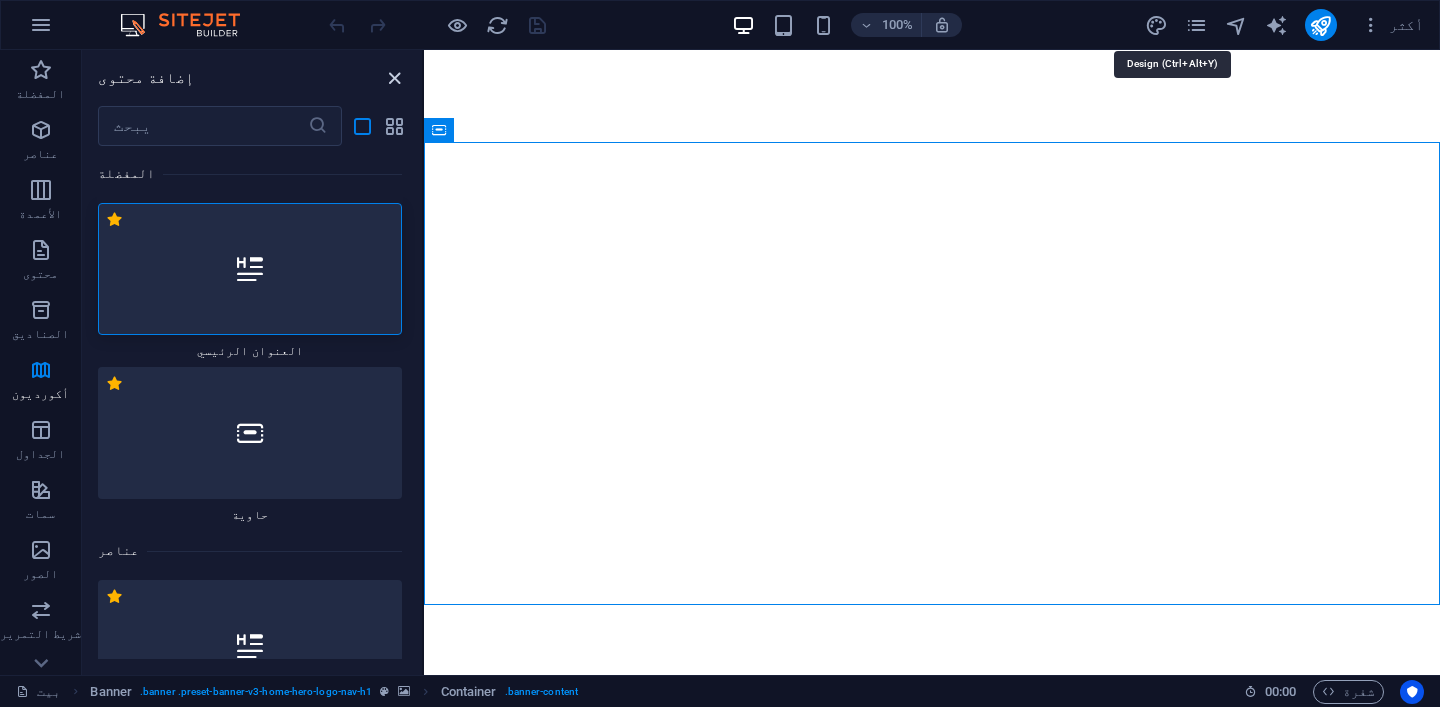 click at bounding box center (394, 78) 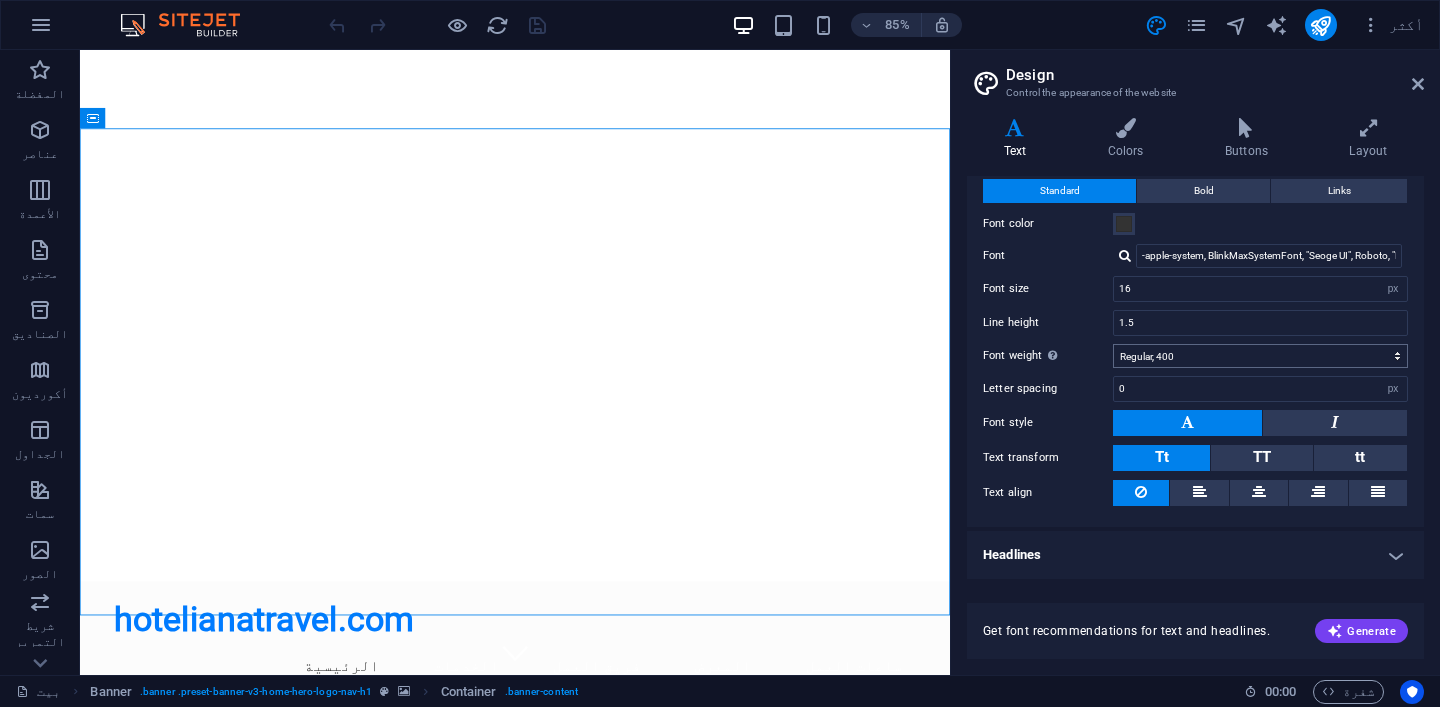 scroll, scrollTop: 0, scrollLeft: 0, axis: both 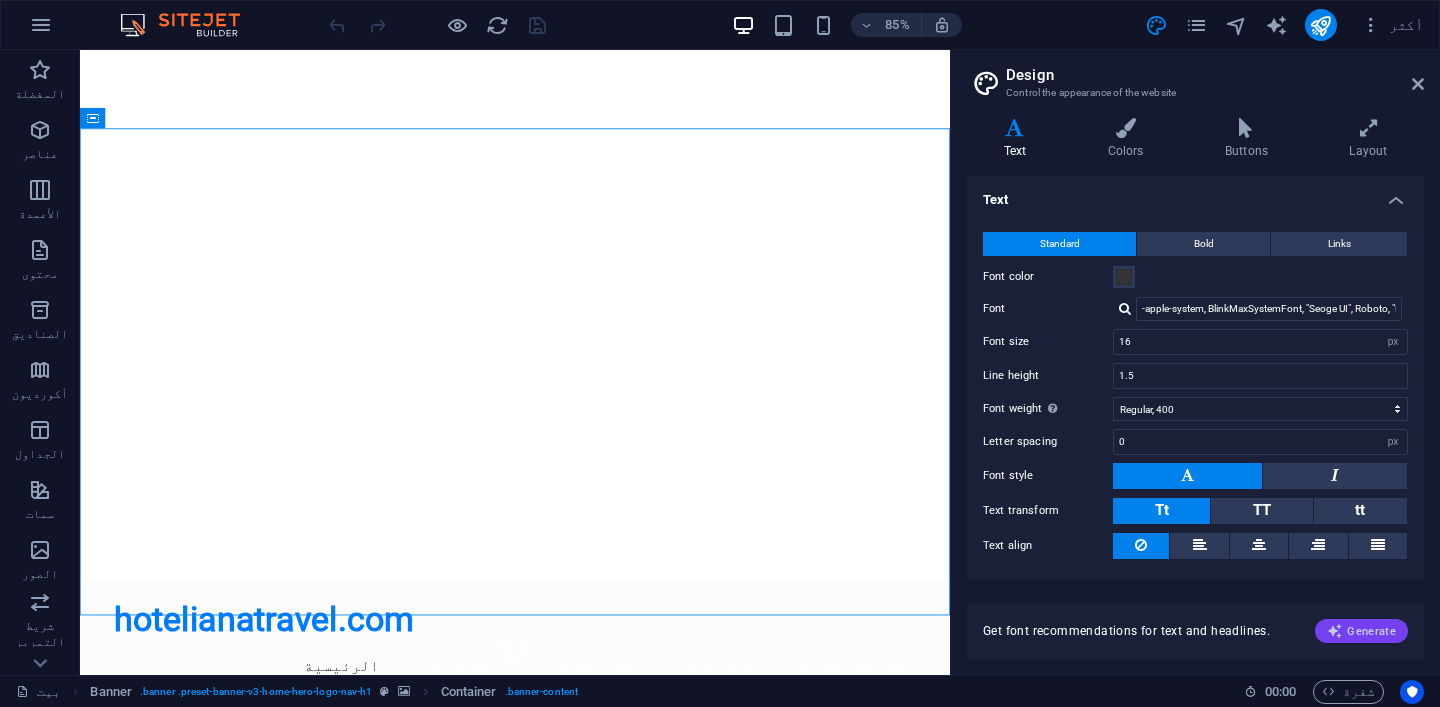 click on "Generate" at bounding box center [1361, 631] 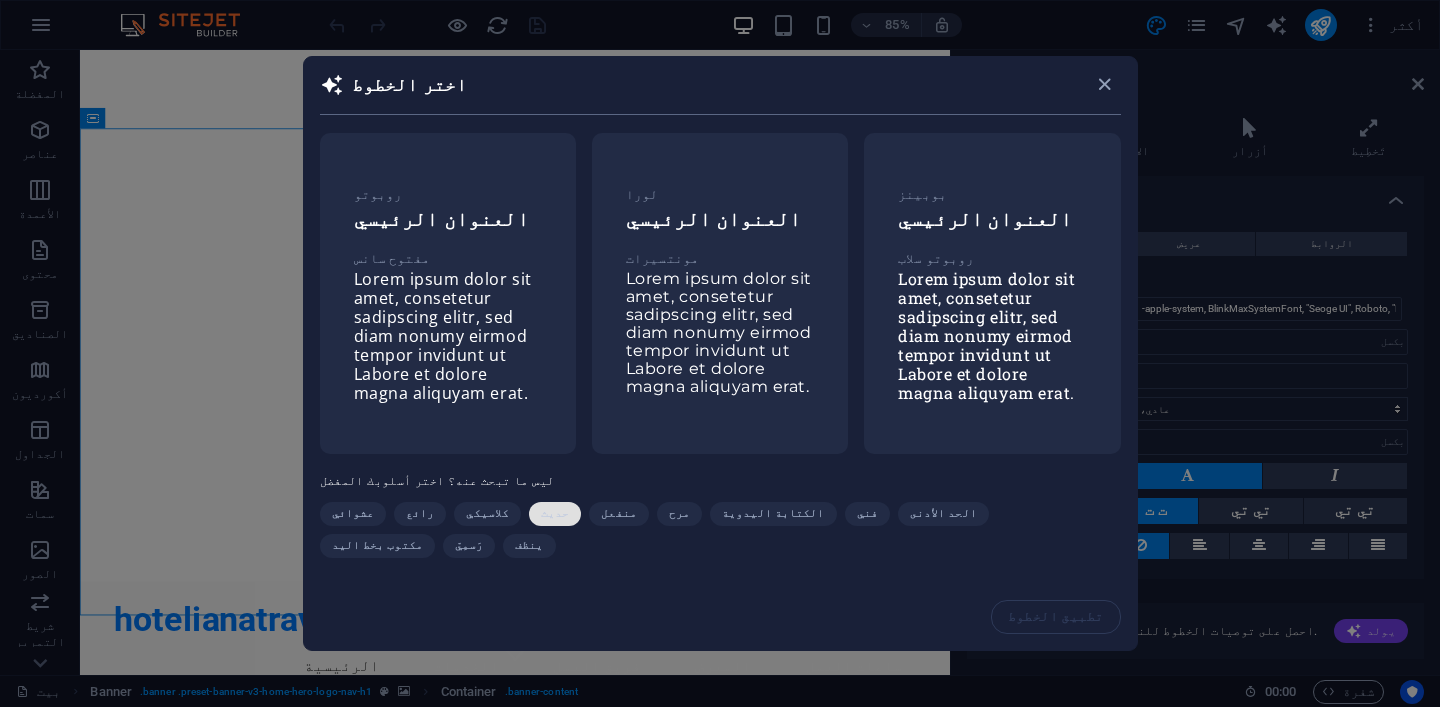 click on "حديث" at bounding box center [555, 513] 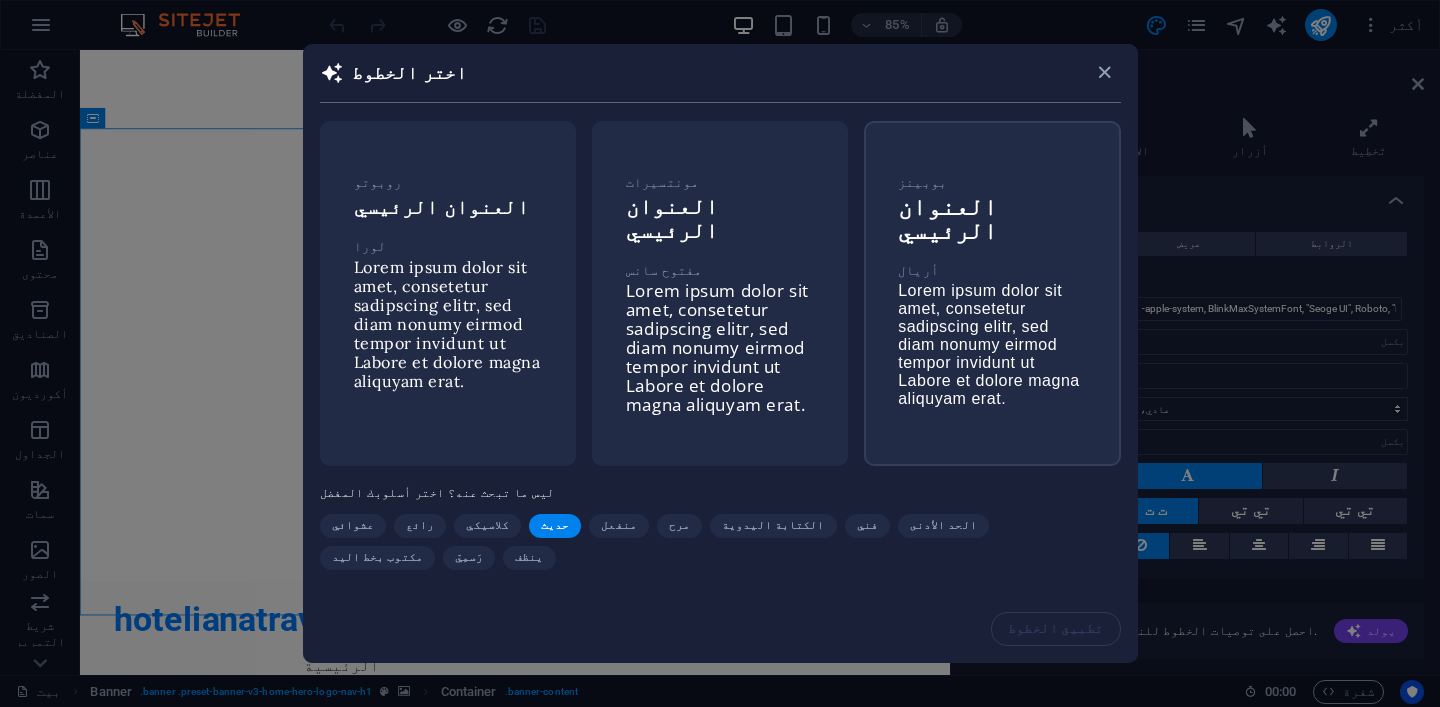 click on "Lorem ipsum dolor sit amet, consetetur sadipscing elitr, sed diam nonumy eirmod tempor invidunt ut Labore et dolore magna aliquyam erat." at bounding box center (989, 344) 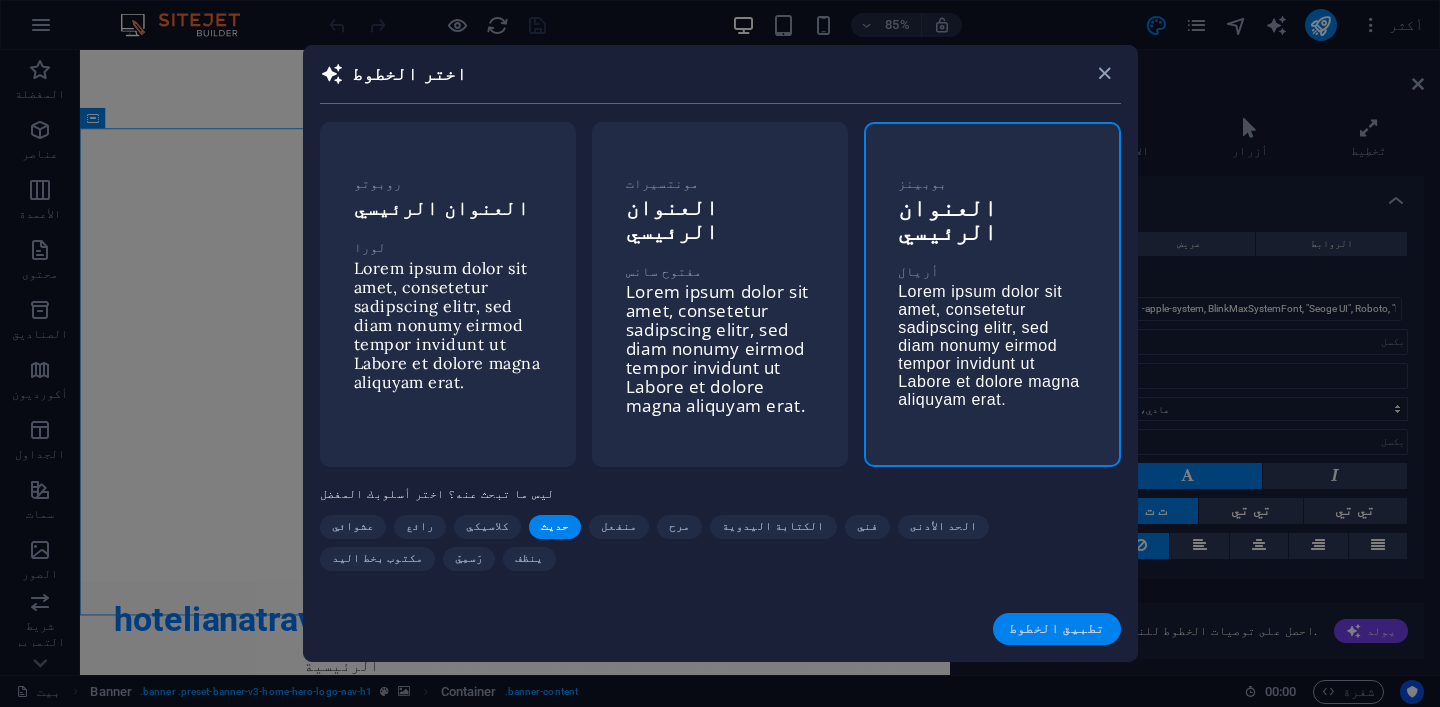 click on "تطبيق الخطوط" at bounding box center (1057, 628) 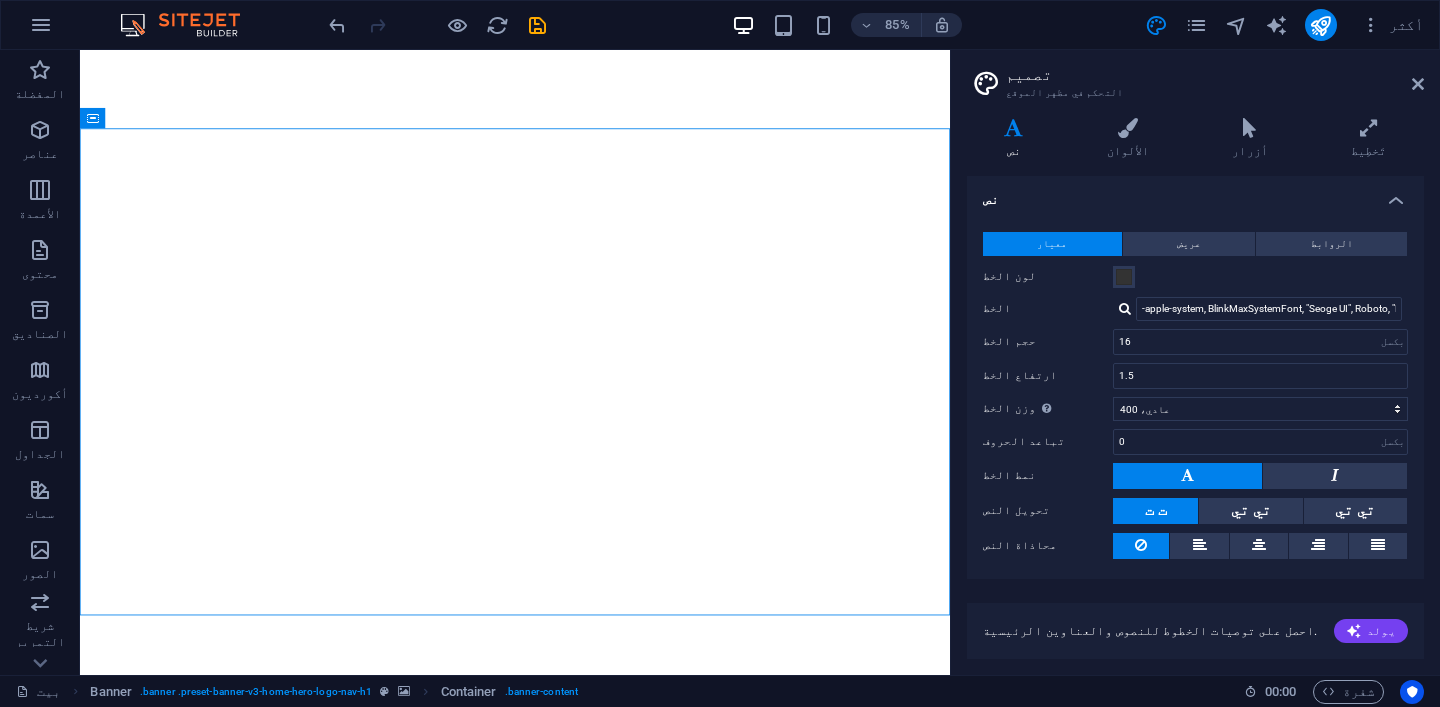 scroll, scrollTop: 53, scrollLeft: 0, axis: vertical 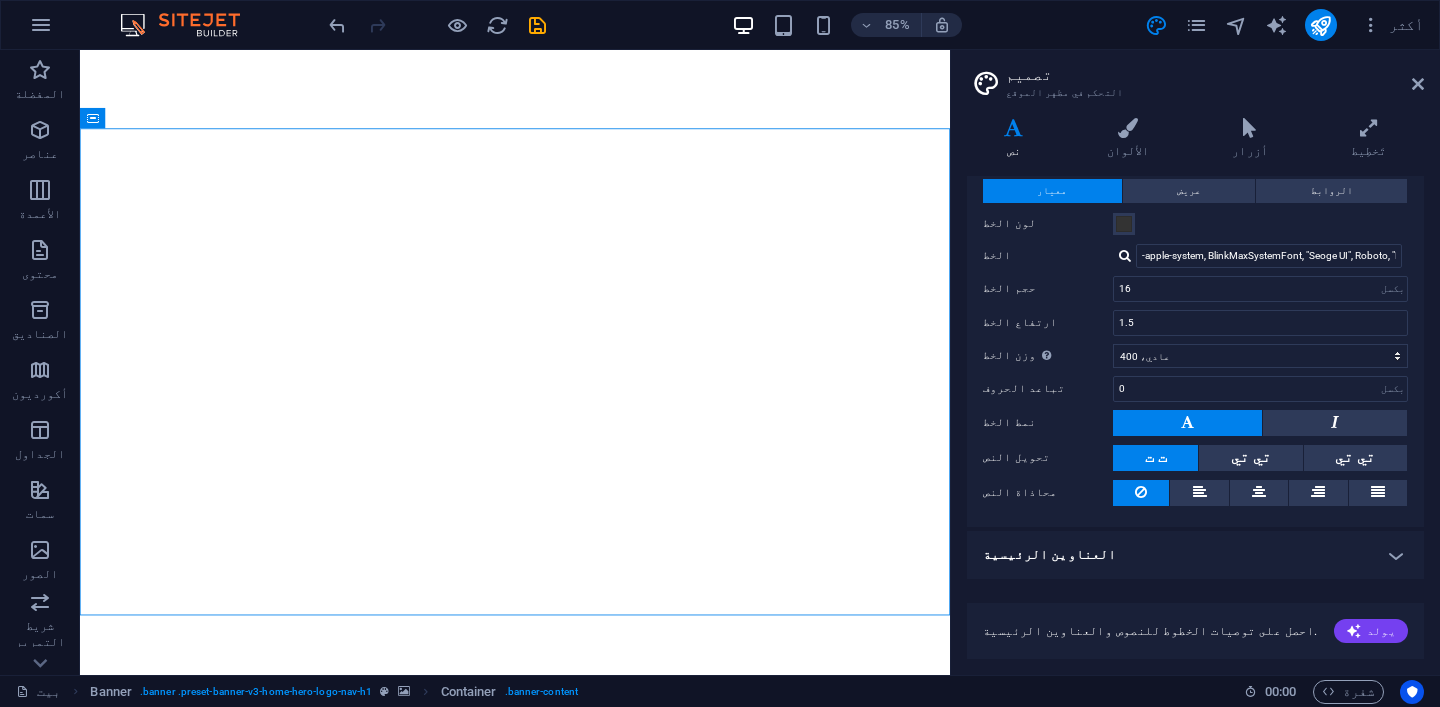 type on "Arial" 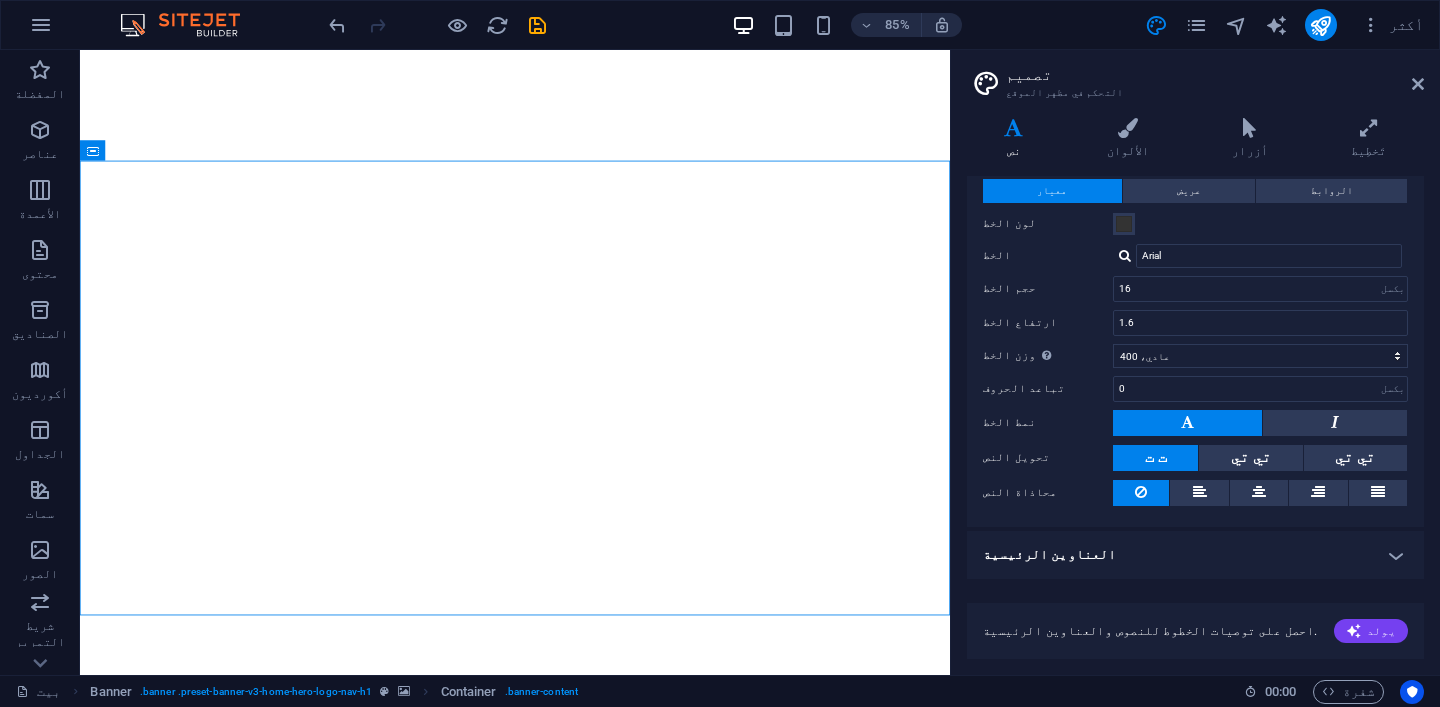 scroll, scrollTop: 0, scrollLeft: 0, axis: both 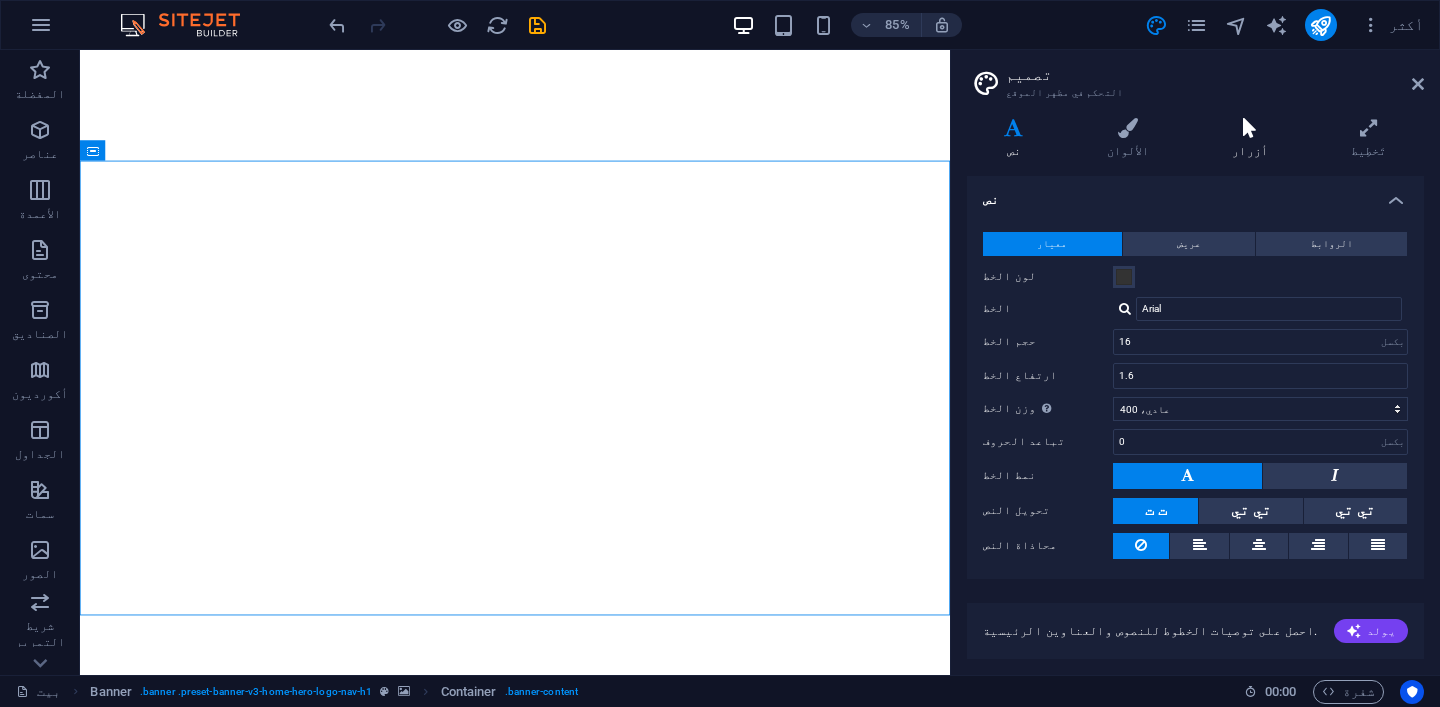 click at bounding box center [1250, 128] 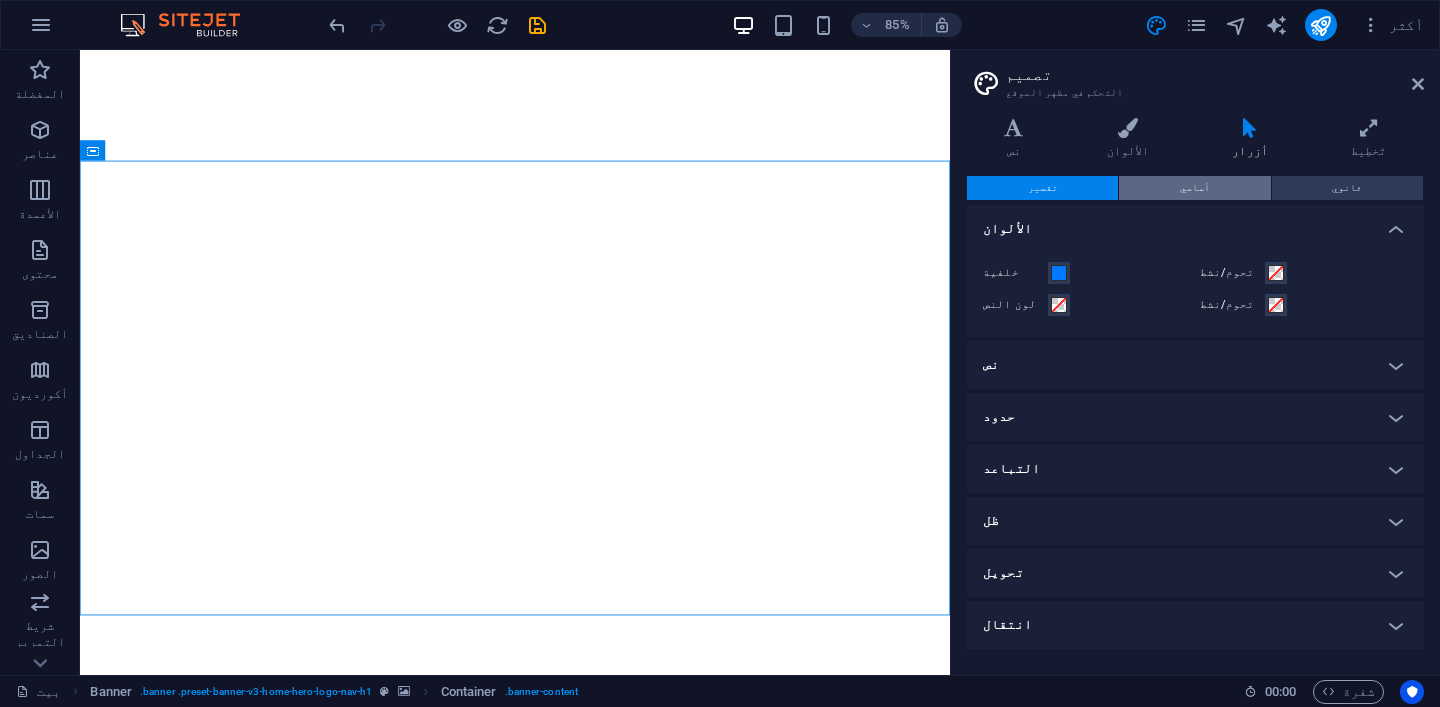 click on "أساسي" at bounding box center (1195, 187) 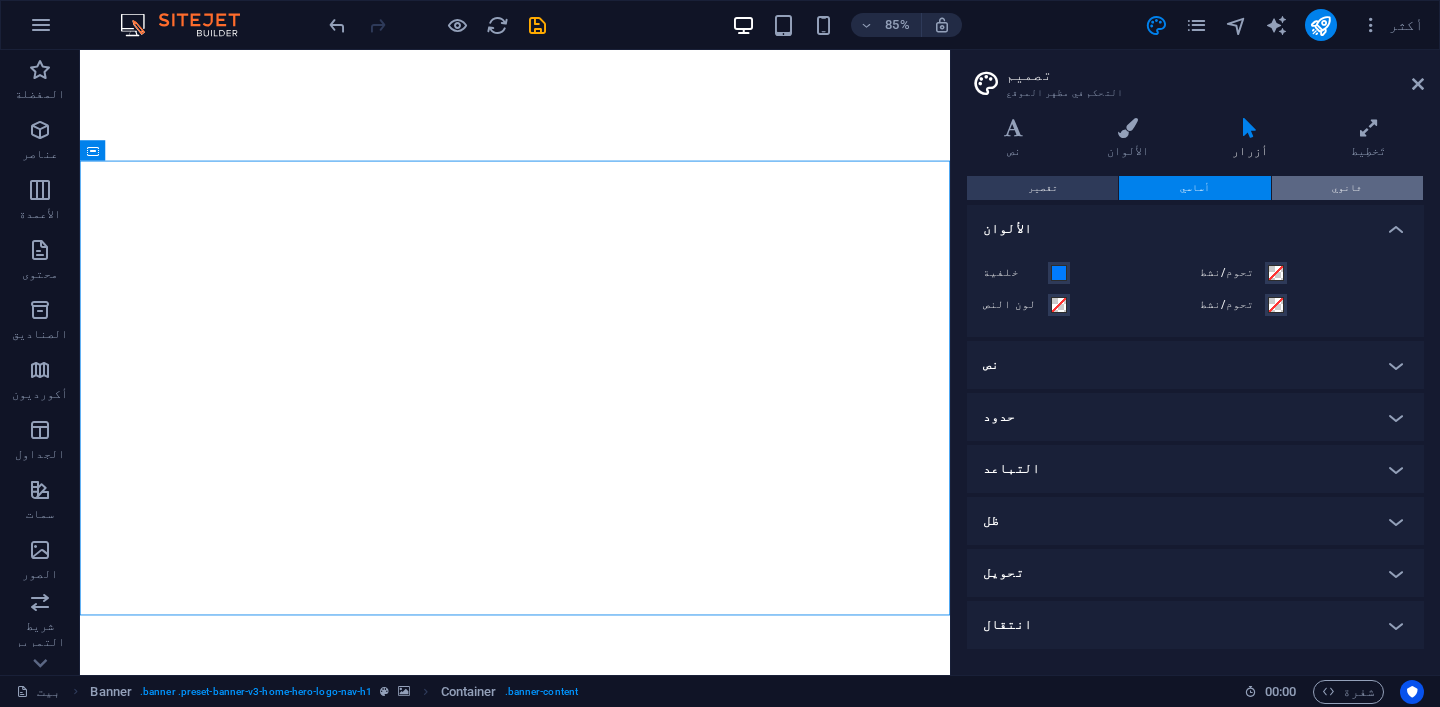 click on "ثانوي" at bounding box center [1347, 188] 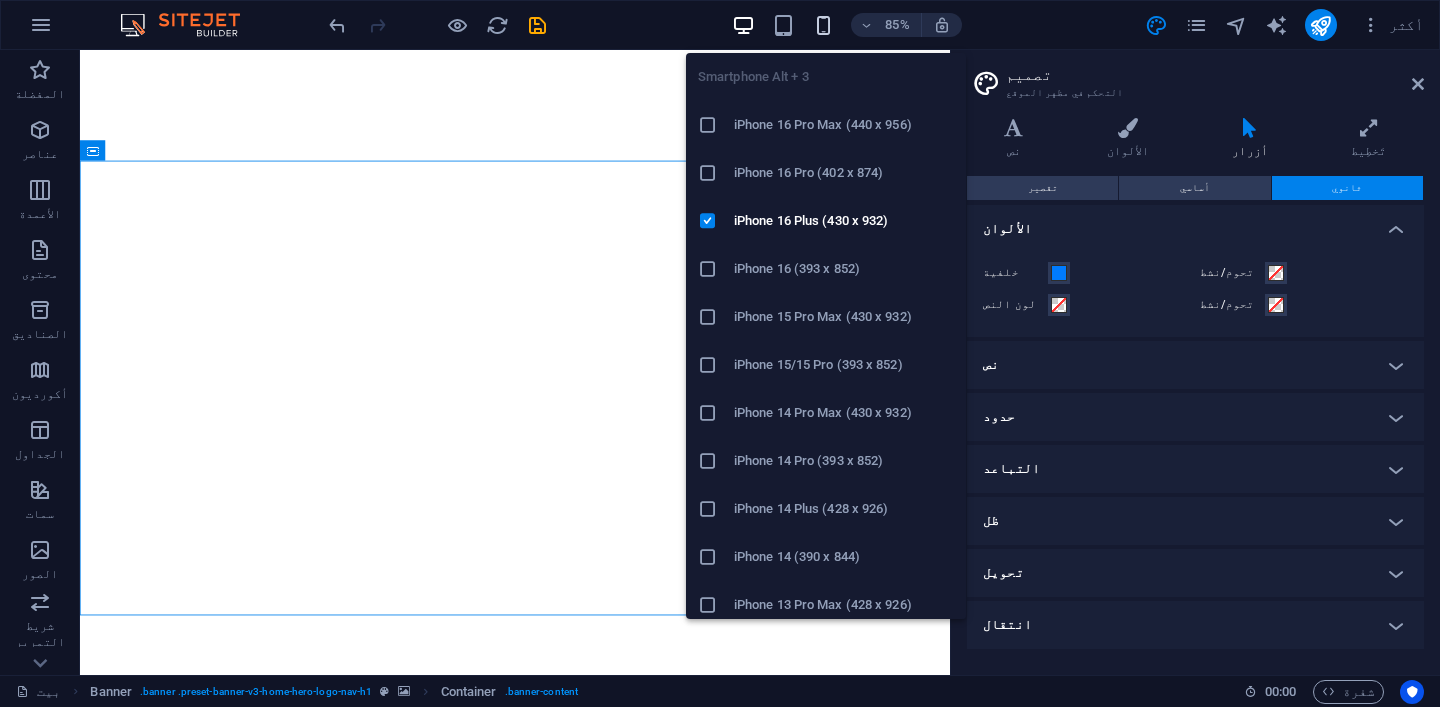 click at bounding box center [823, 25] 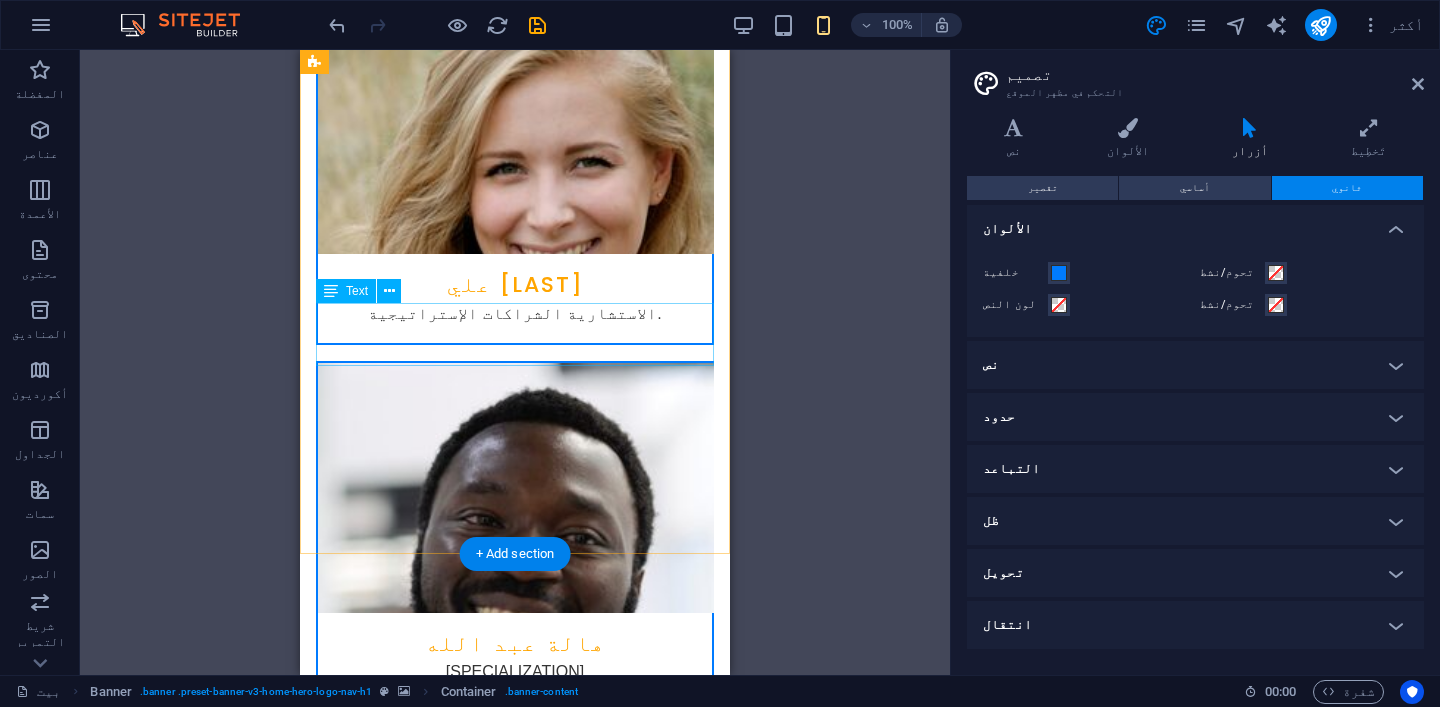 scroll, scrollTop: 6979, scrollLeft: 0, axis: vertical 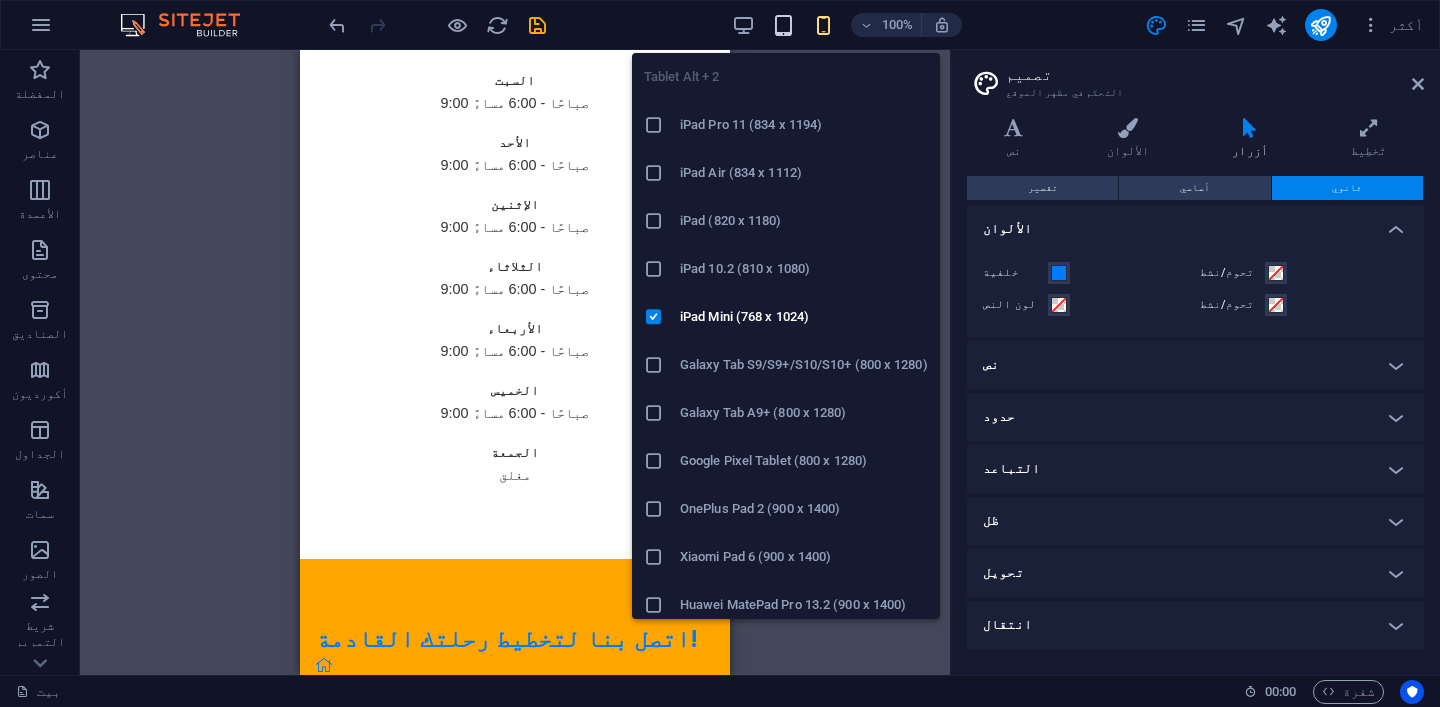 click at bounding box center (783, 25) 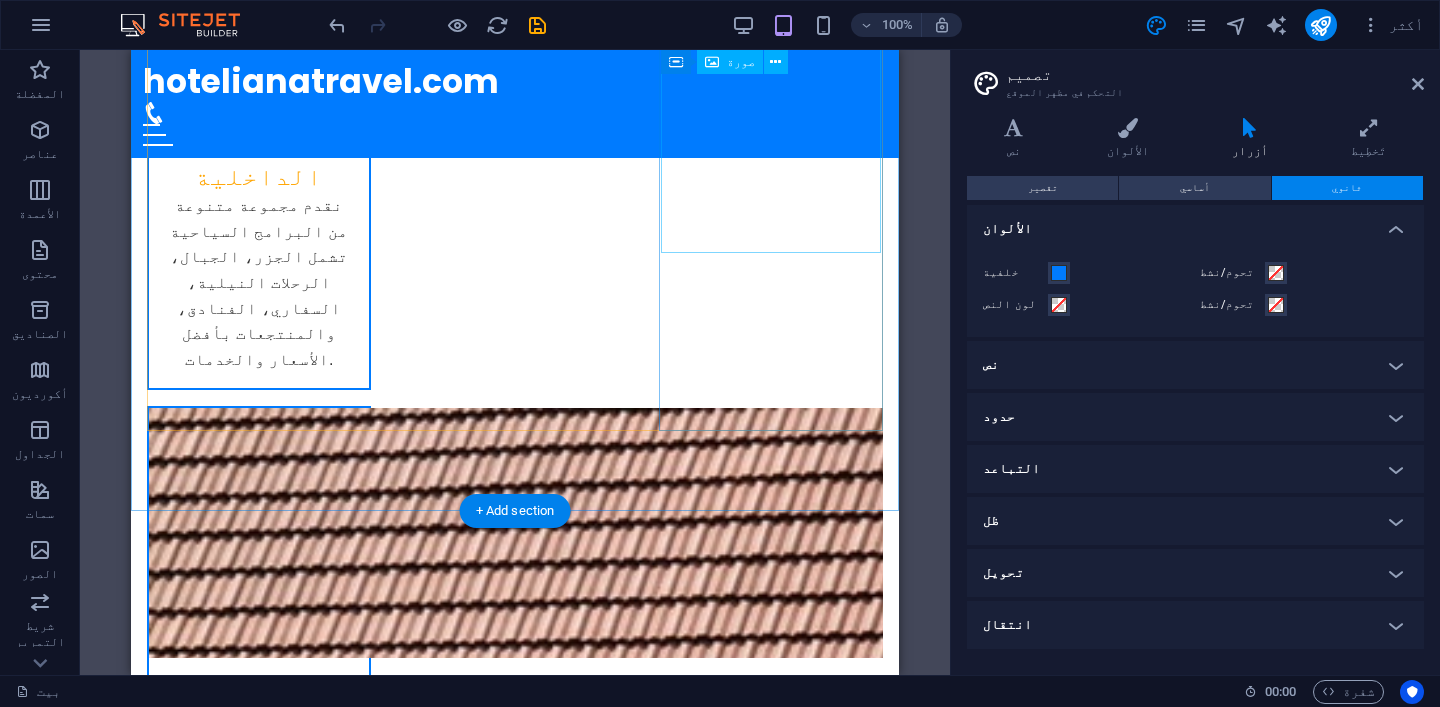 scroll, scrollTop: 846, scrollLeft: 0, axis: vertical 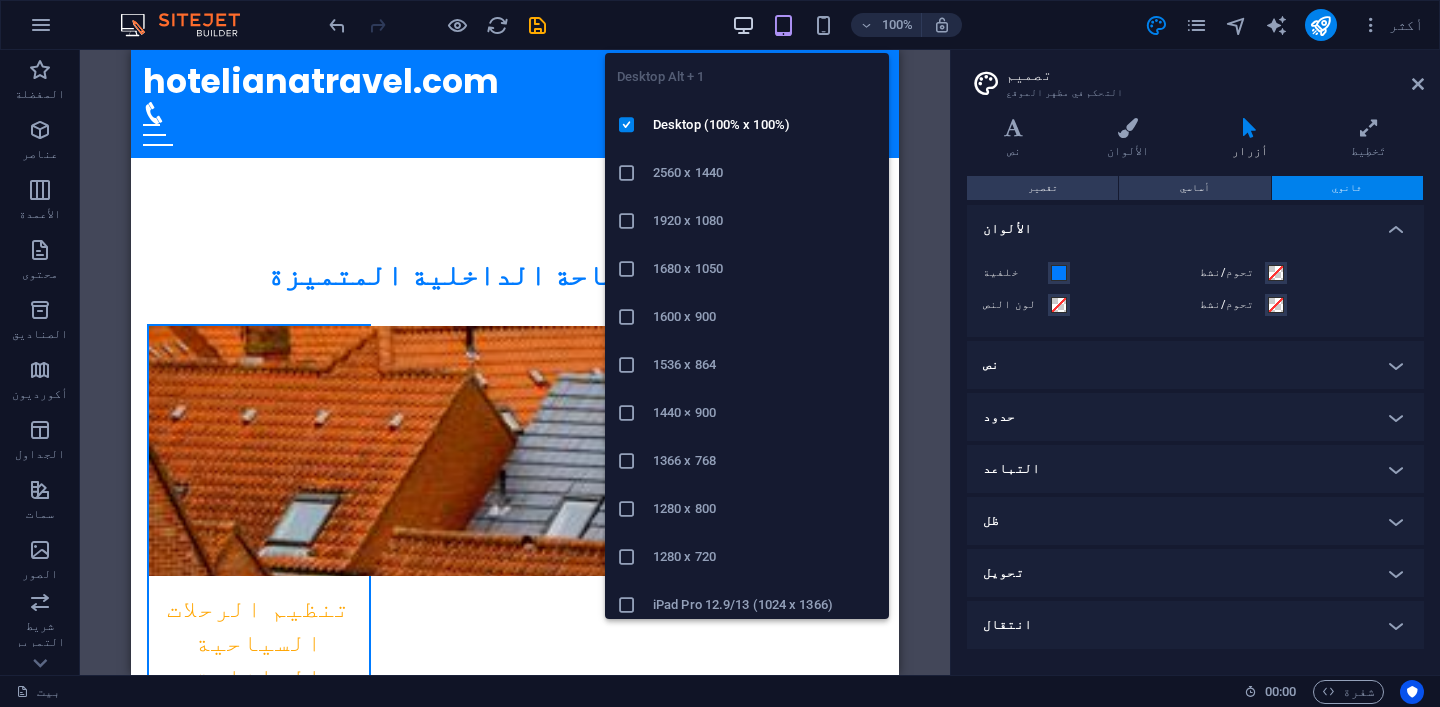click at bounding box center [743, 25] 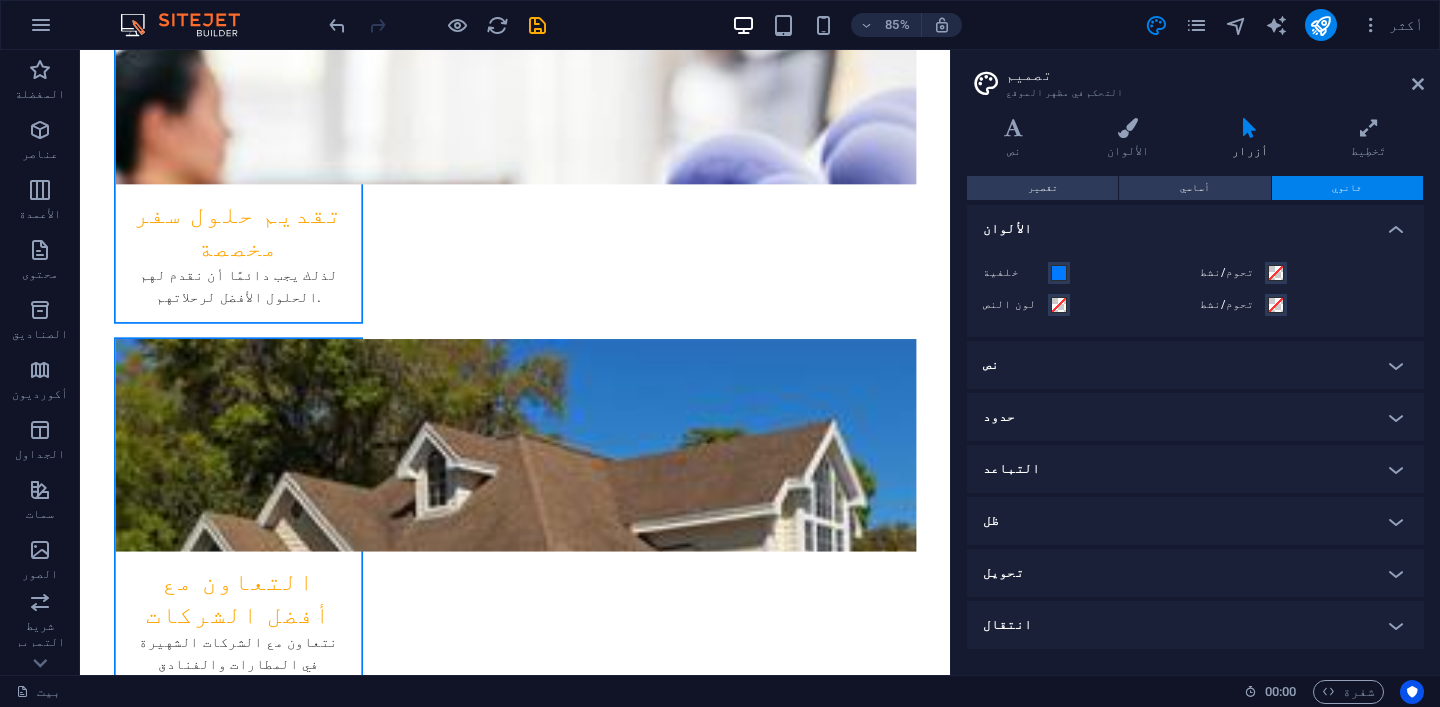 scroll, scrollTop: 2667, scrollLeft: 0, axis: vertical 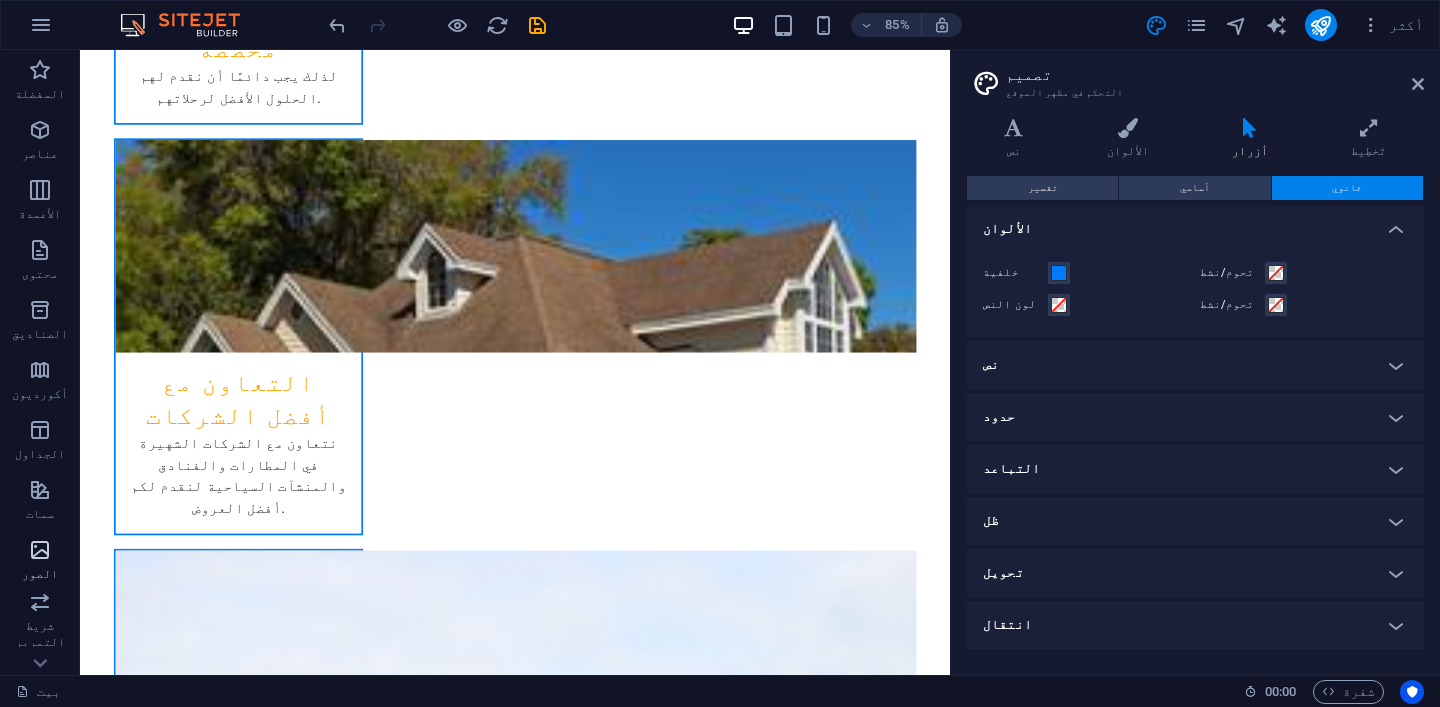 click at bounding box center [40, 550] 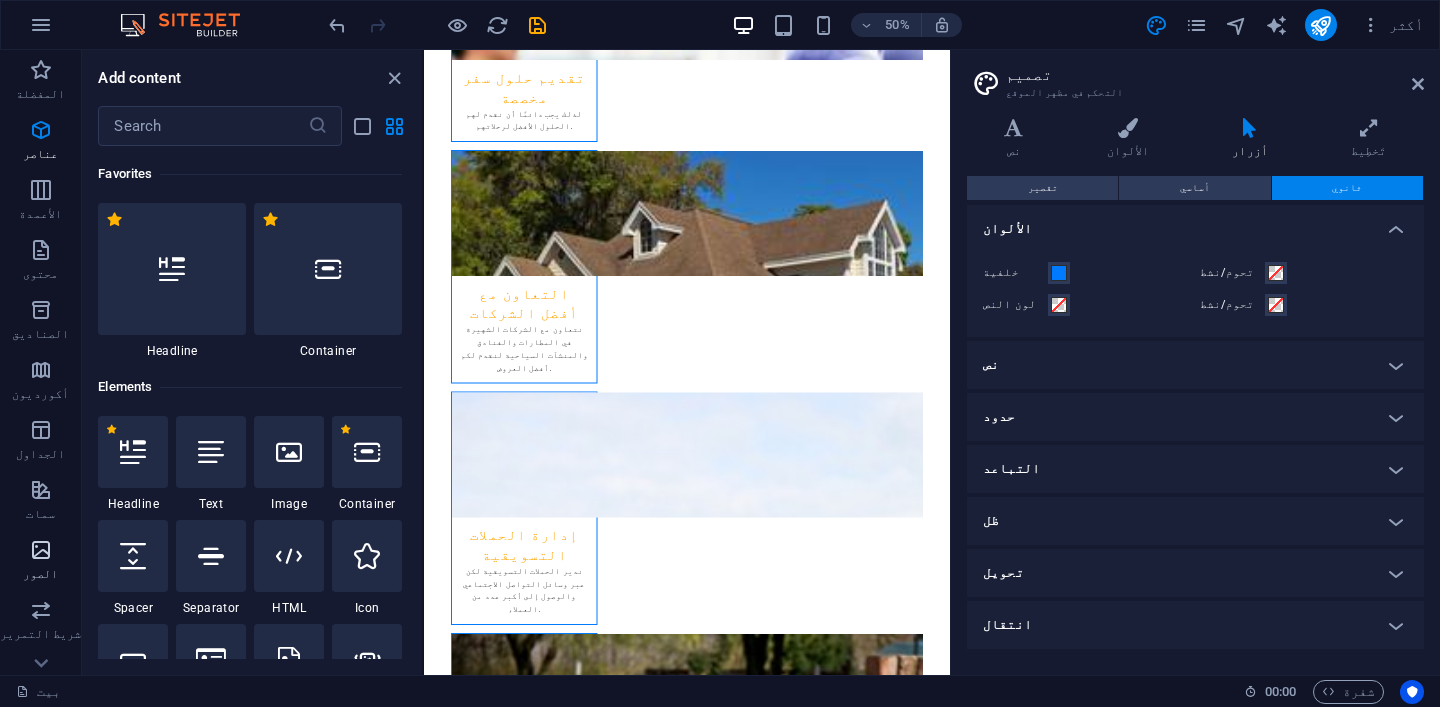 scroll, scrollTop: 10140, scrollLeft: 0, axis: vertical 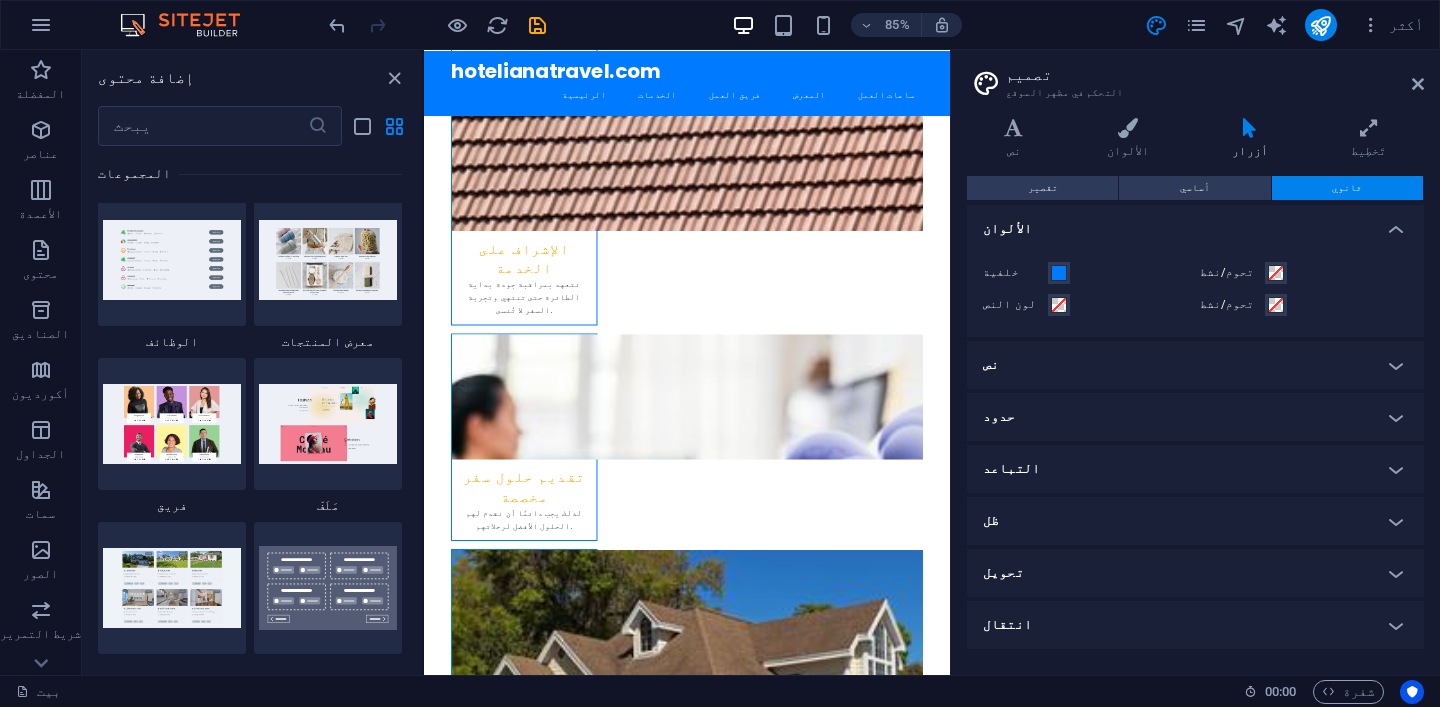 click on "تصميم التحكم في مظهر الموقع المتغيرات نص الألوان أزرار تَخطِيط نص معيار عريض الروابط لون الخط الخط Arial حجم الخط 16 ريم بكسل ارتفاع الخط 1.6 وزن الخط لعرض وزن الخط بشكل صحيح، قد يلزم تفعيله.  إدارة الخطوط نحيف، 100 خفيف جدًا، 200 ضوء، 300 عادي، 400 متوسط، 500 نصف غامق، 600 جريئة، 700 جريء للغاية، 800 أسود، 900 تباعد الحروف 0 ريم بكسل نمط الخط تحويل النص ت ت تي تي تي تي محاذاة النص وزن الخط لعرض وزن الخط بشكل صحيح، قد يلزم تفعيله.  إدارة الخطوط نحيف، 100 خفيف جدًا، 200 ضوء، 300 عادي، 400 متوسط، 500 نصف غامق، 600 جريئة، 700 جريء للغاية، 800 أسود، 900 تقصير تحوم / نشط لون الخط لون الخط زخرفة زخرفة 0.3 س" at bounding box center [1195, 362] 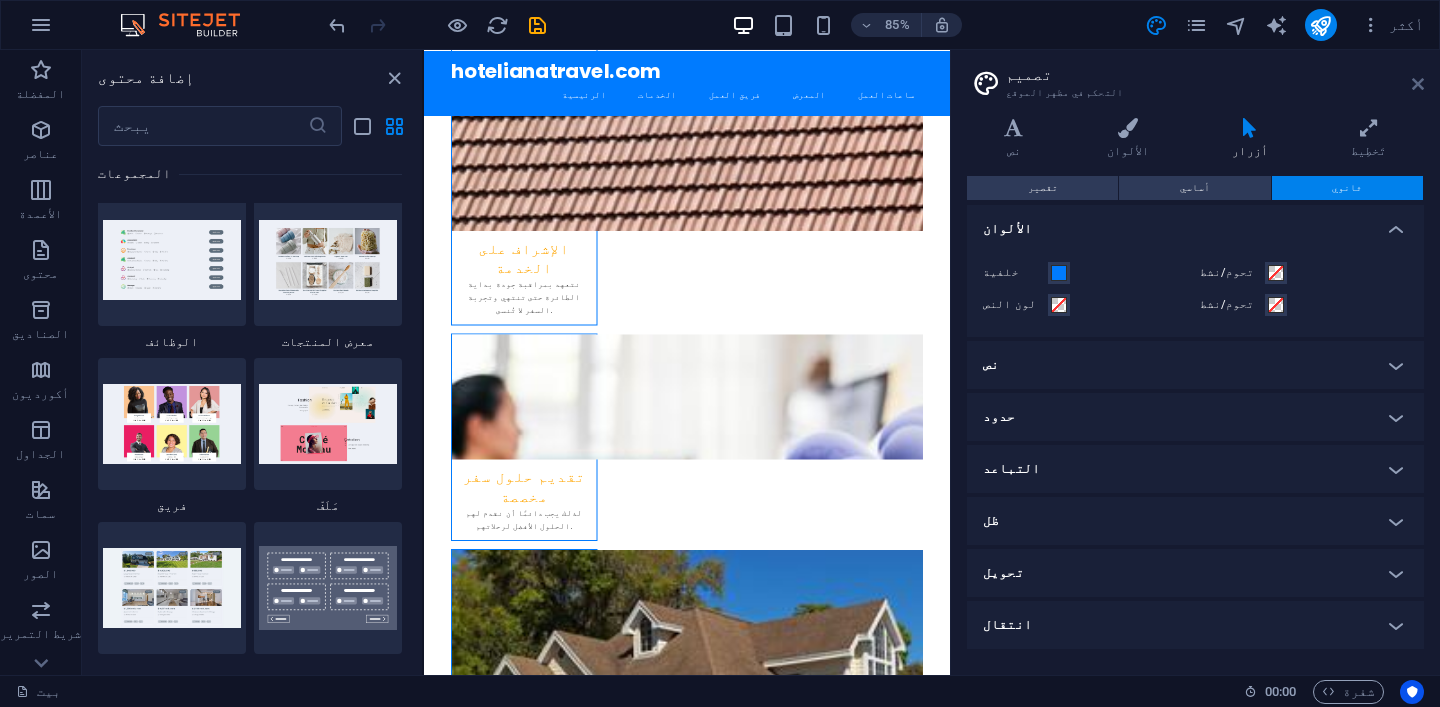 click at bounding box center (1418, 84) 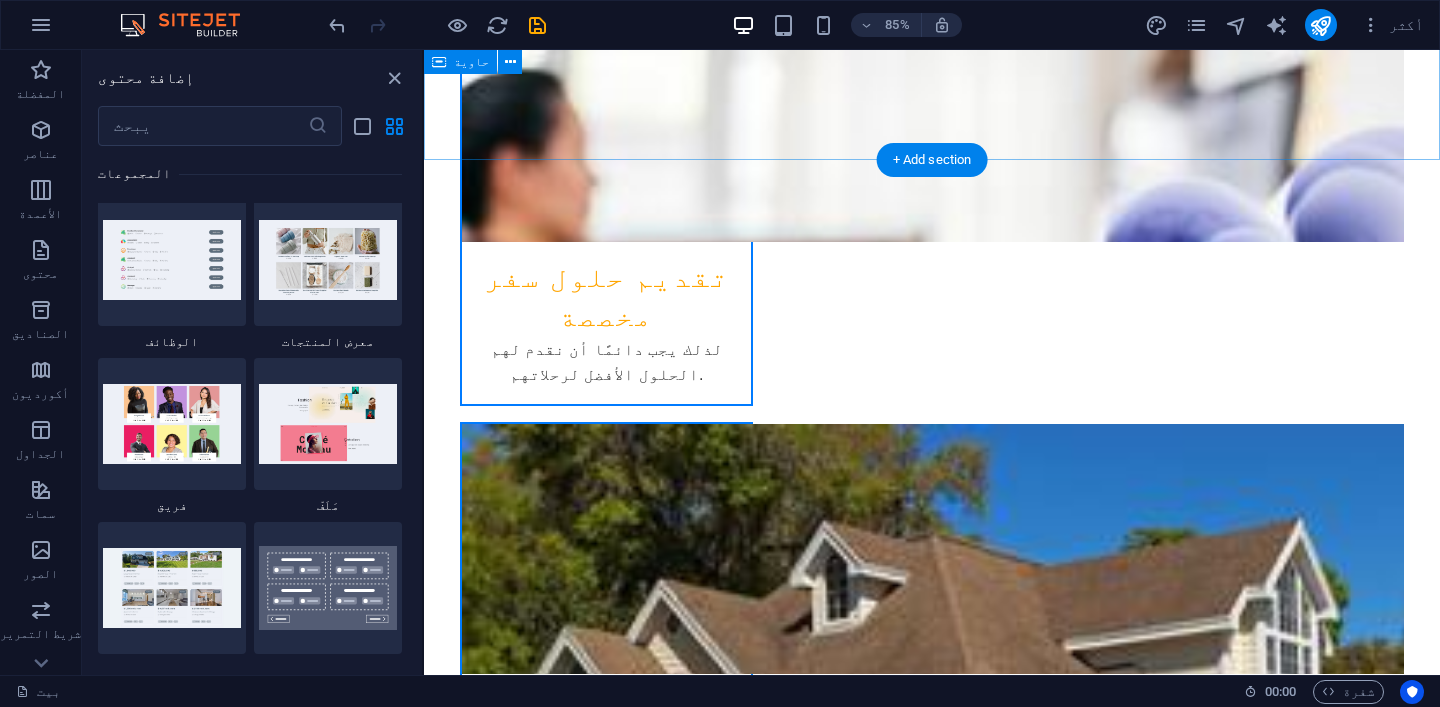 scroll, scrollTop: 1664, scrollLeft: 0, axis: vertical 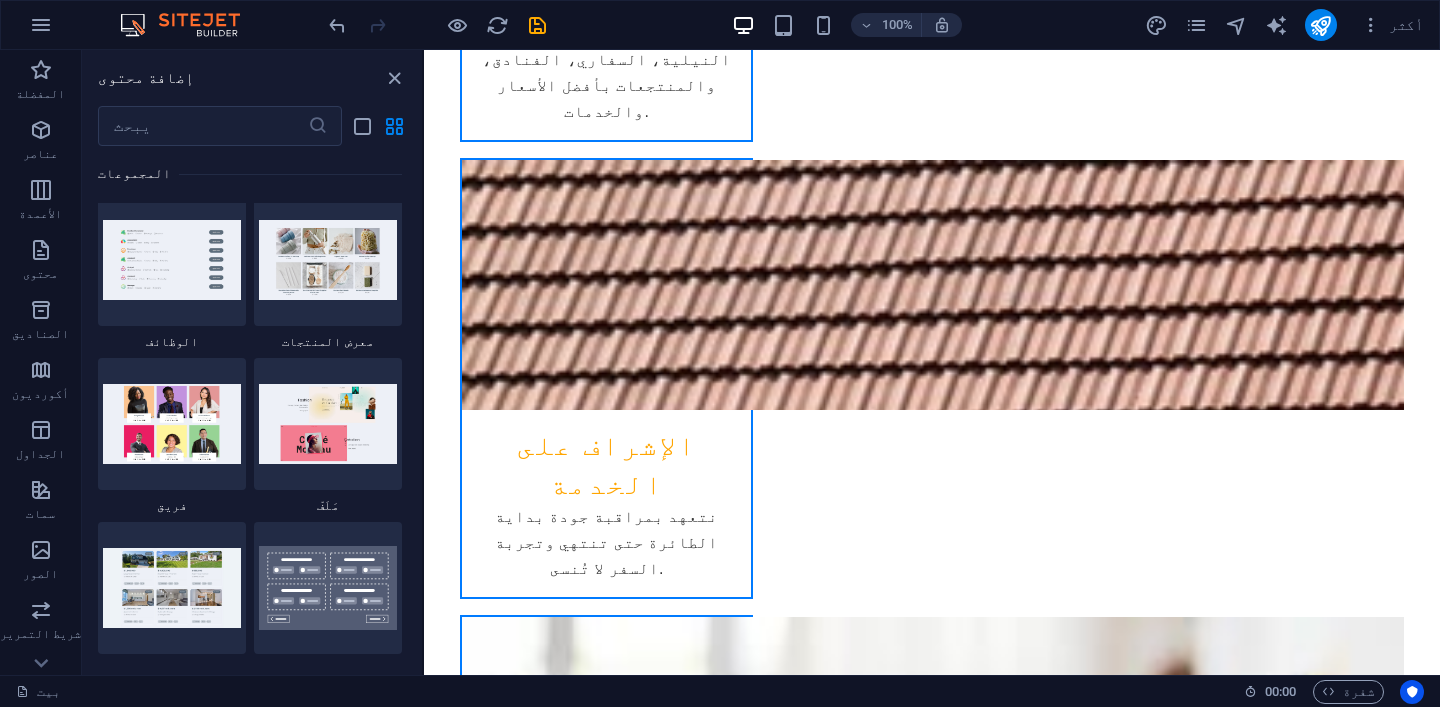 click at bounding box center [190, 25] 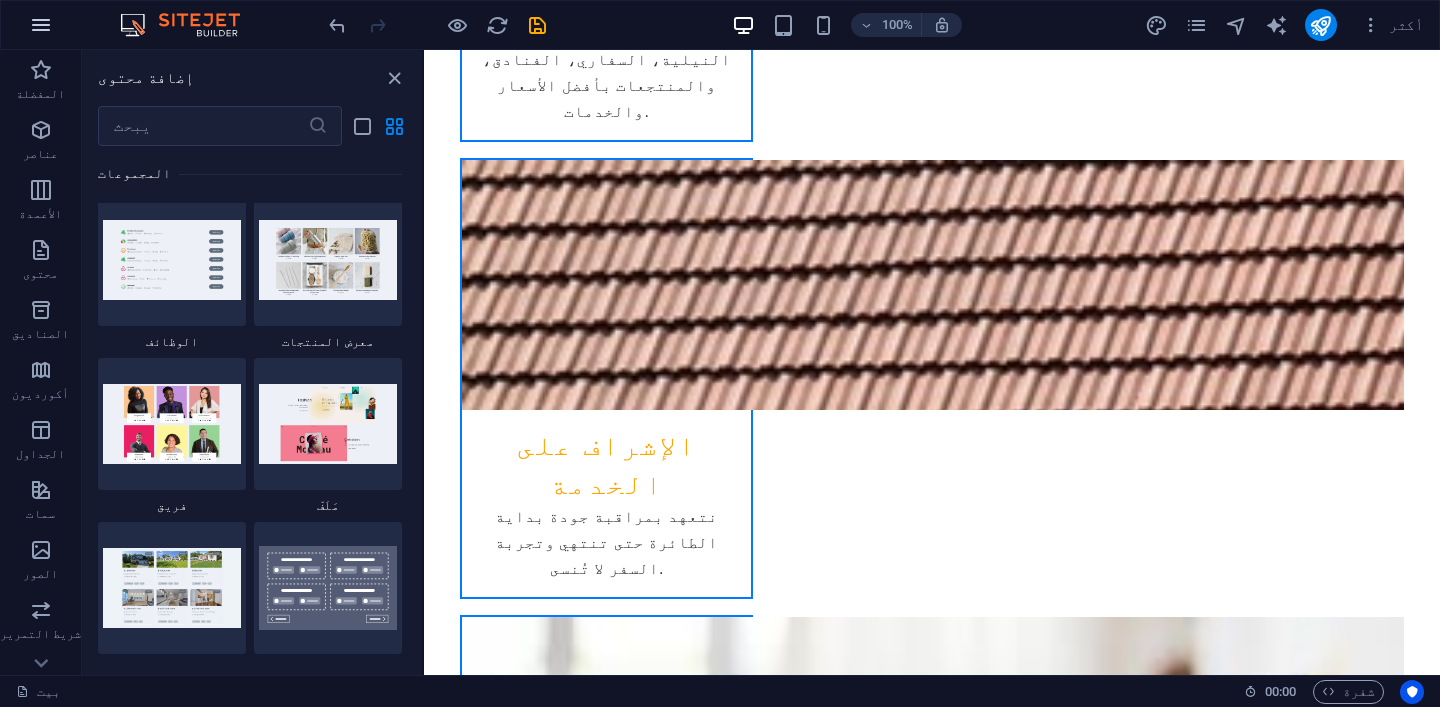 click at bounding box center [41, 25] 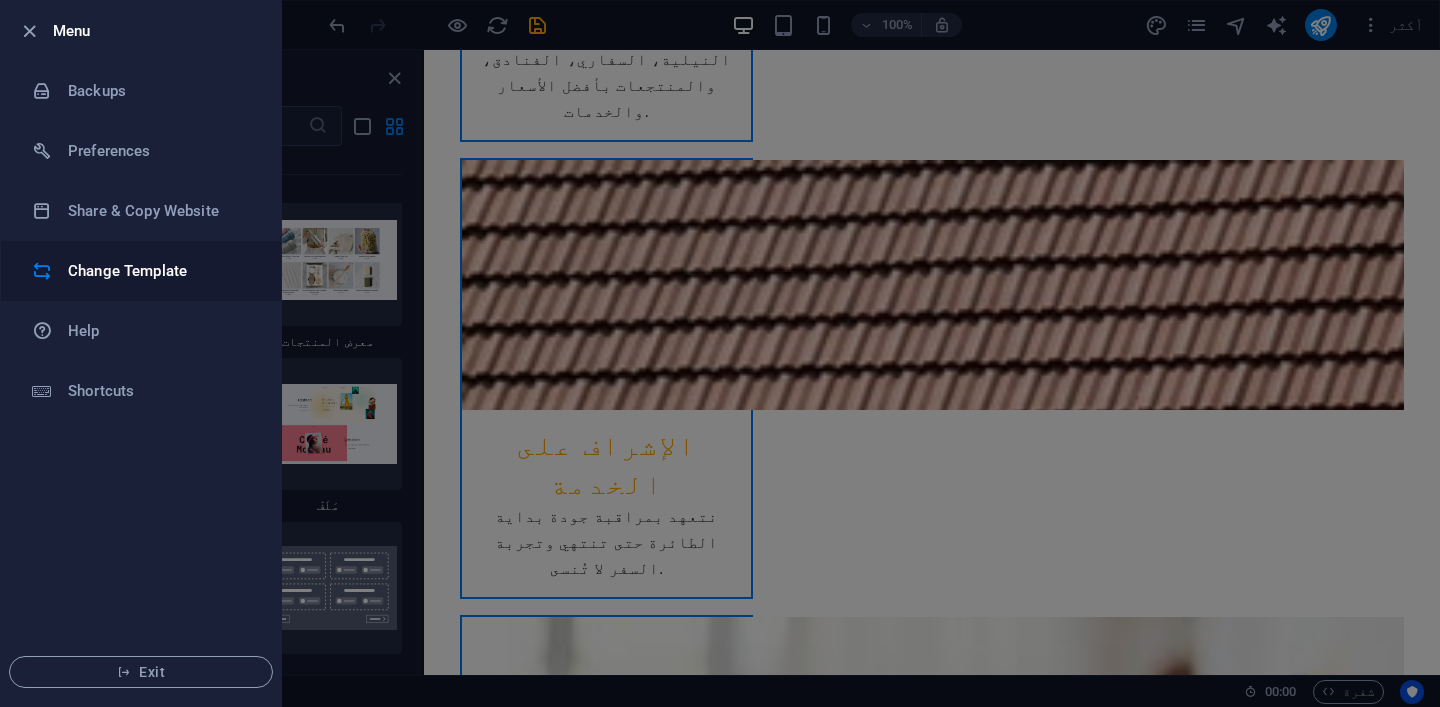 click on "Change Template" at bounding box center [160, 271] 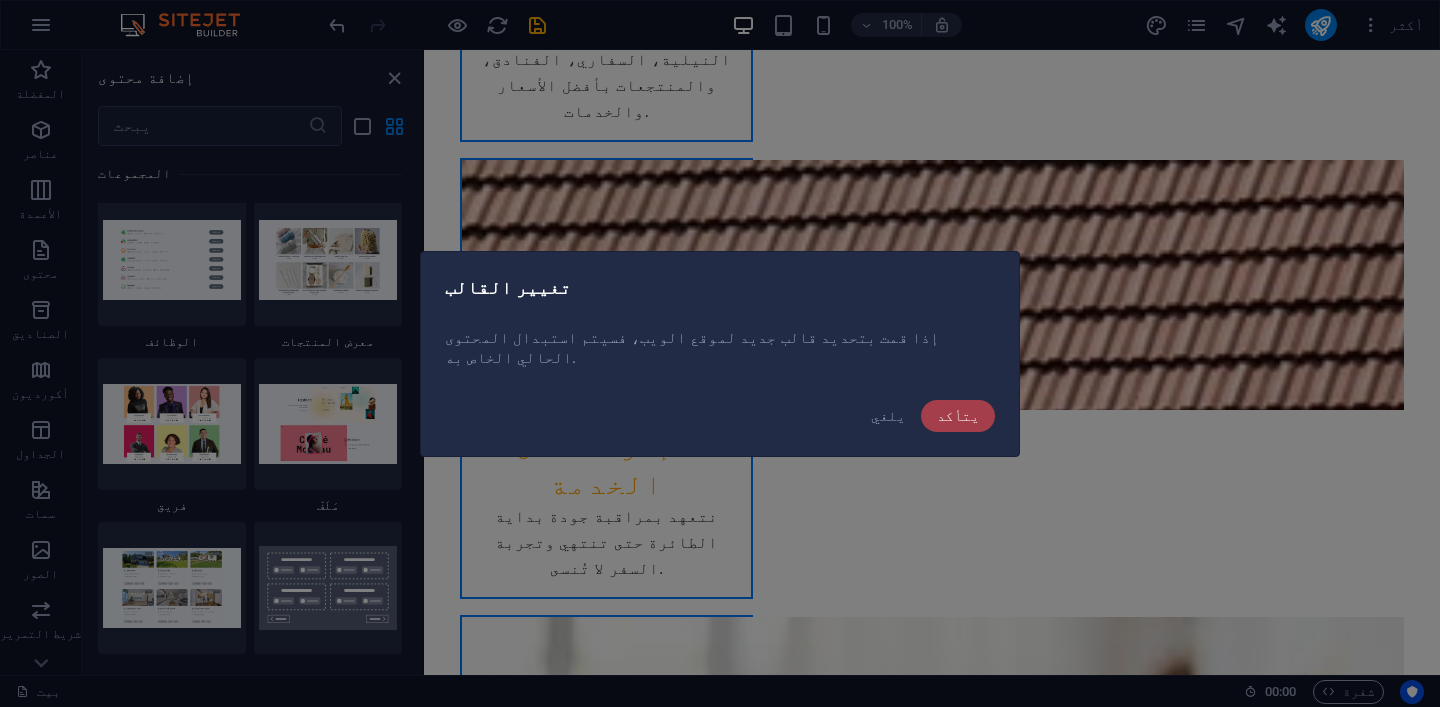 click on "يتأكد" at bounding box center [958, 416] 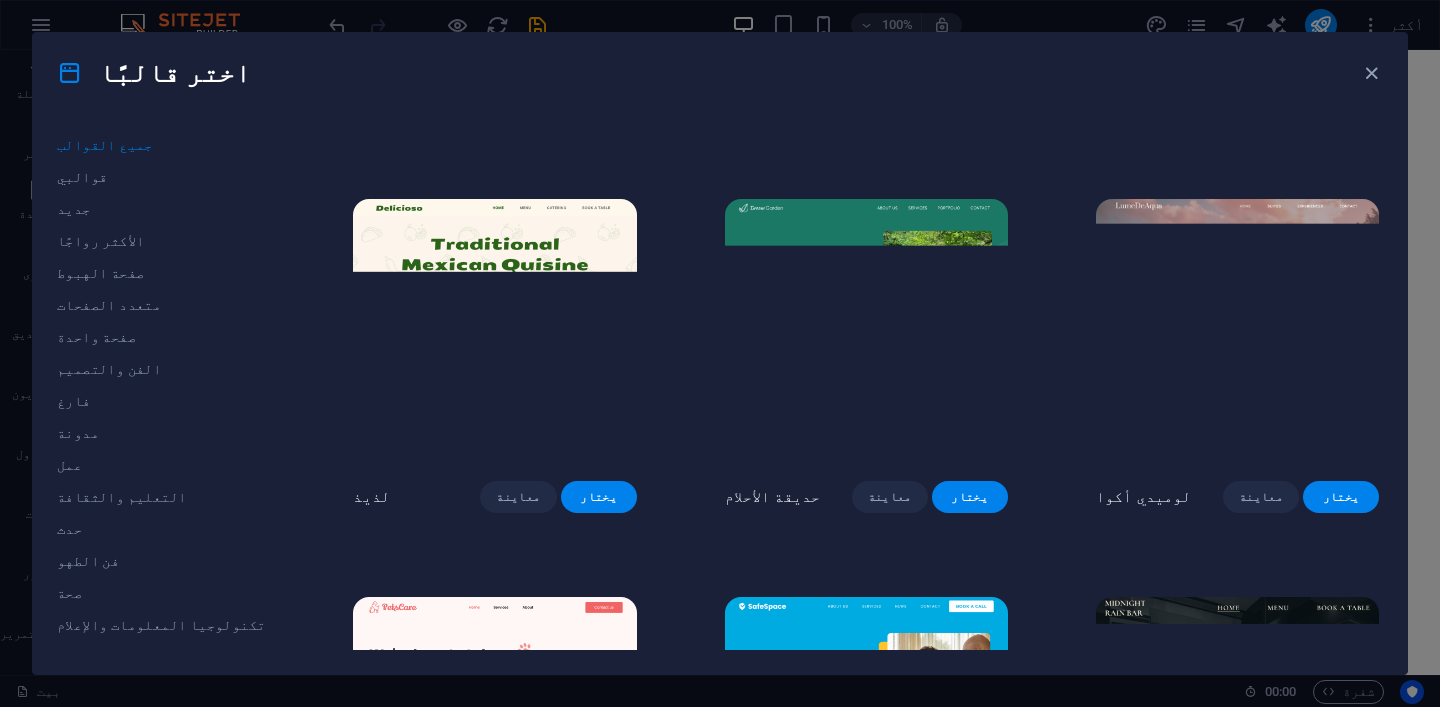 scroll, scrollTop: 2770, scrollLeft: 0, axis: vertical 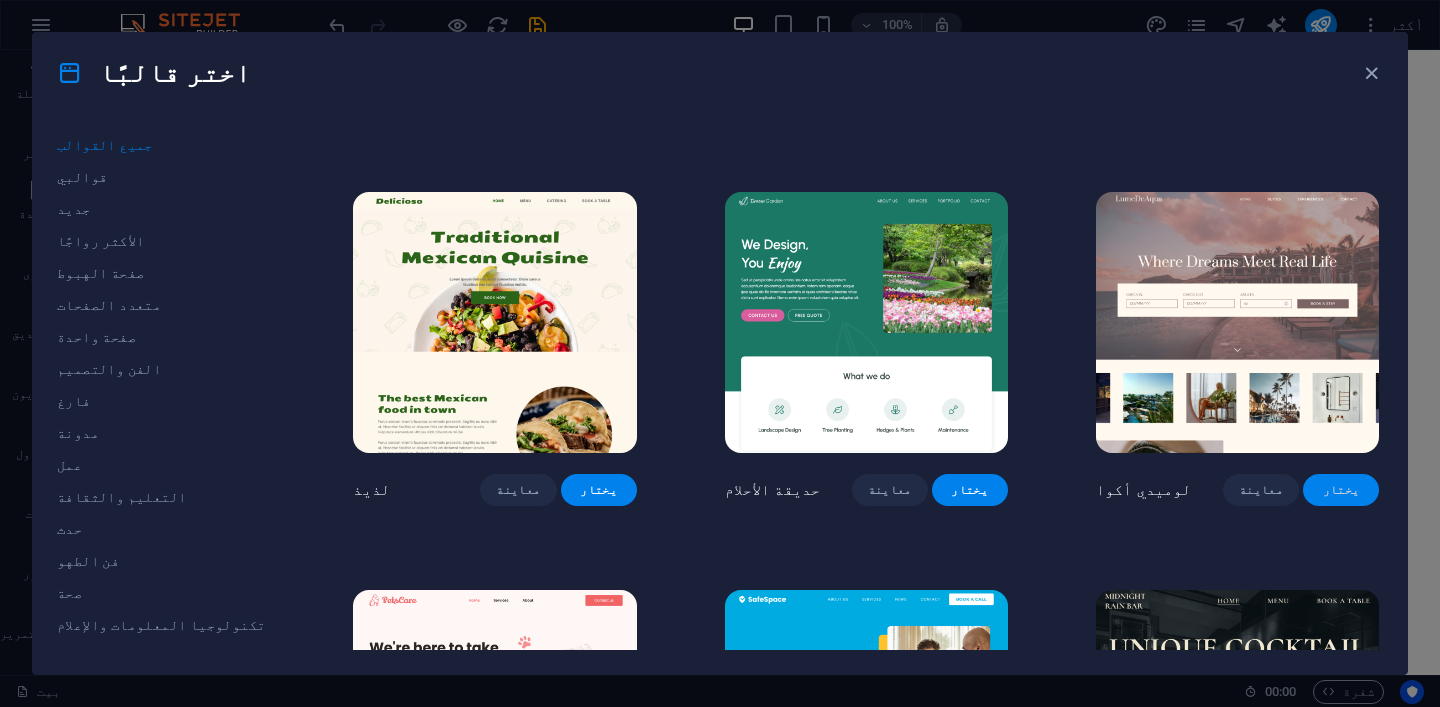click on "يختار" at bounding box center (1341, 490) 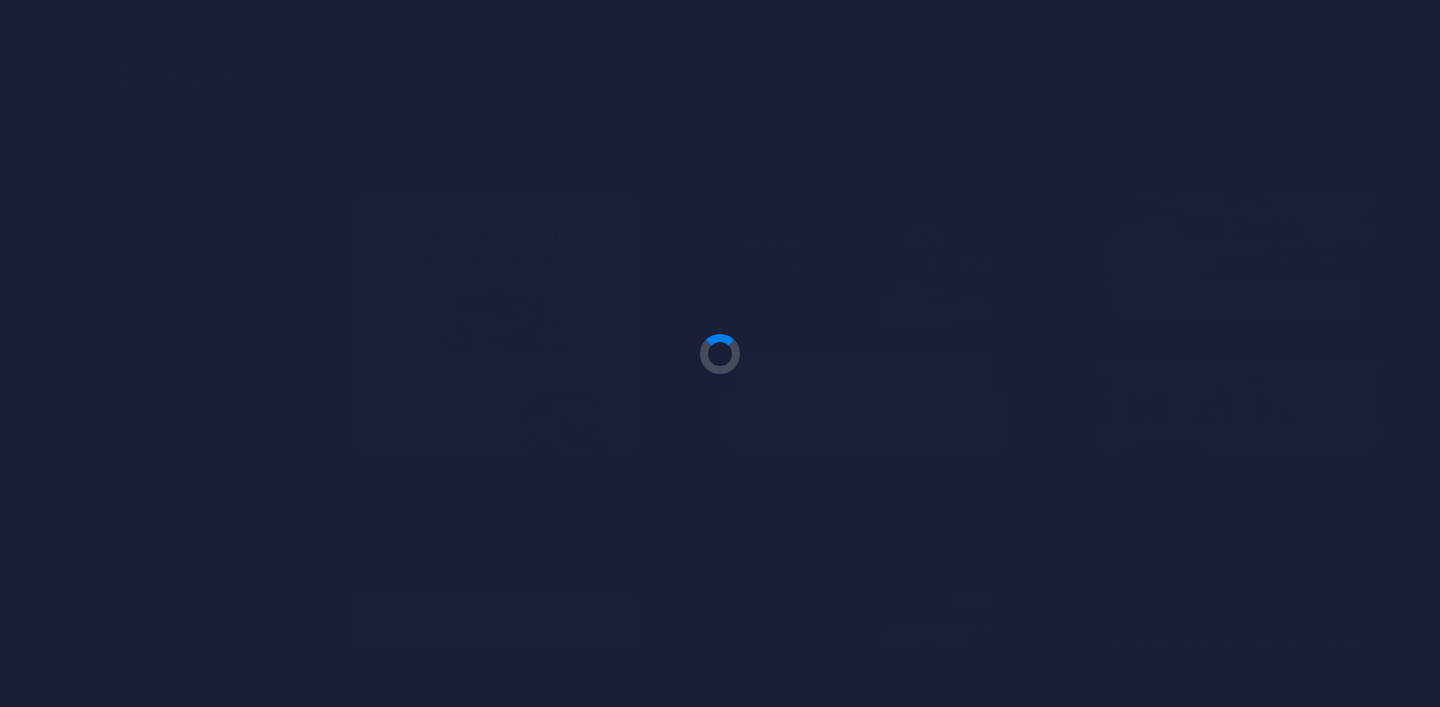 click at bounding box center [720, 353] 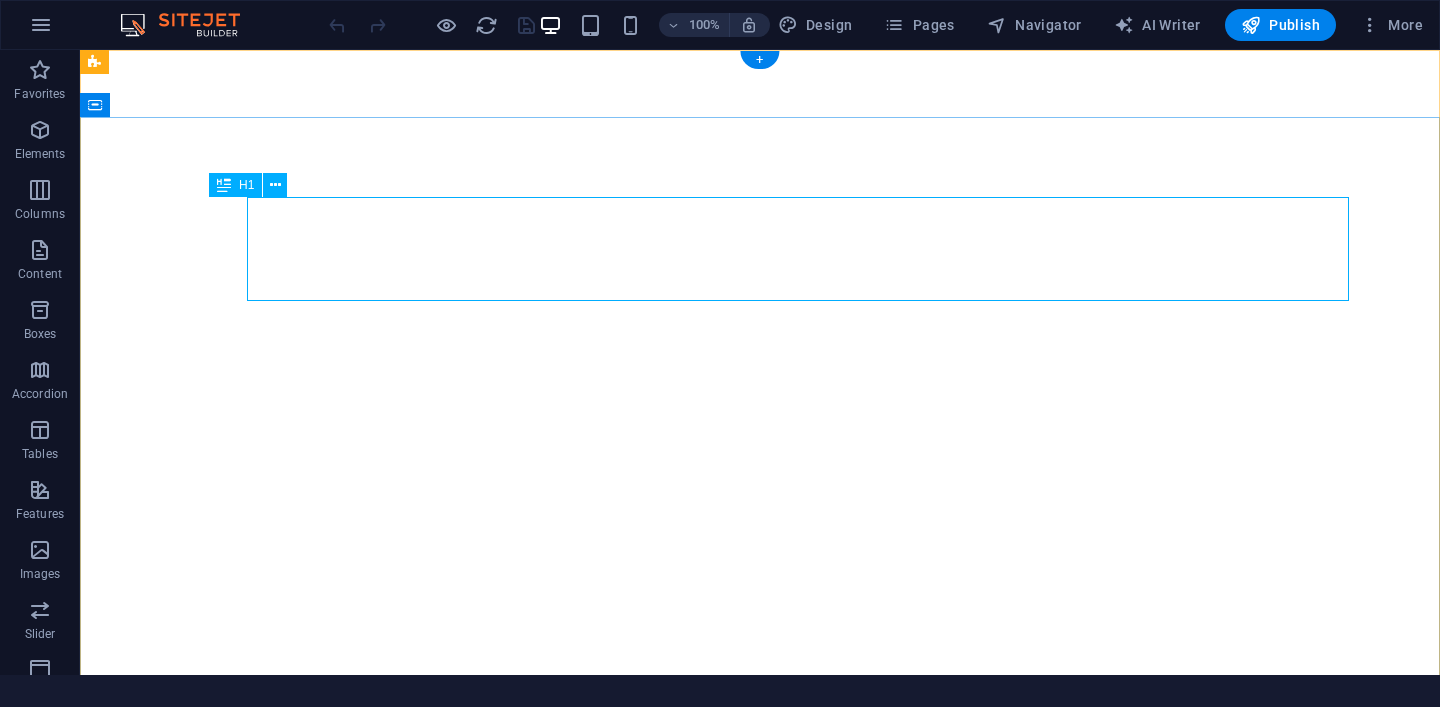 scroll, scrollTop: 0, scrollLeft: 0, axis: both 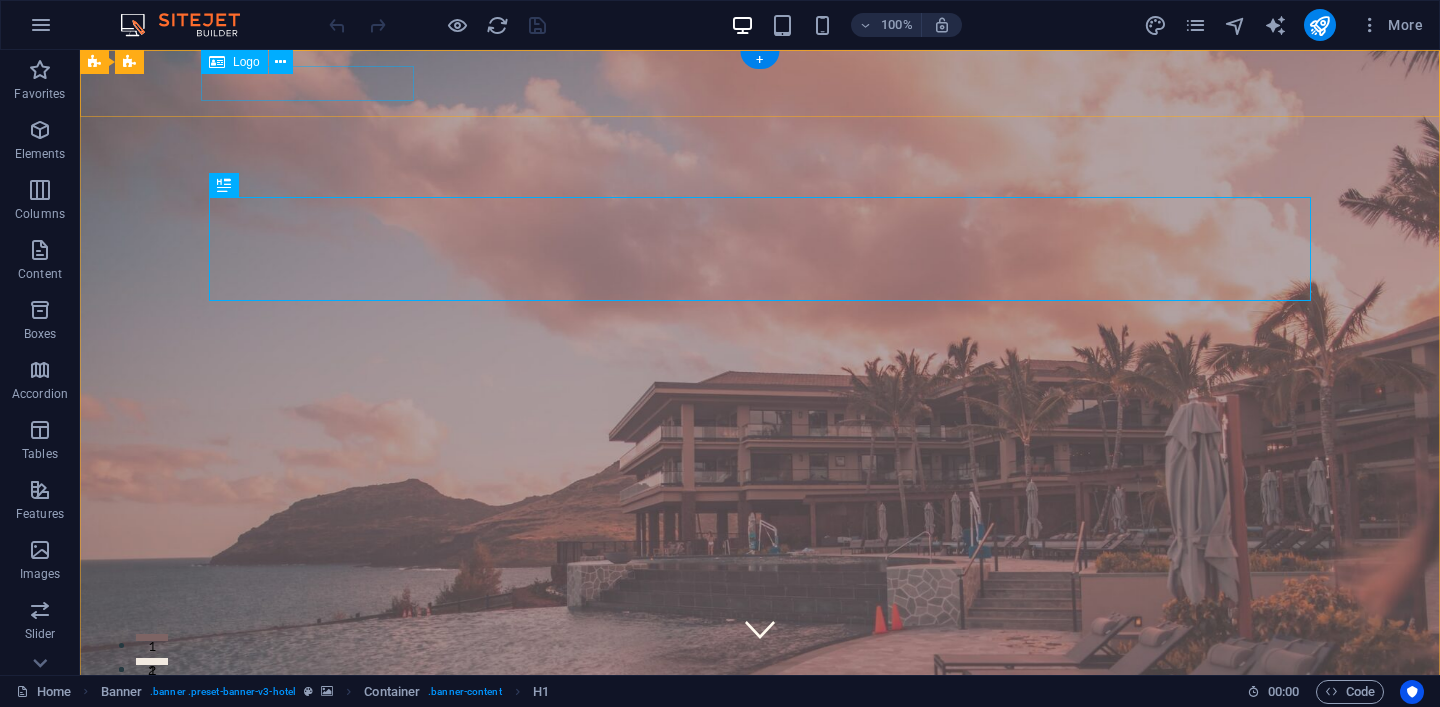 click at bounding box center (760, 953) 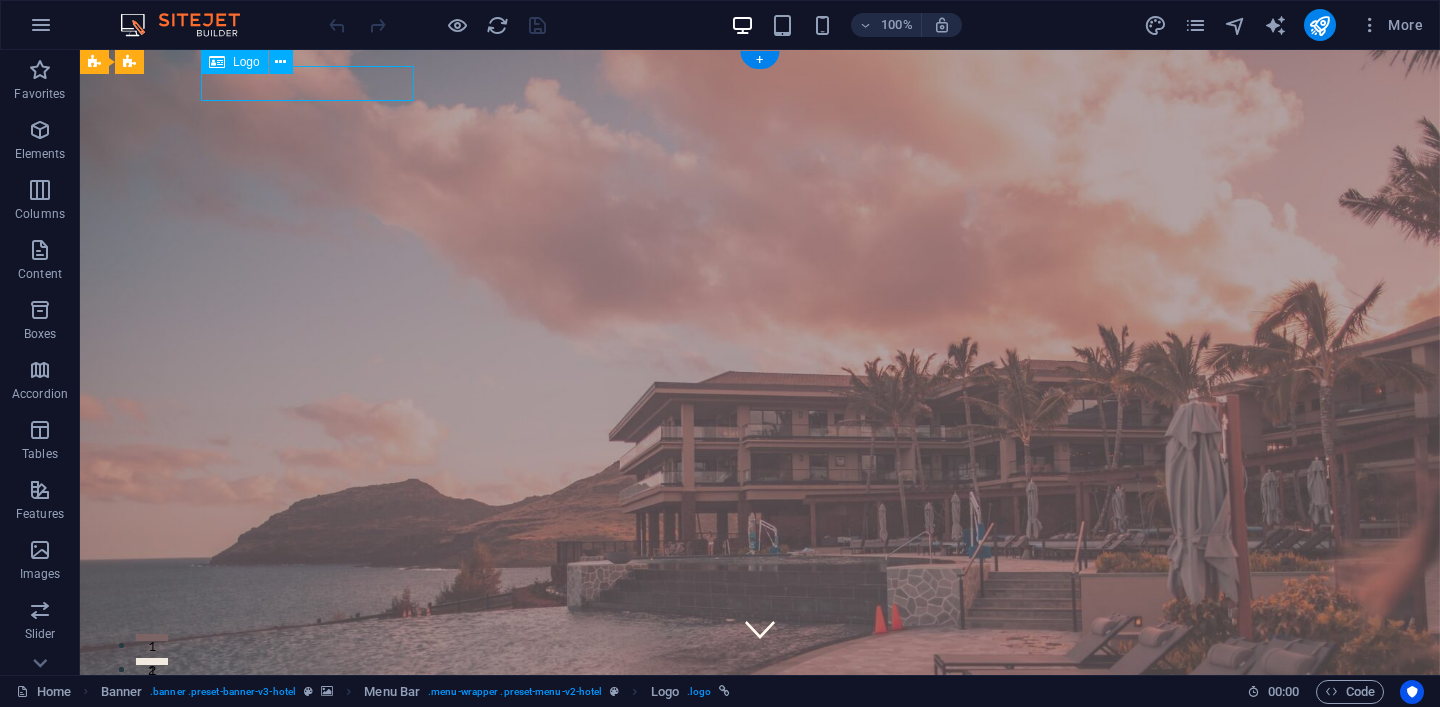 click at bounding box center (760, 953) 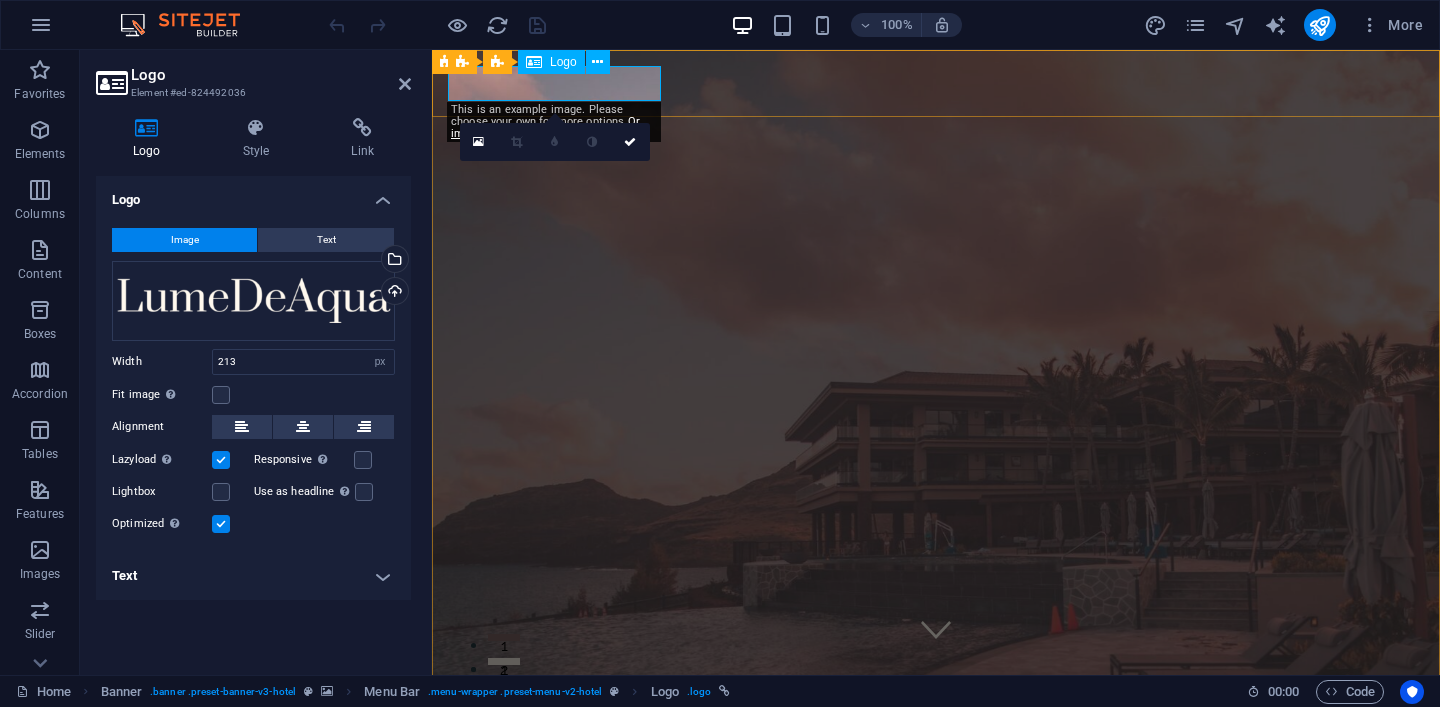 click at bounding box center [936, 953] 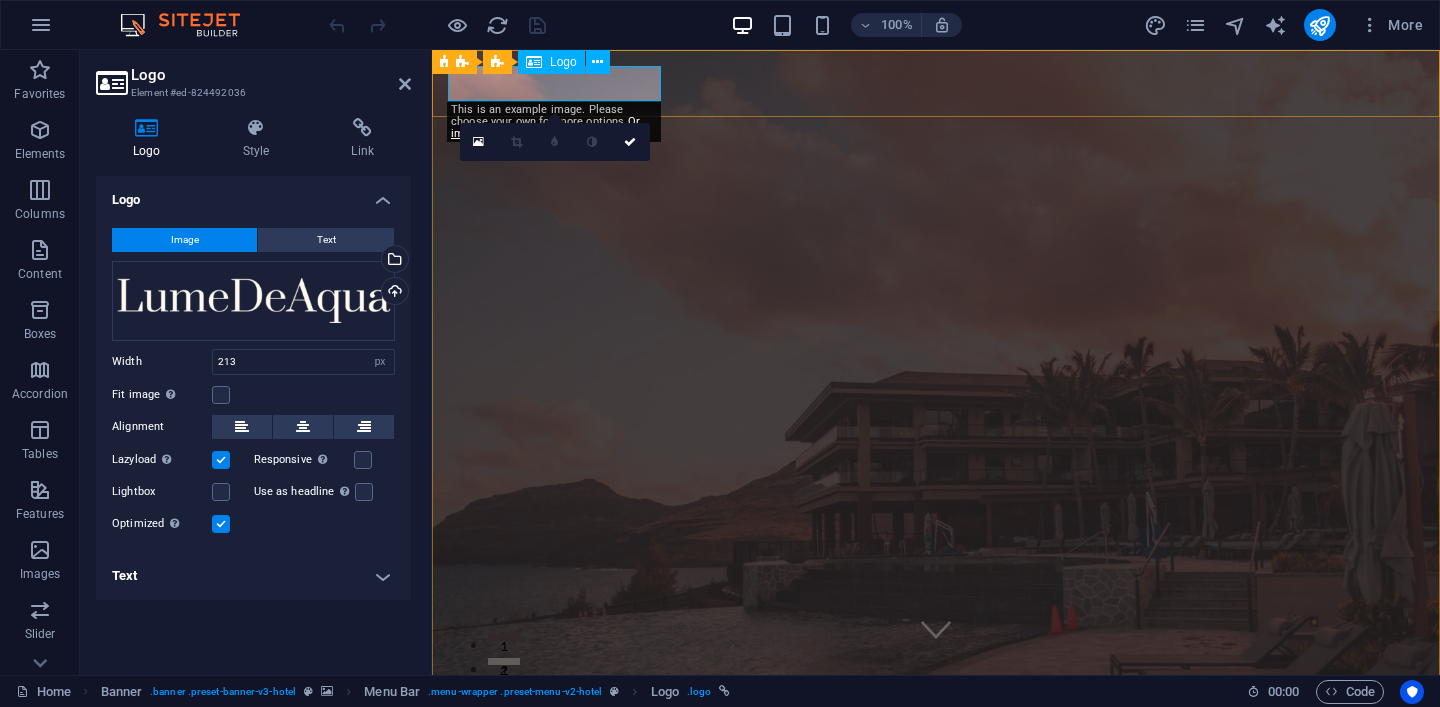 click at bounding box center (936, 953) 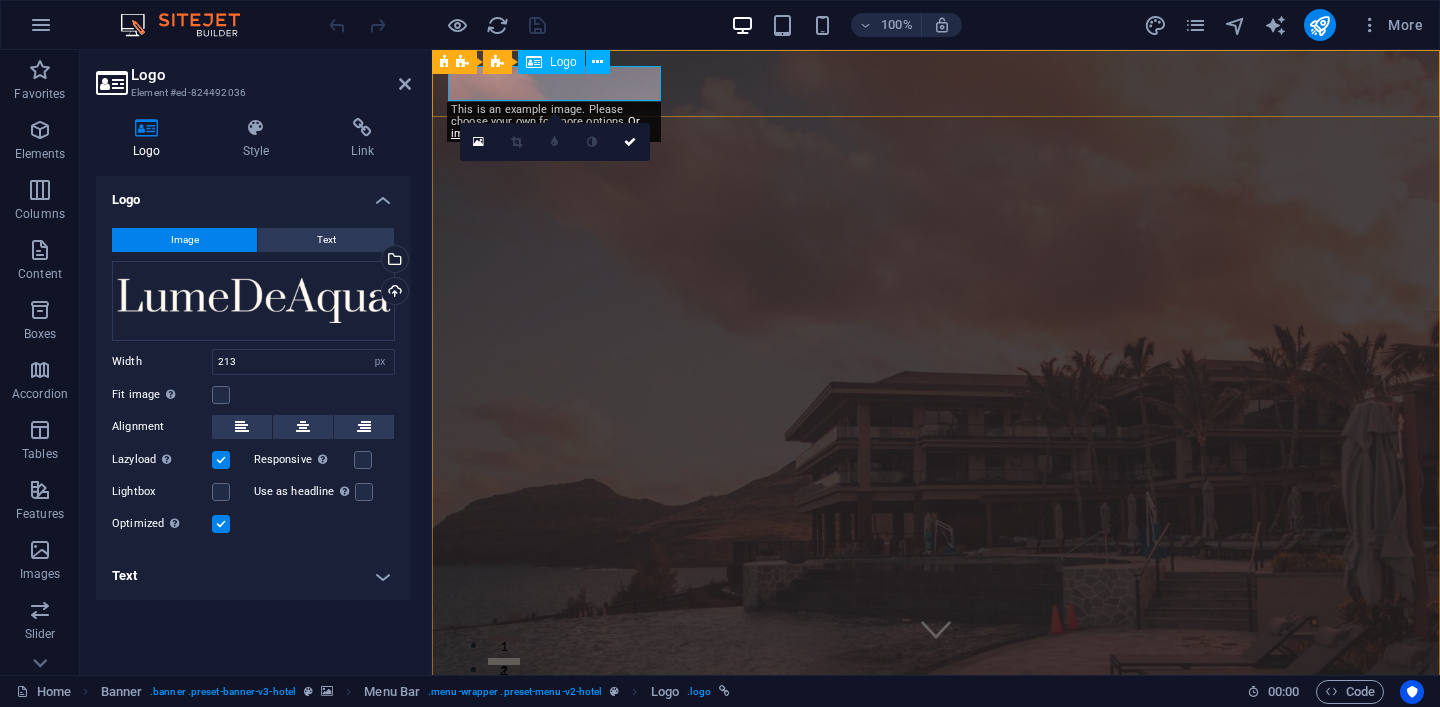 click at bounding box center [936, 953] 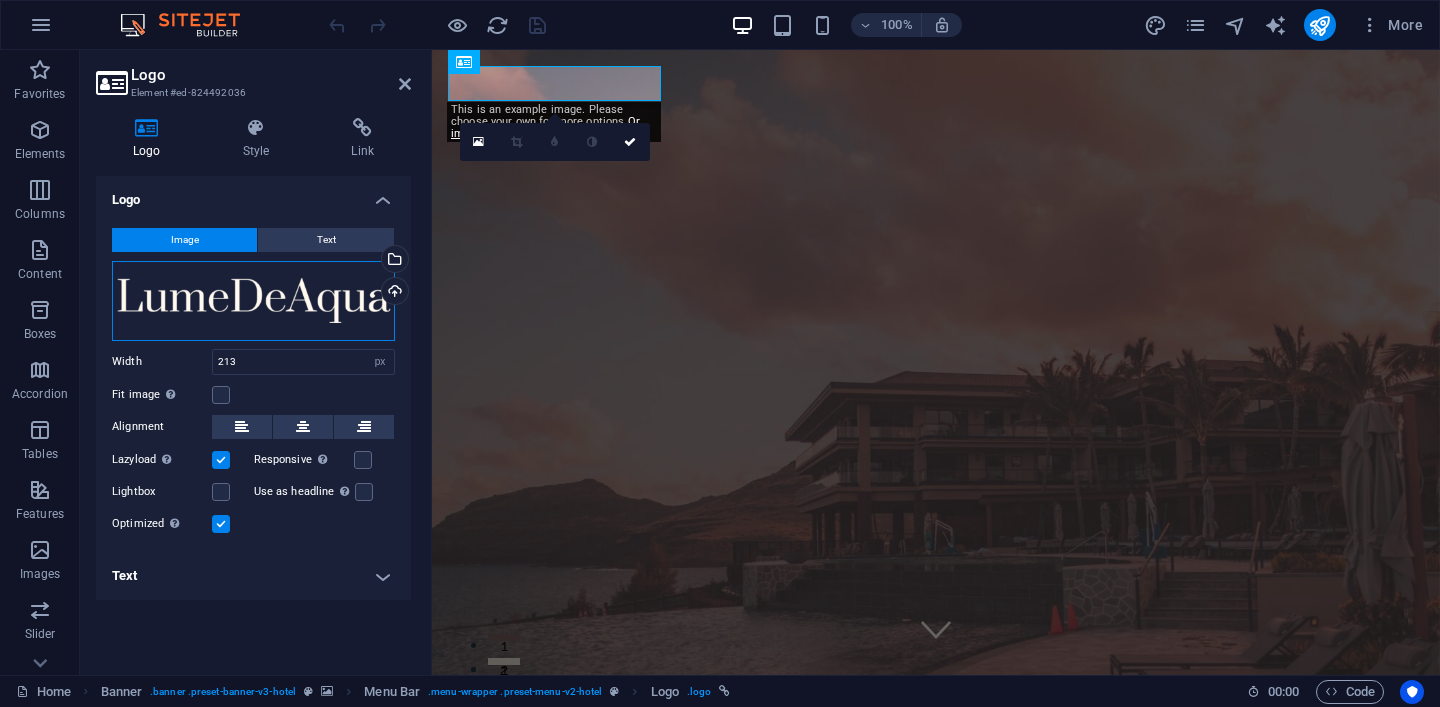 click on "Drag files here, click to choose files or select files from Files or our free stock photos & videos" at bounding box center (253, 301) 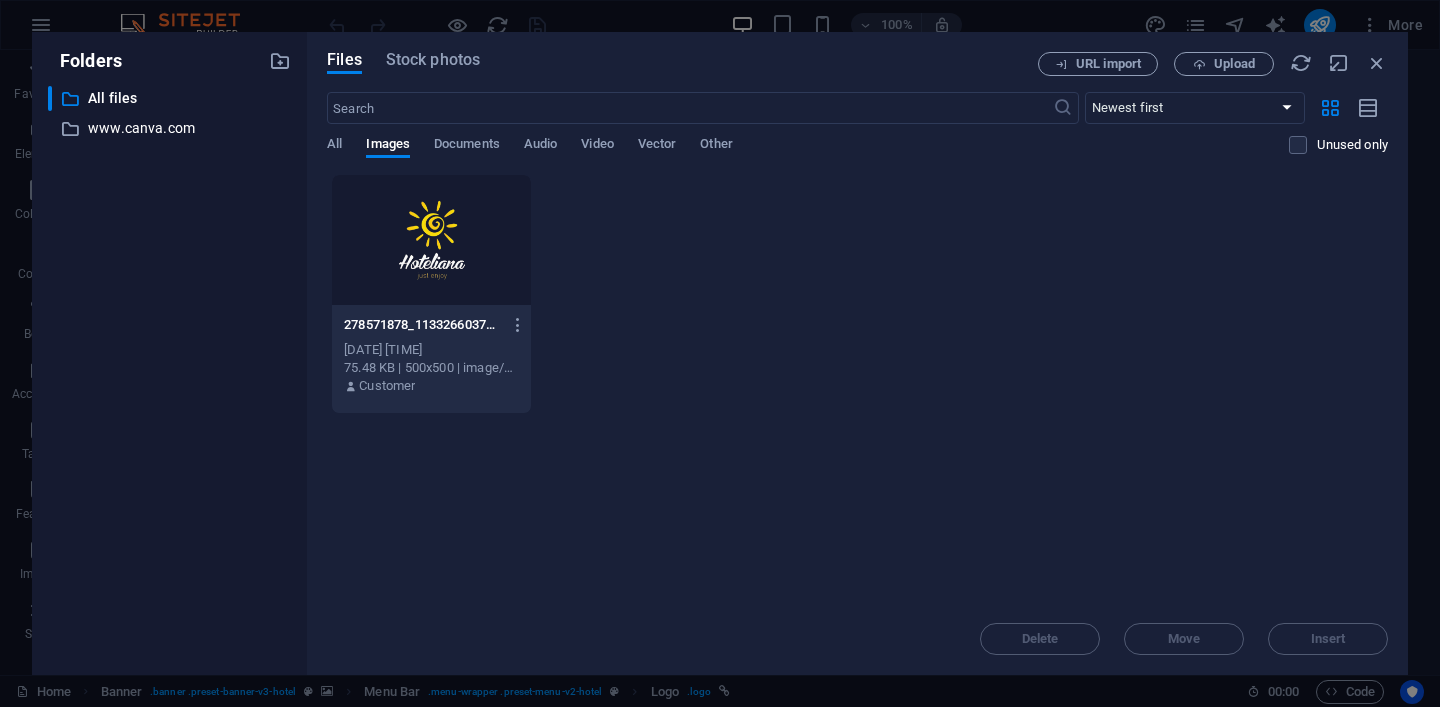 click on "​ All files All files ​ www.canva.com www.canva.com" at bounding box center [169, 372] 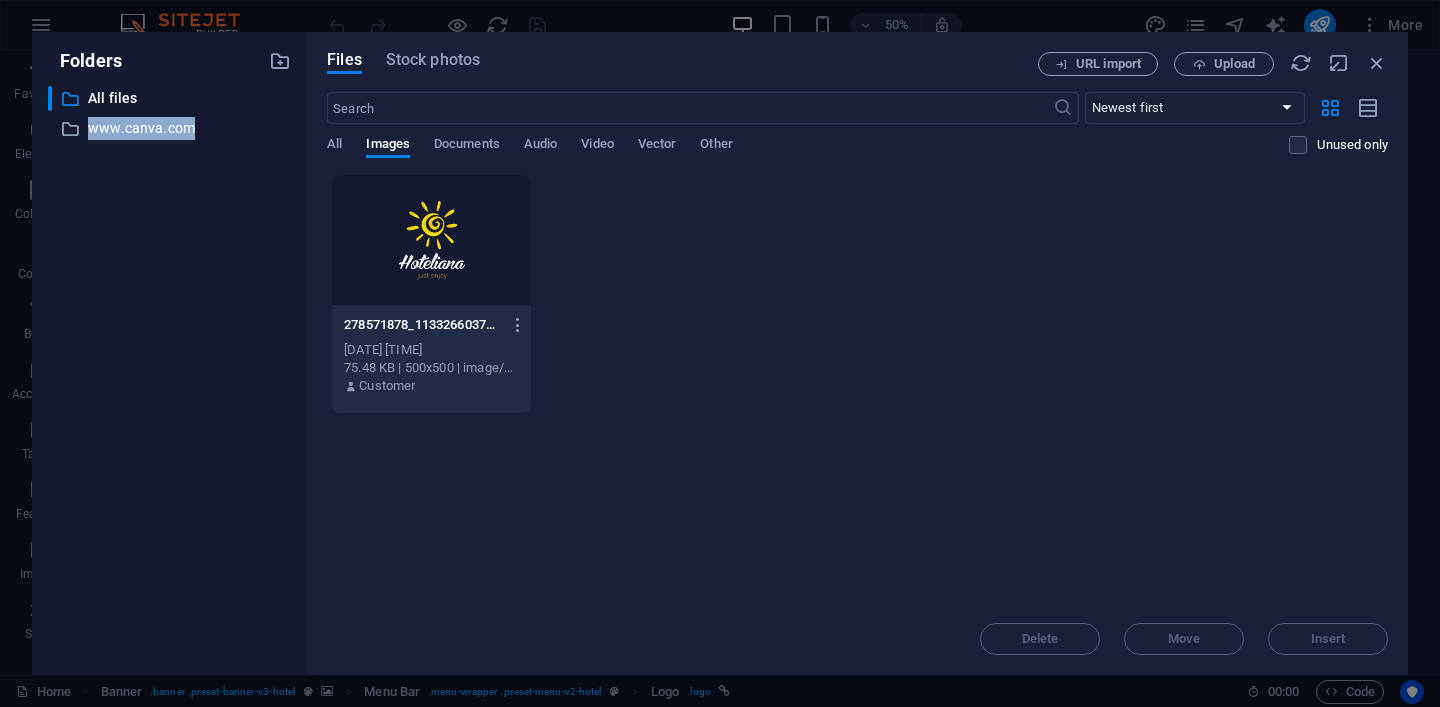 click at bounding box center (431, 240) 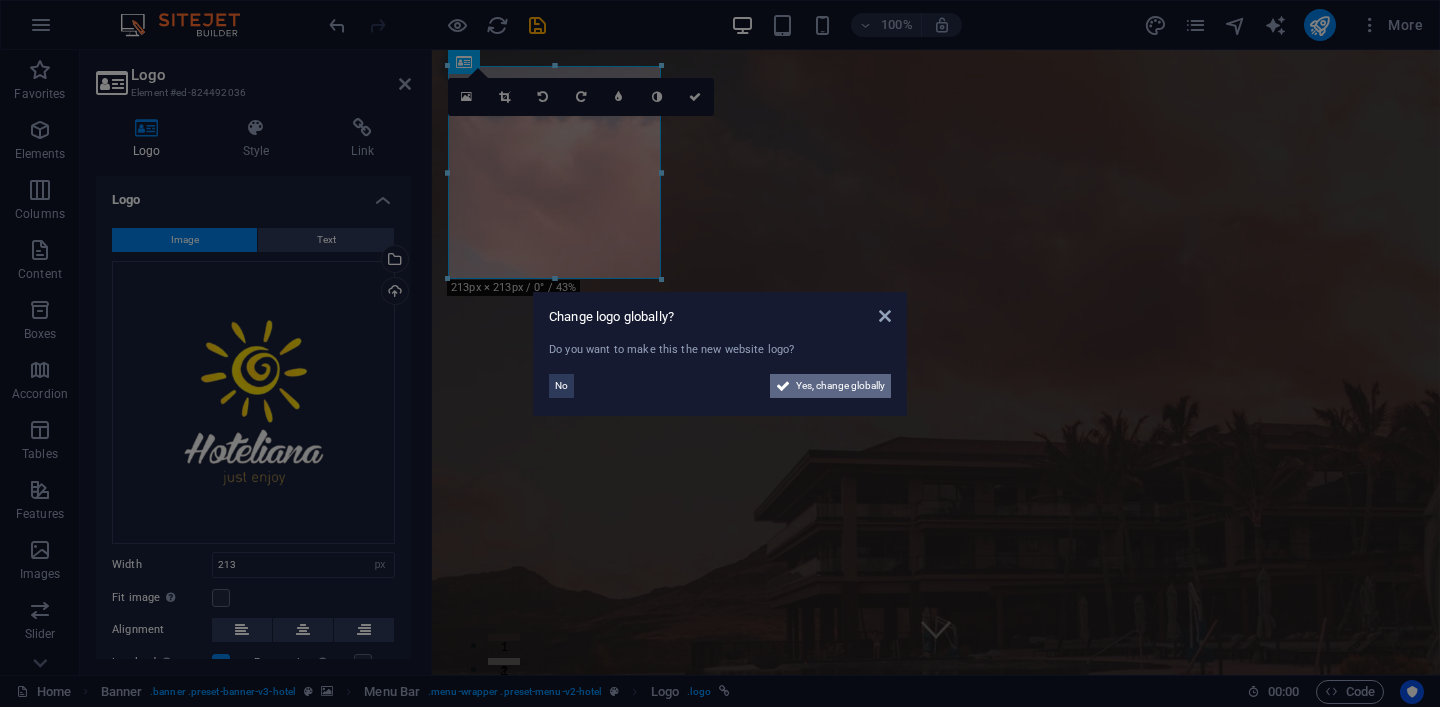 click on "Yes, change globally" at bounding box center (840, 386) 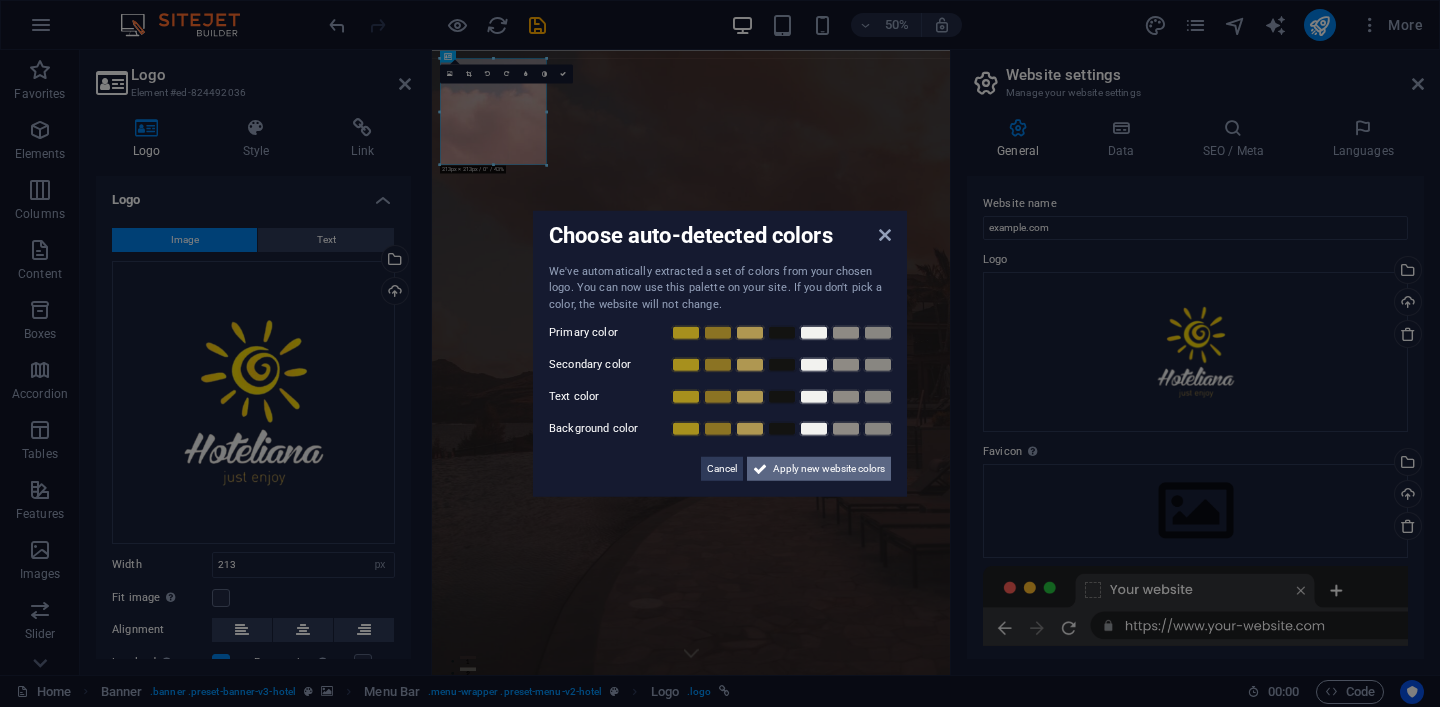 click on "Apply new website colors" at bounding box center (829, 469) 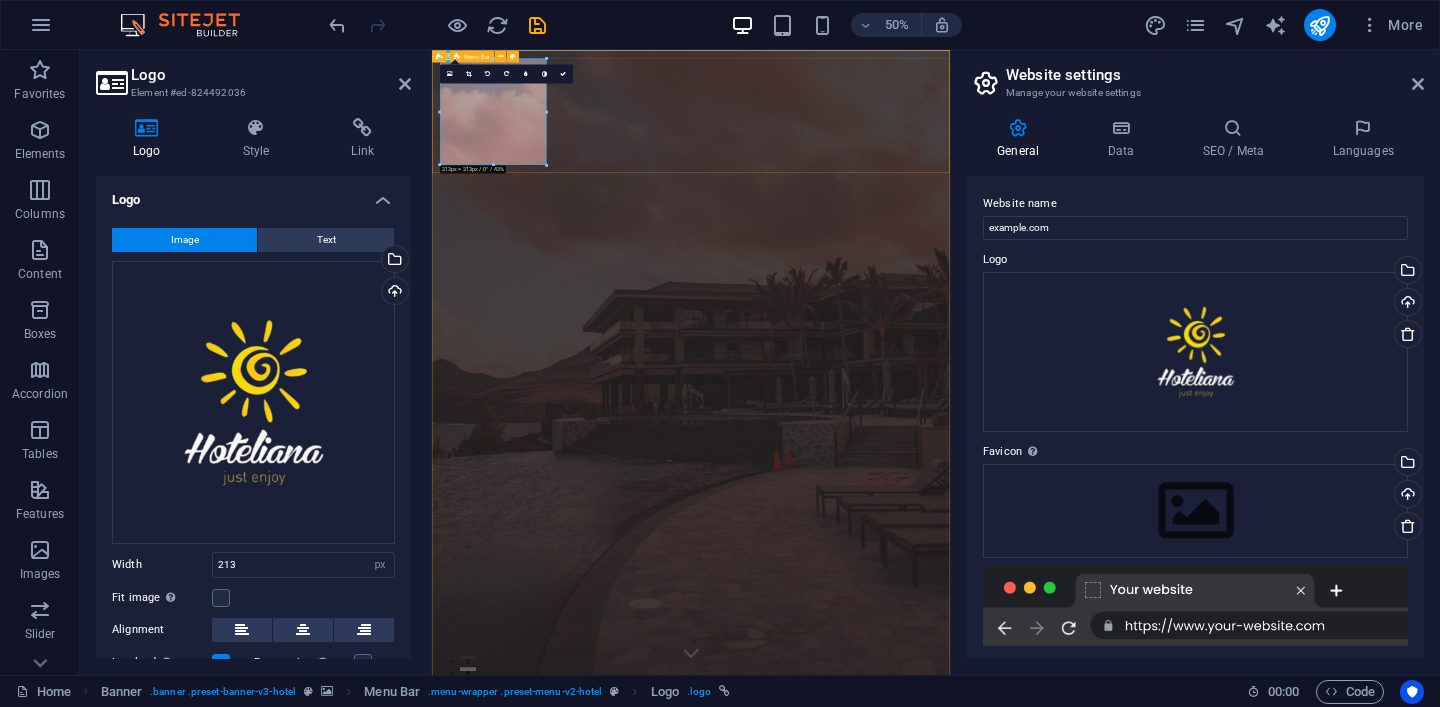 click on "Home Suites Experiences Contact" at bounding box center (950, 1438) 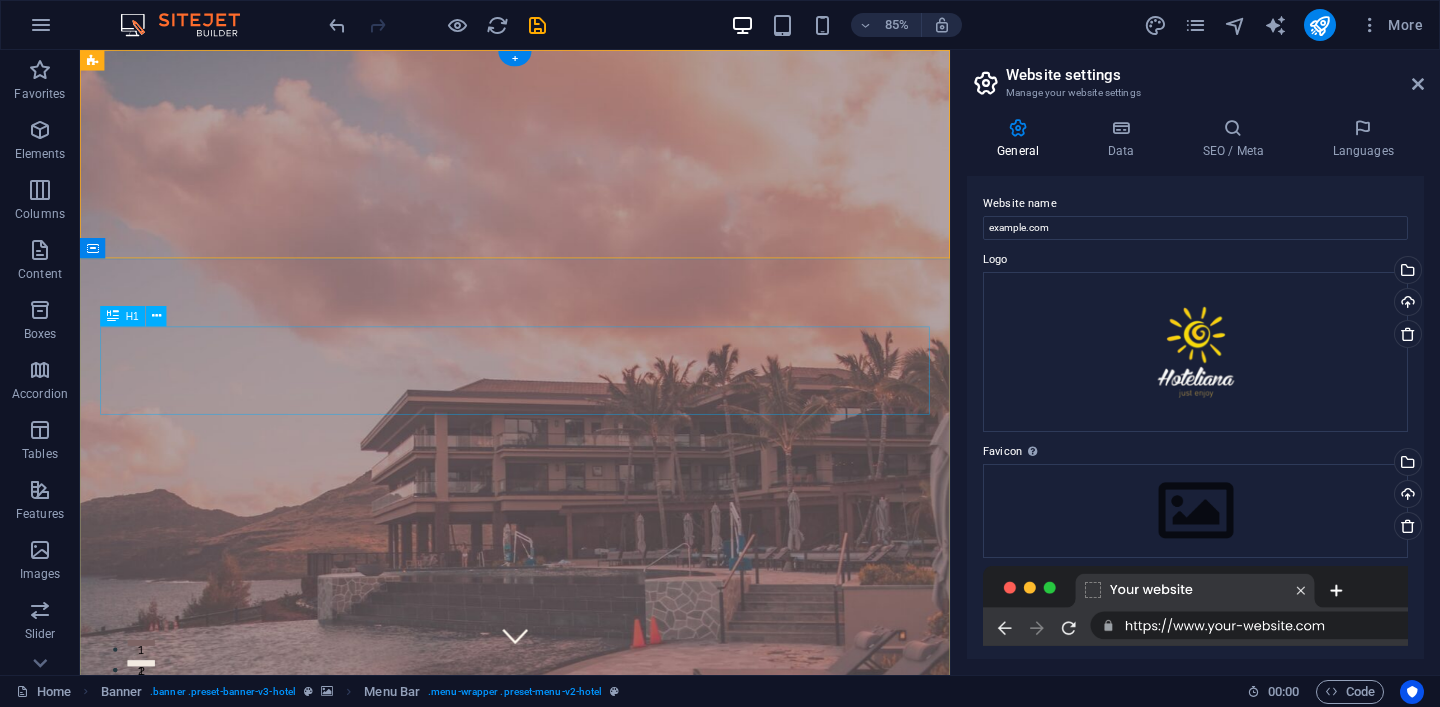 click on "Where Dreams Meet Real Life" at bounding box center [592, 1507] 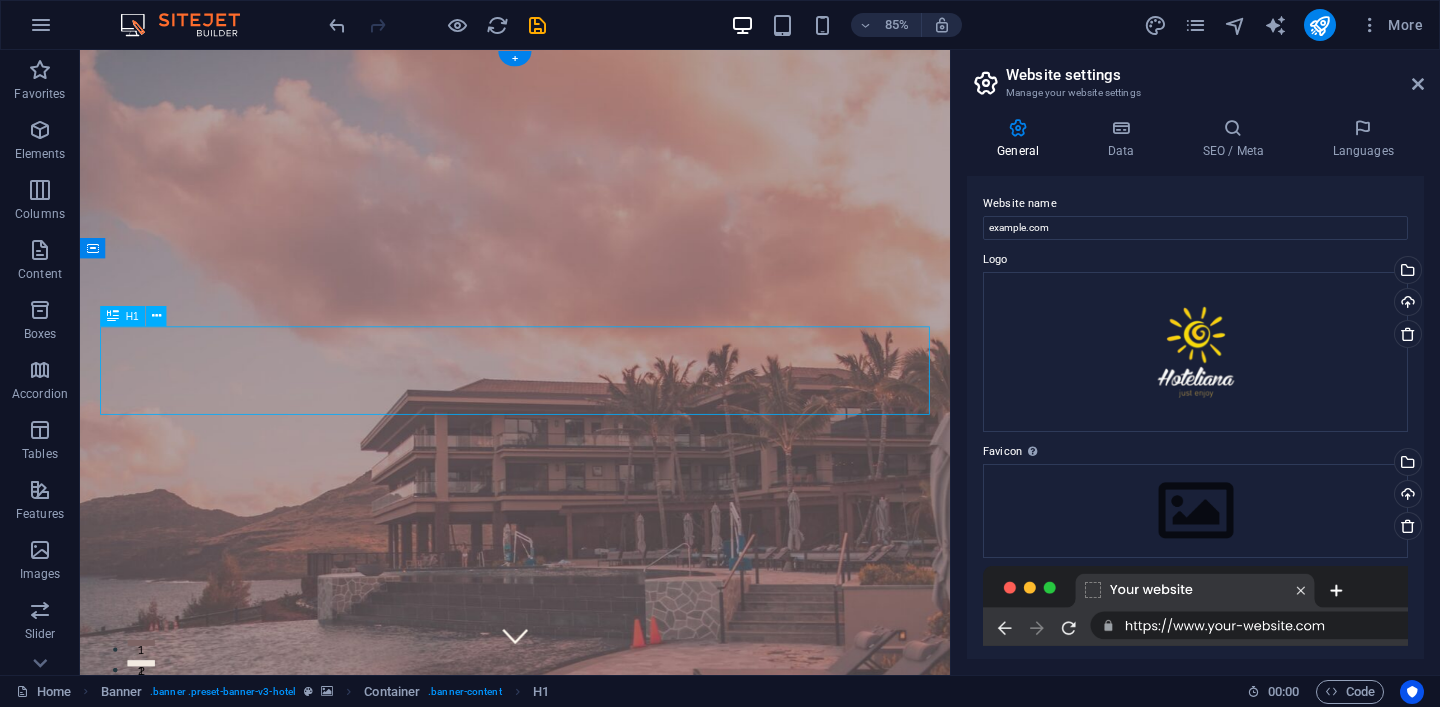 click on "Where Dreams Meet Real Life" at bounding box center [592, 1507] 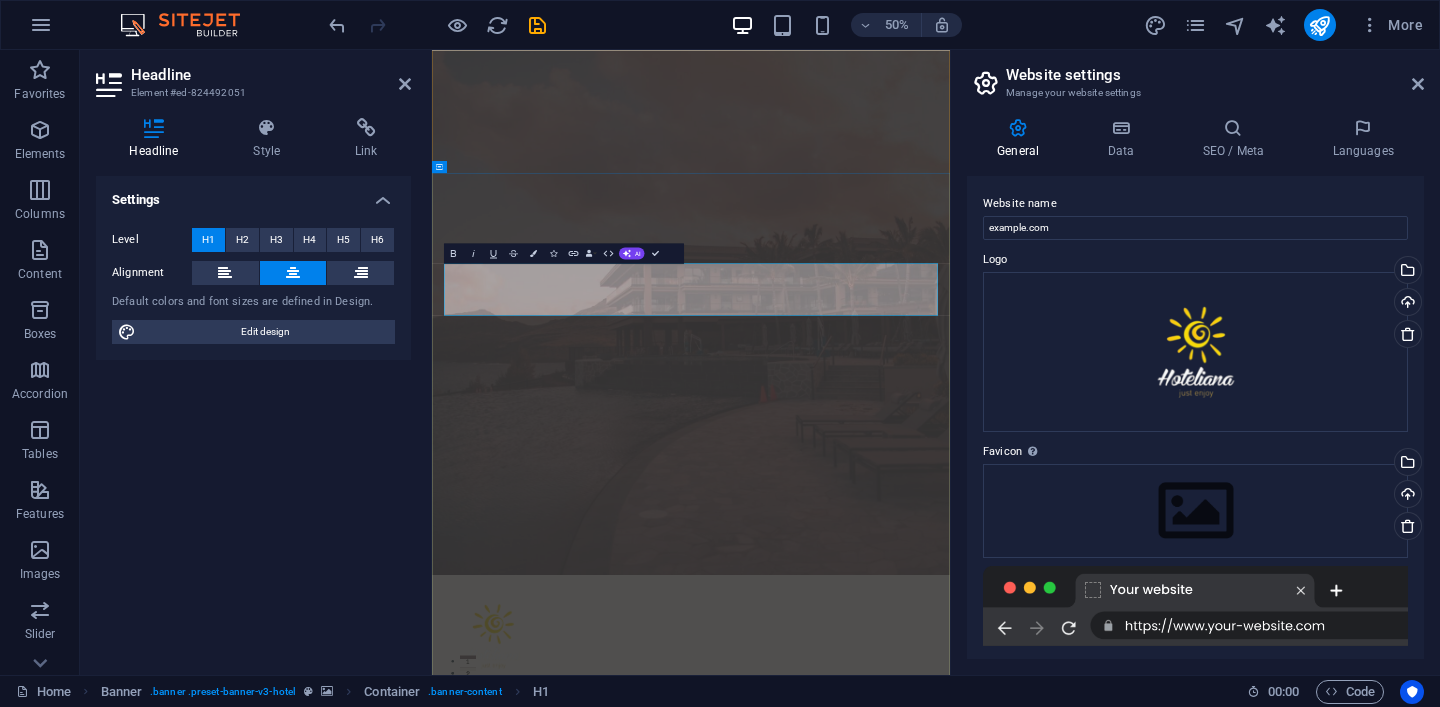 click on "Where Dreams Meet Real Life" at bounding box center (950, 1506) 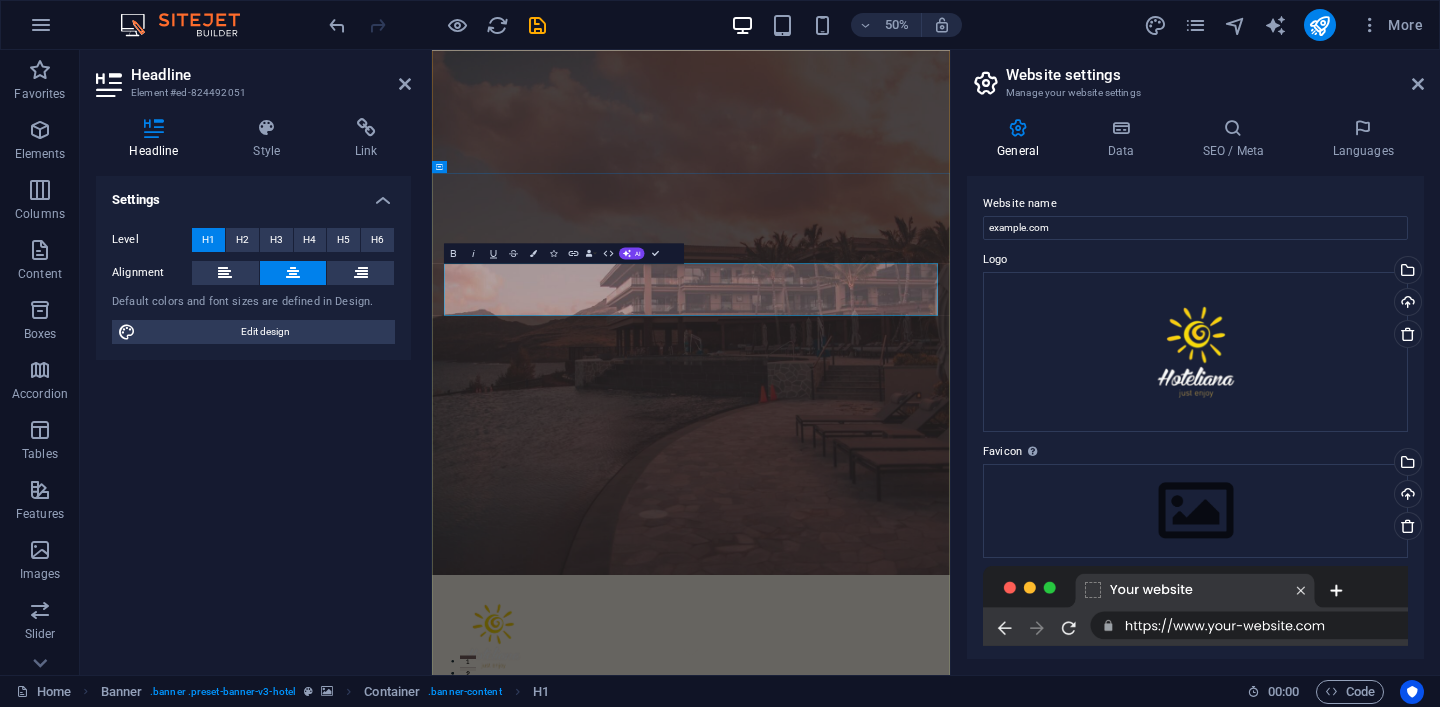 click on "Where Dreams Meet Real Life" at bounding box center (950, 1506) 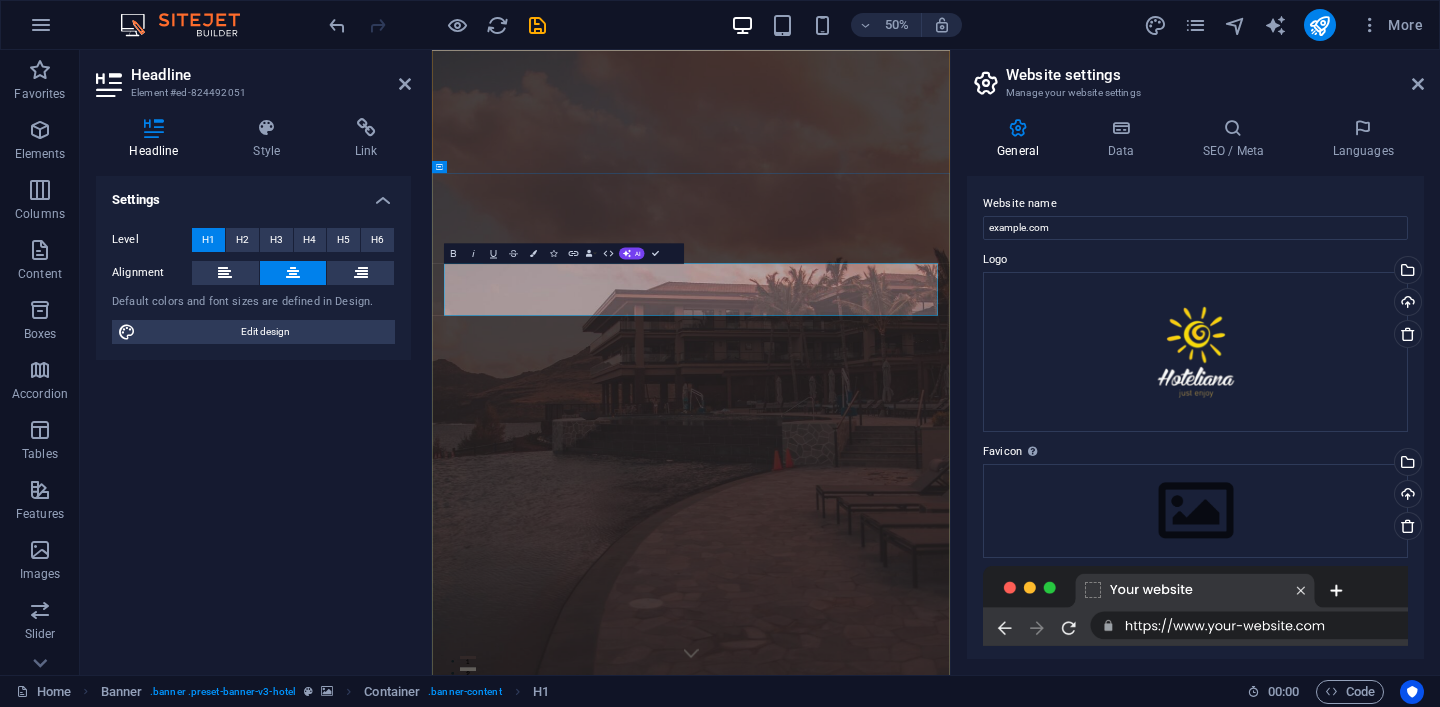 copy on "Where Dreams Meet Real Life" 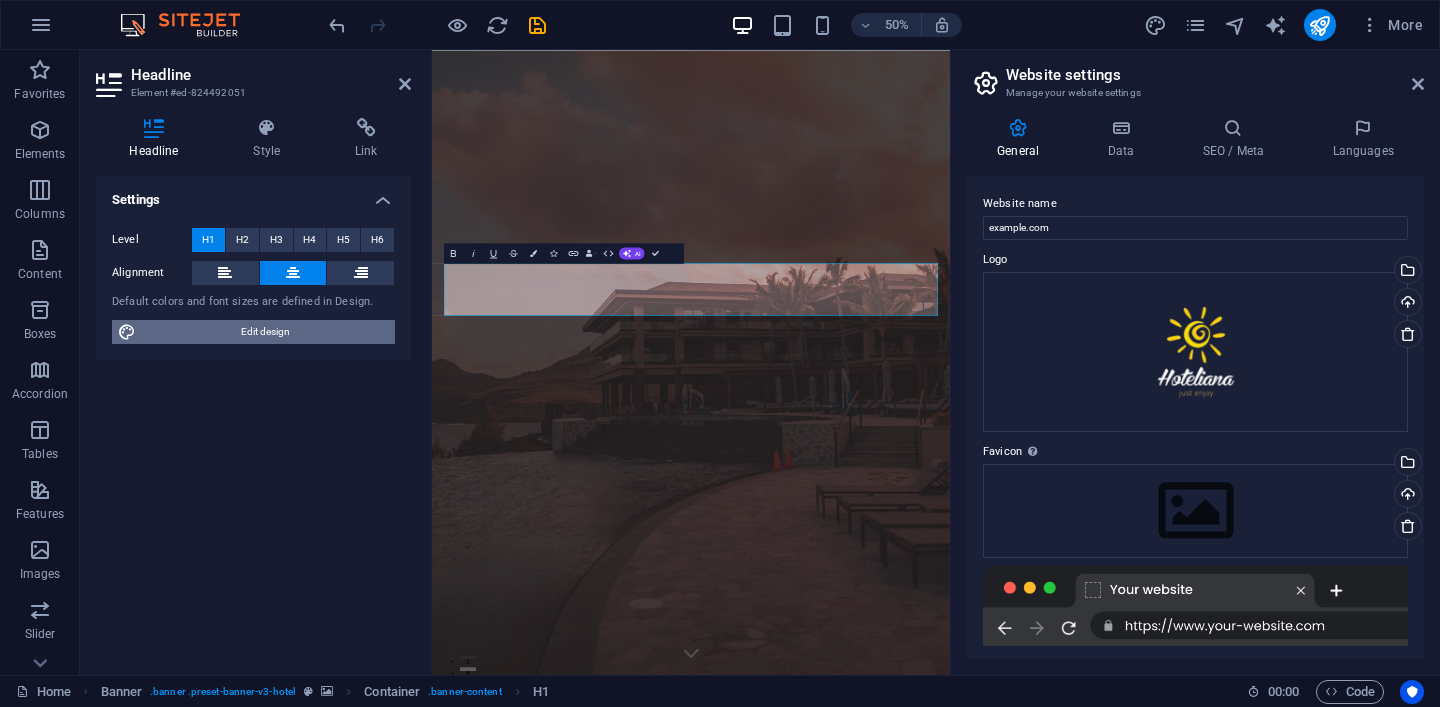 click on "Edit design" at bounding box center (265, 332) 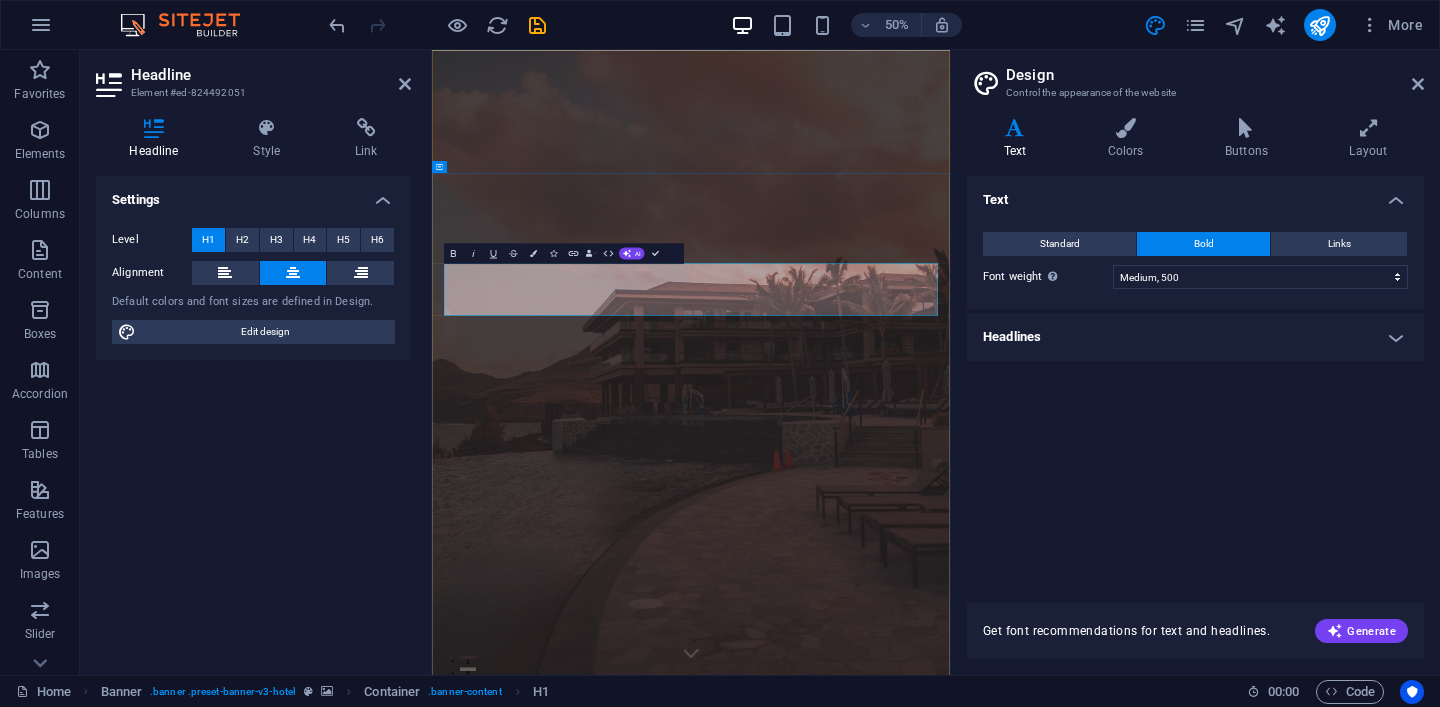 click on "Where Dreams Meet Real Life" at bounding box center (950, 1708) 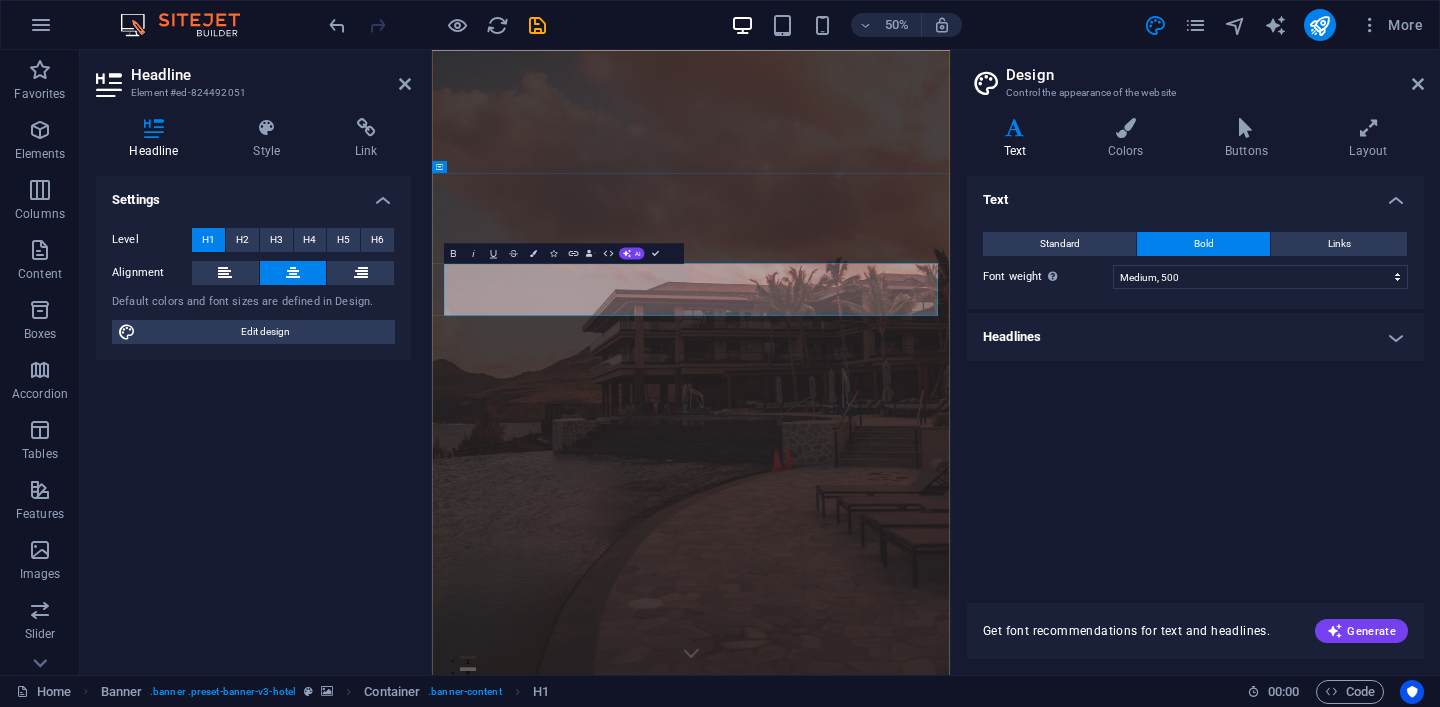 click on "Where Dreams Meet Real Life" at bounding box center [950, 1708] 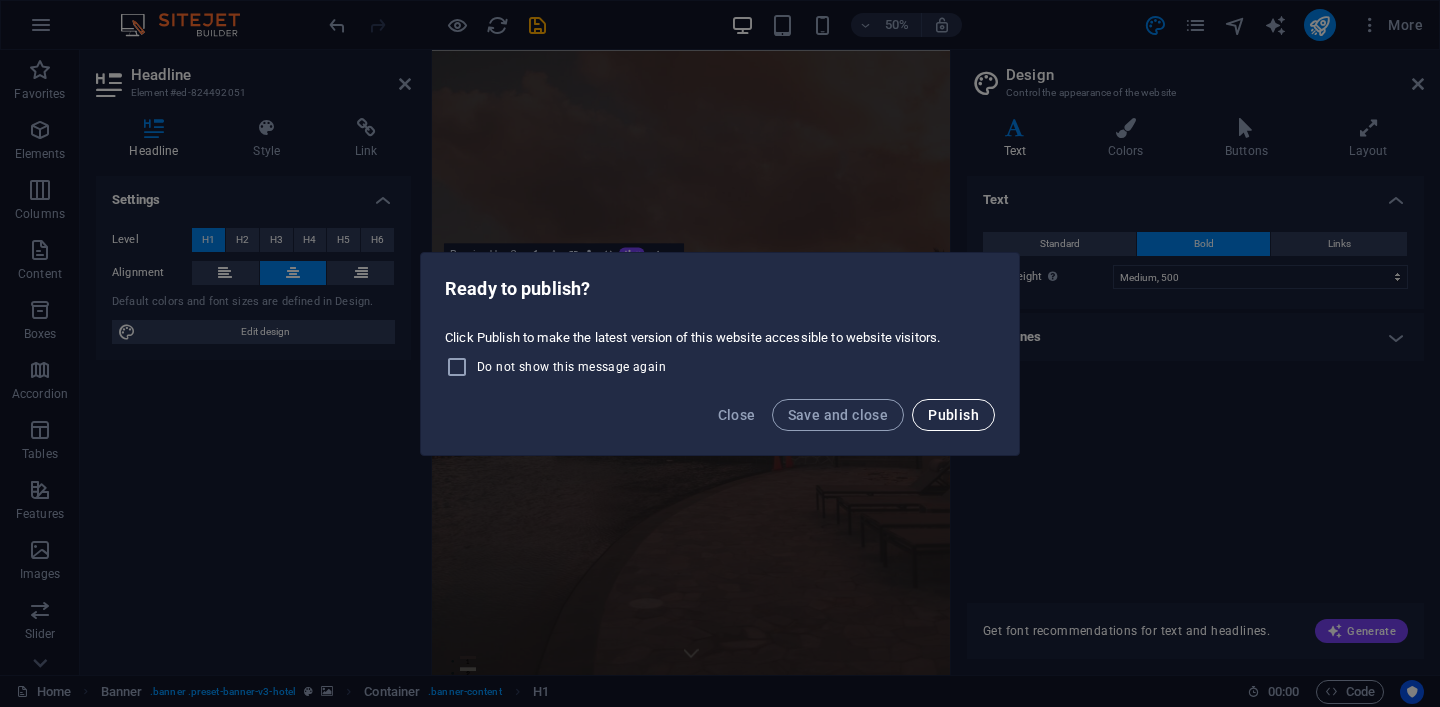 click on "Publish" at bounding box center (953, 415) 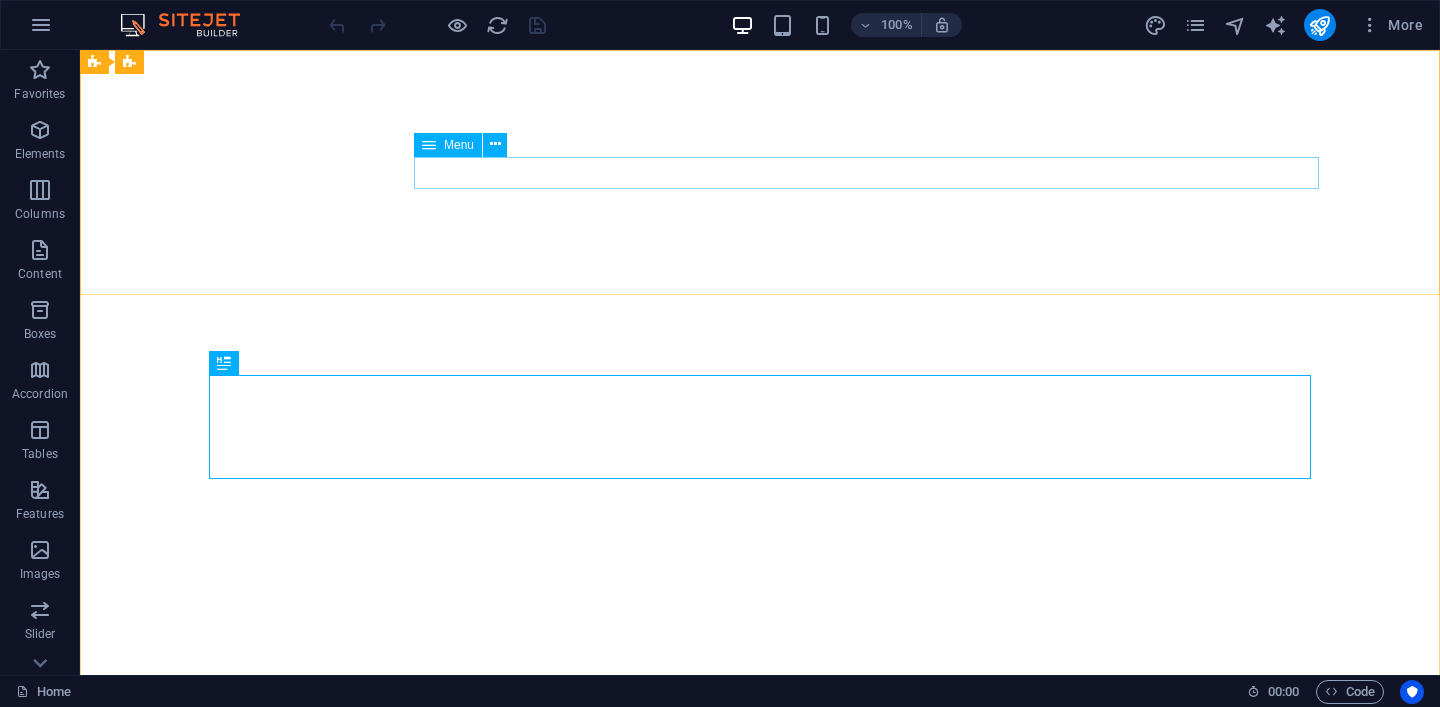 scroll, scrollTop: 0, scrollLeft: 0, axis: both 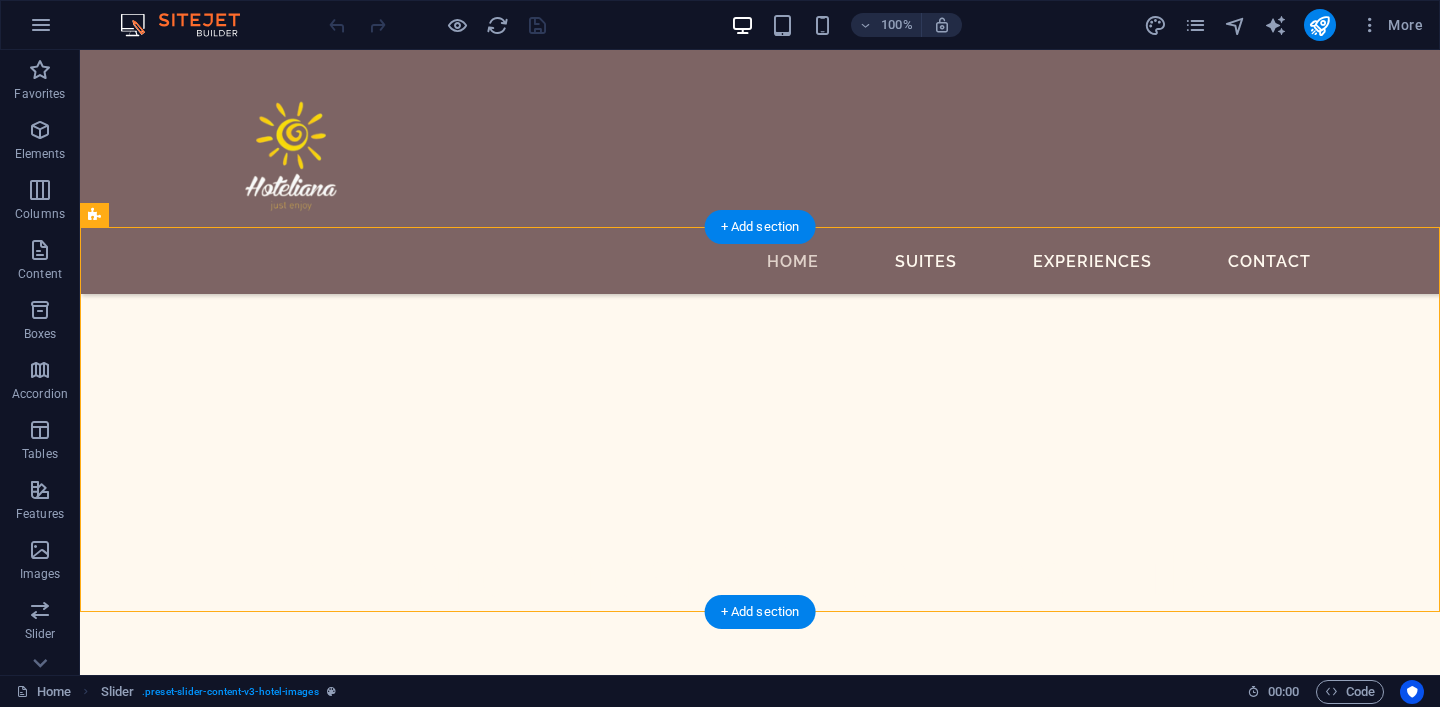 drag, startPoint x: 841, startPoint y: 345, endPoint x: 690, endPoint y: 340, distance: 151.08276 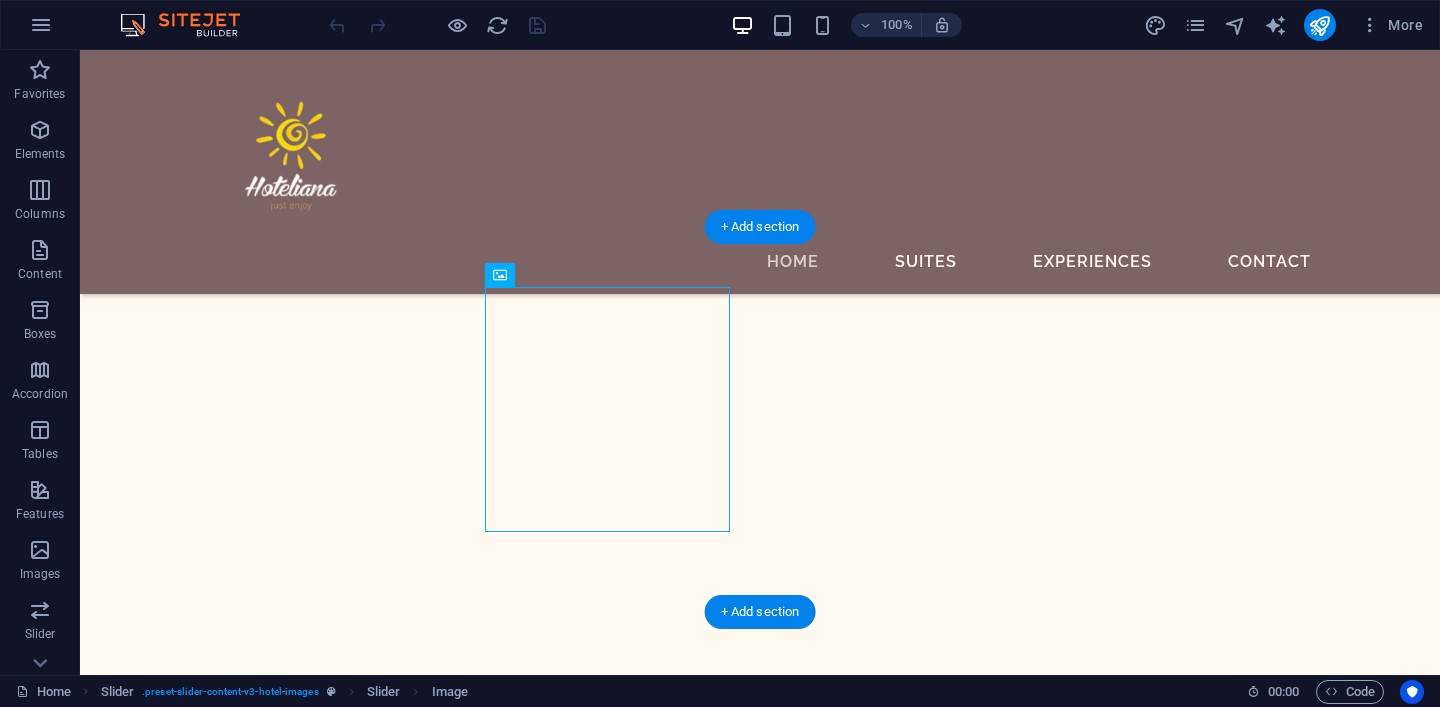 drag, startPoint x: 690, startPoint y: 340, endPoint x: 516, endPoint y: 345, distance: 174.07182 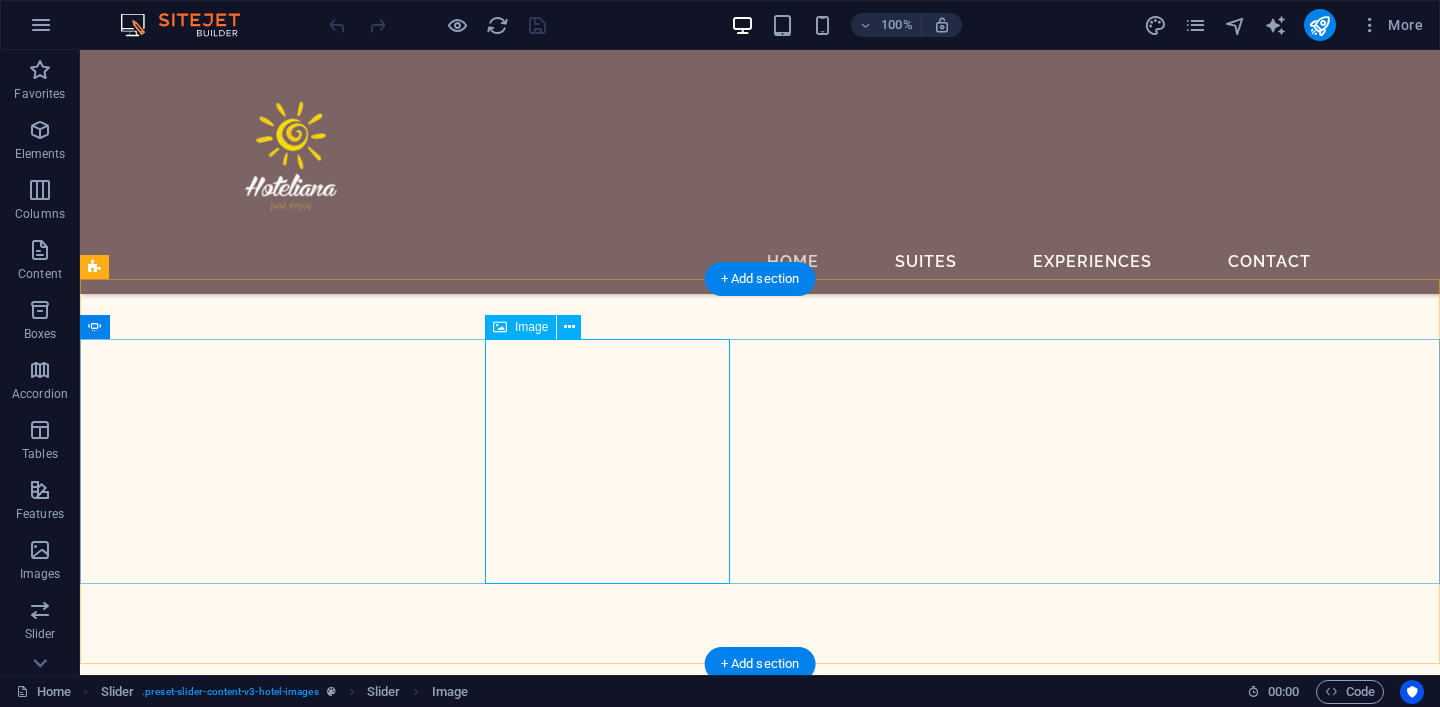 scroll, scrollTop: 786, scrollLeft: 0, axis: vertical 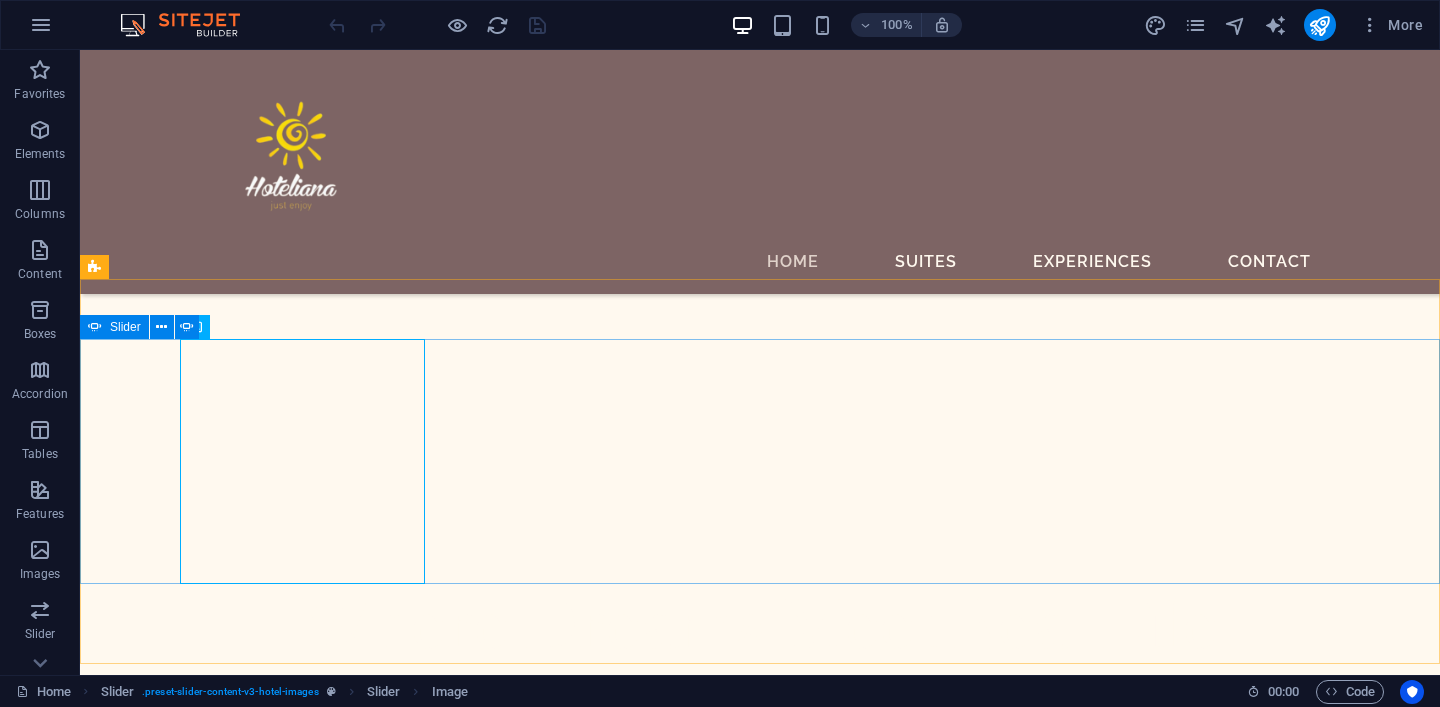 click at bounding box center (95, 327) 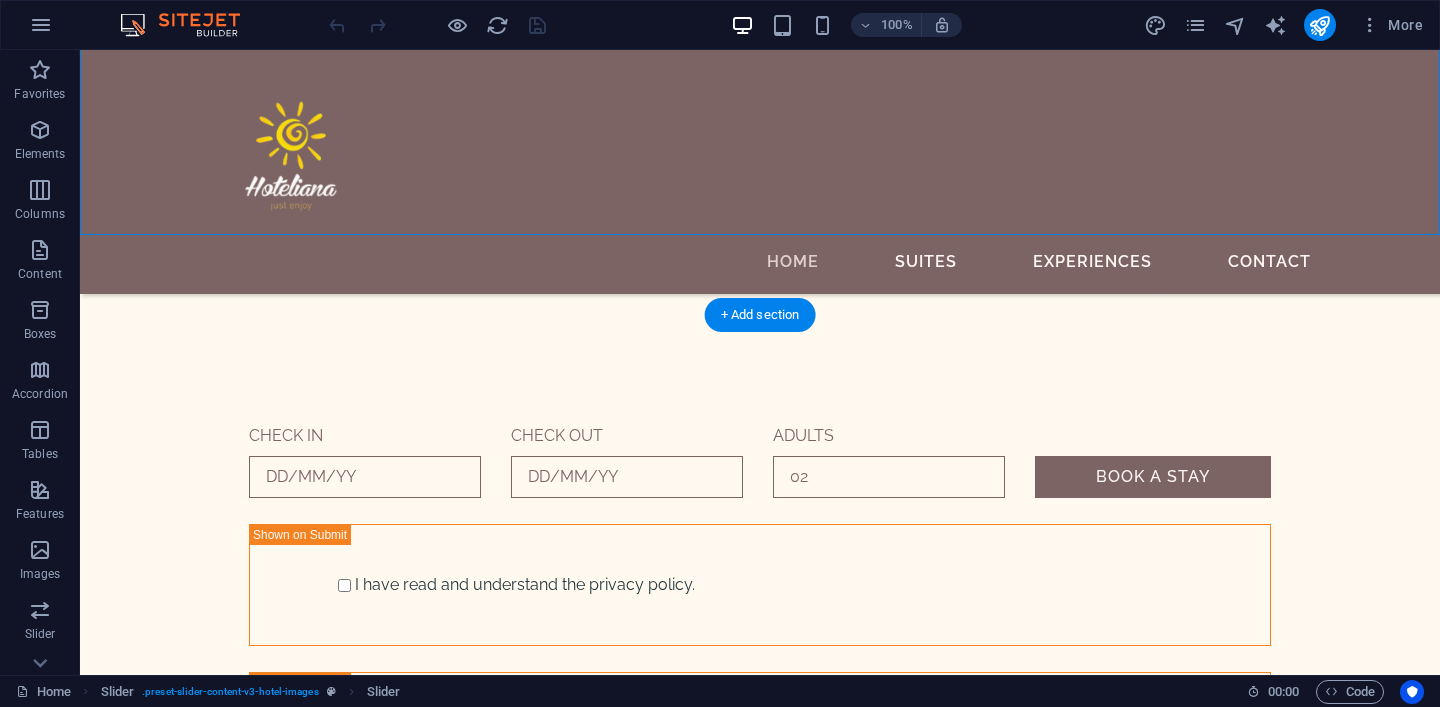 scroll, scrollTop: 1122, scrollLeft: 0, axis: vertical 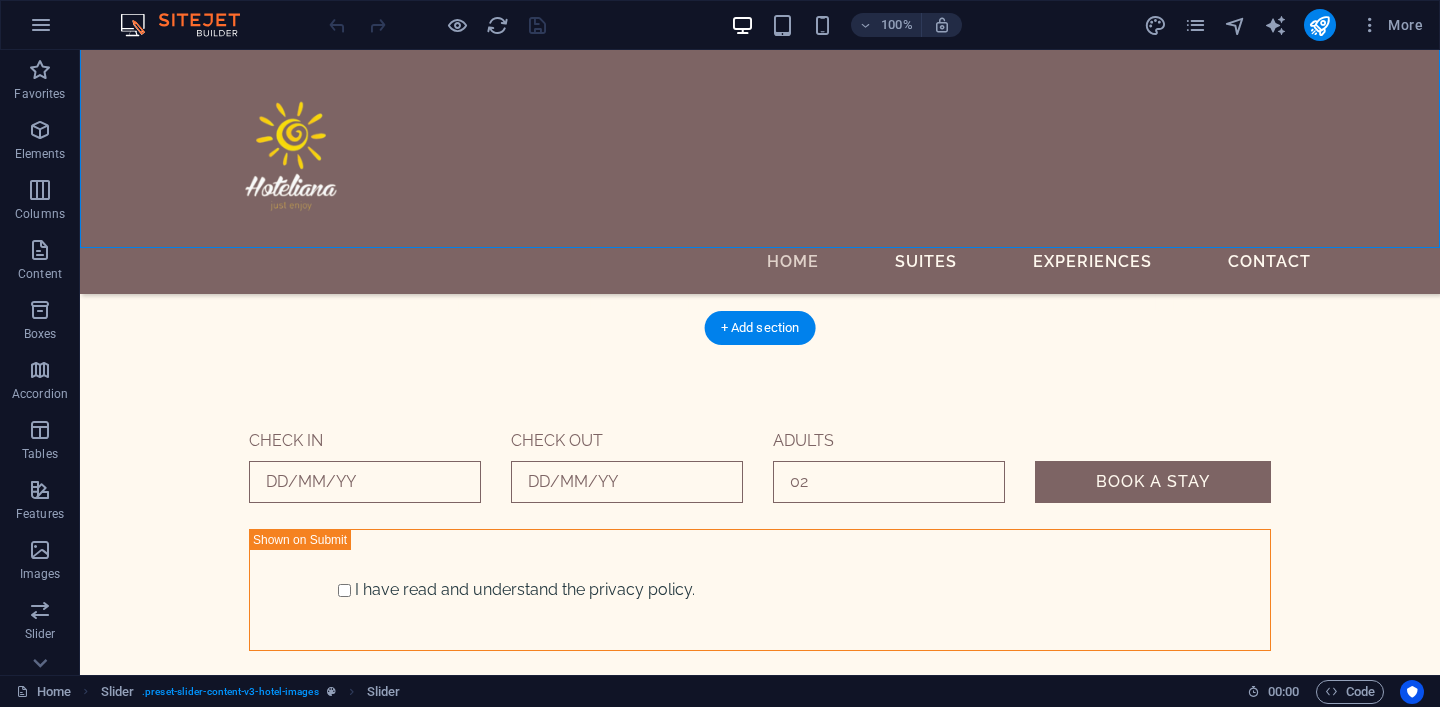 click at bounding box center [760, 5157] 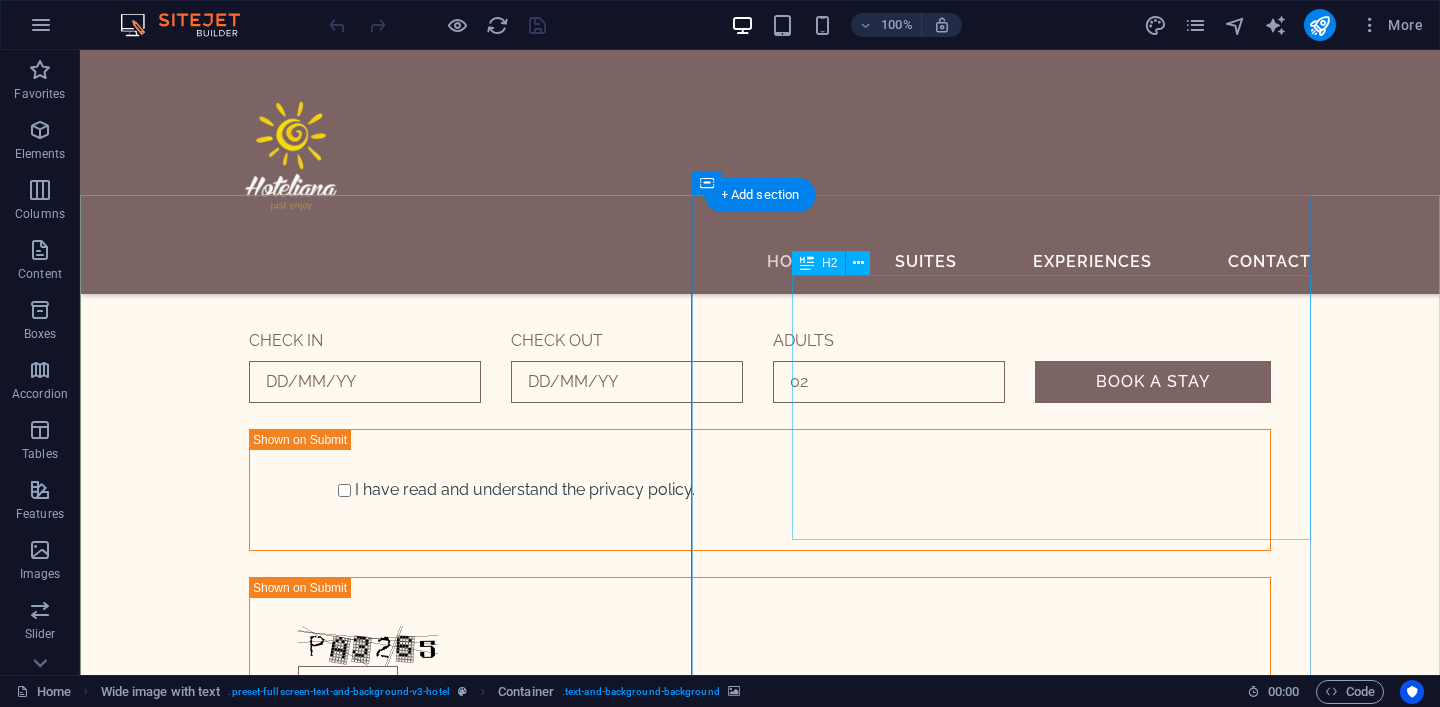 scroll, scrollTop: 1213, scrollLeft: 0, axis: vertical 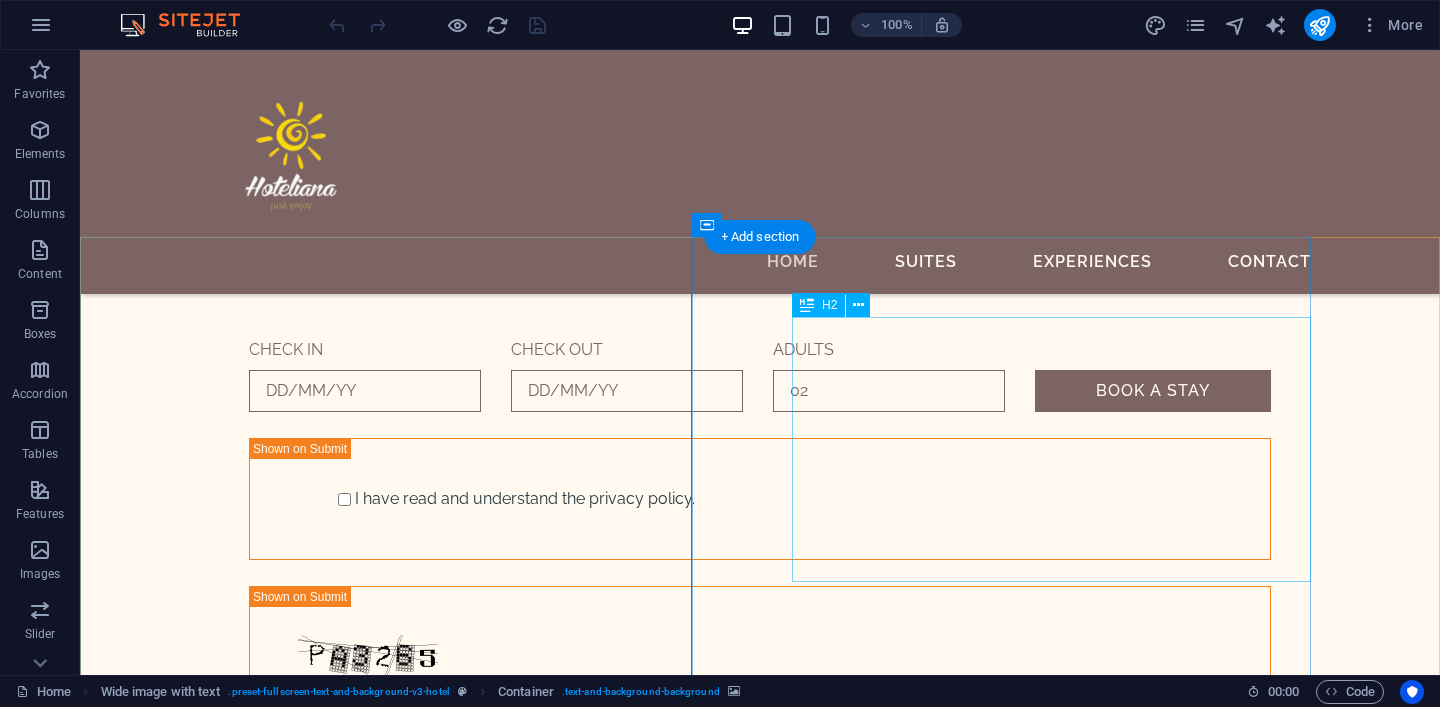 click on "Step Into The World of Pure Luxury" at bounding box center (746, 5579) 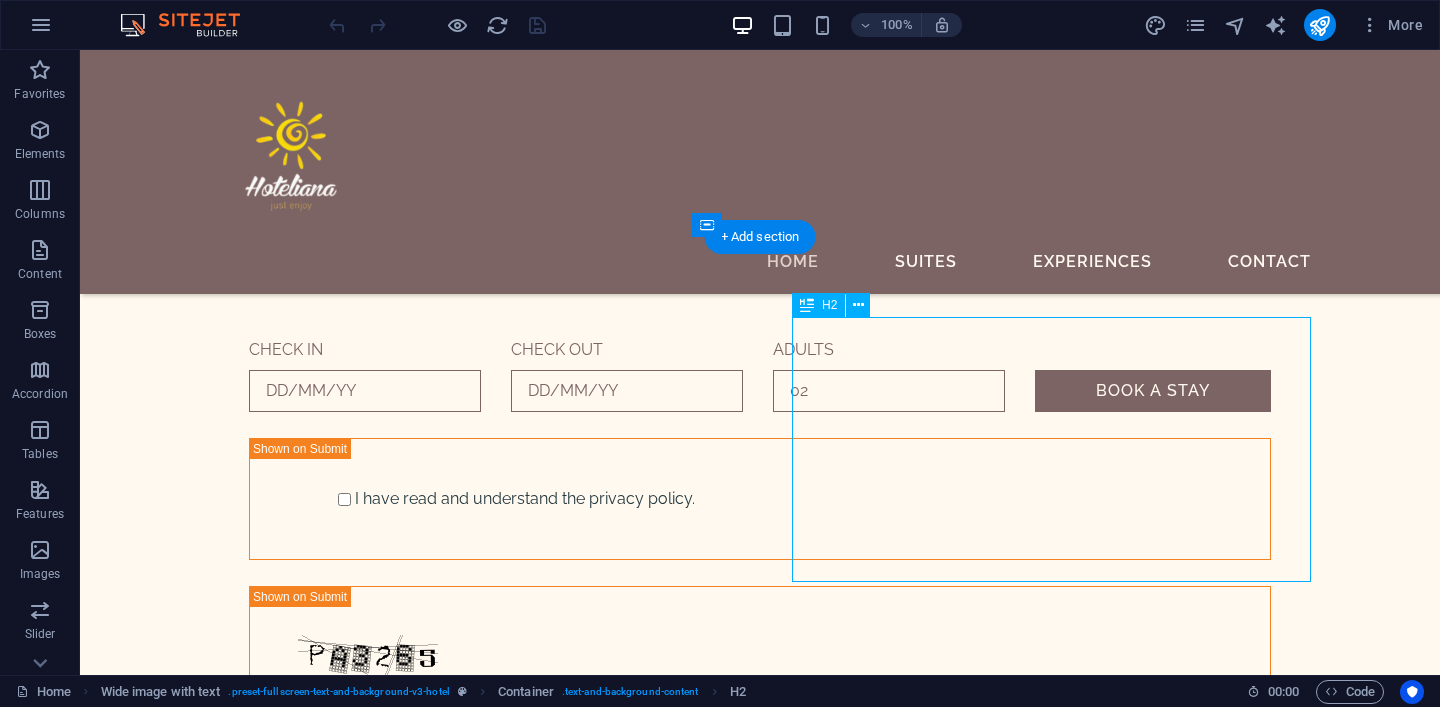 click on "Step Into The World of Pure Luxury" at bounding box center (746, 5579) 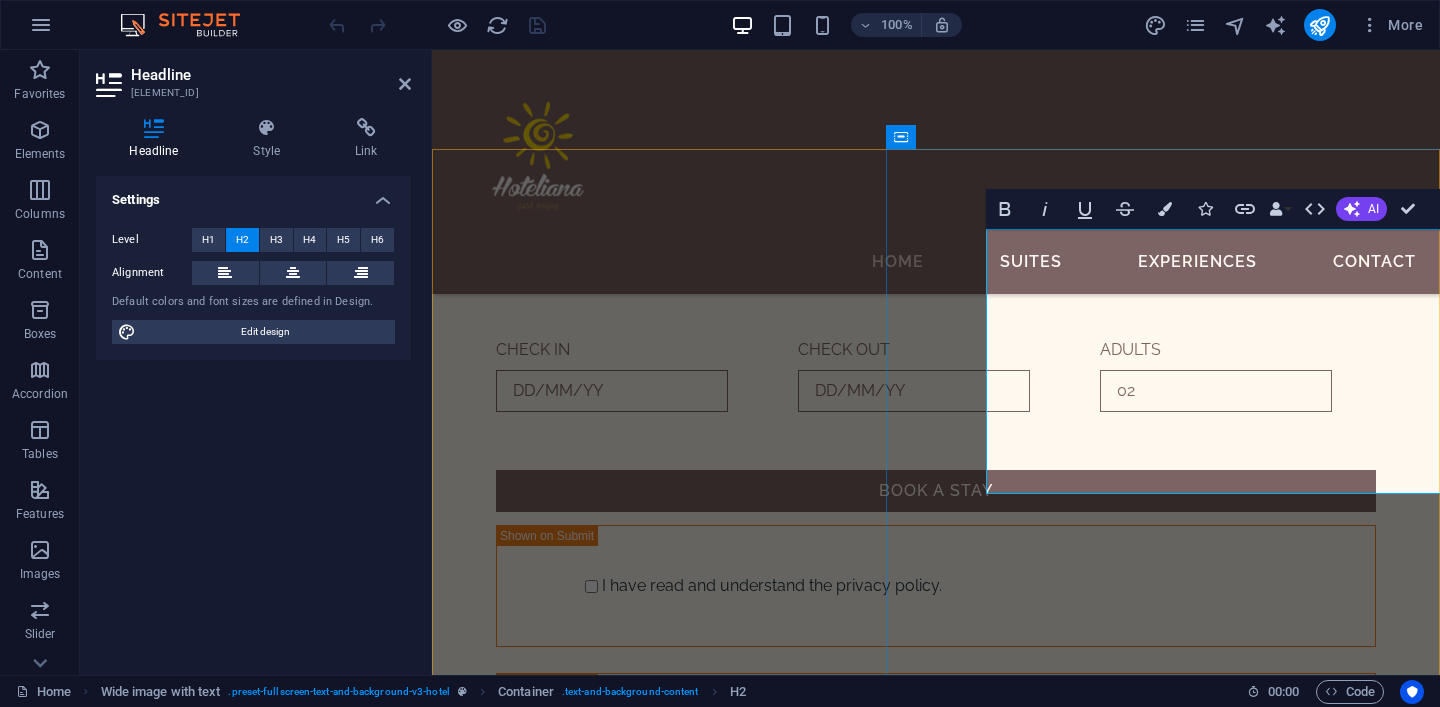 click on "Step Into The World of Pure Luxury" at bounding box center (986, 4390) 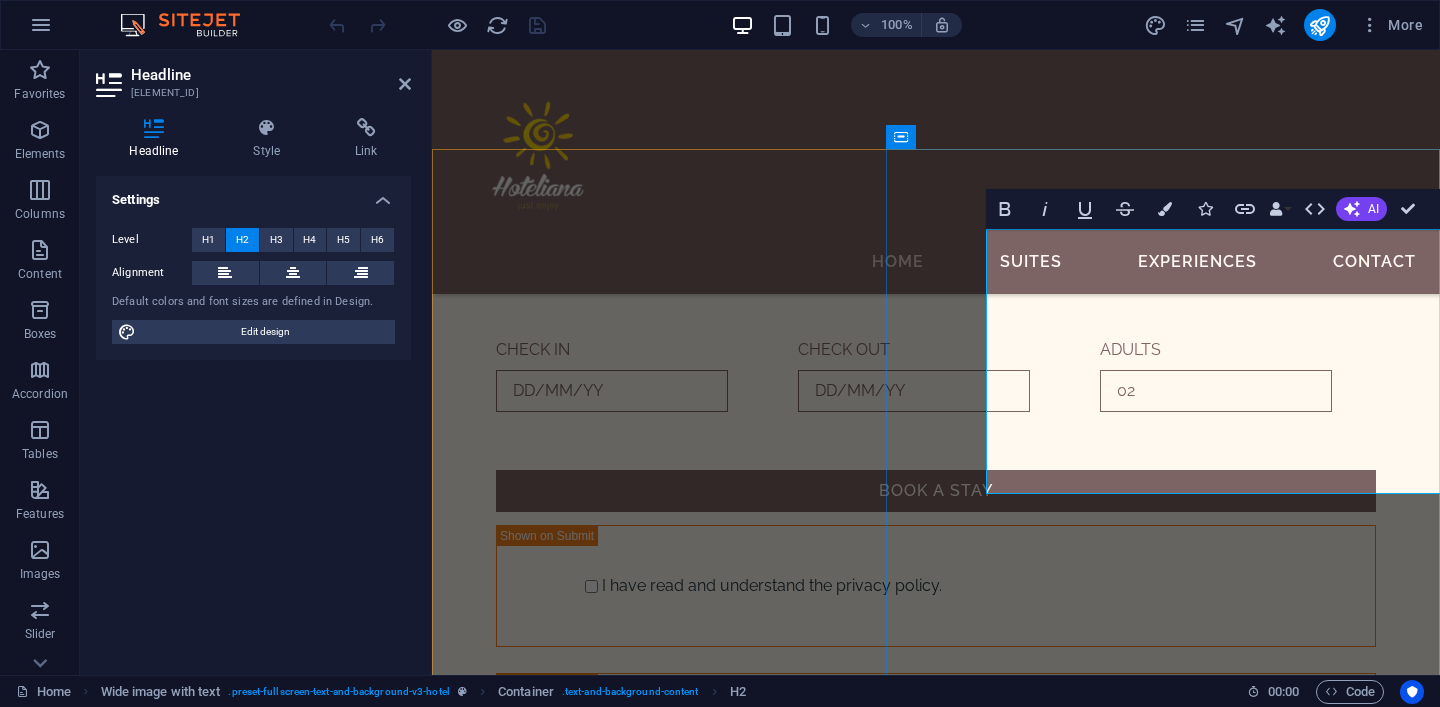 drag, startPoint x: 992, startPoint y: 437, endPoint x: 1170, endPoint y: 450, distance: 178.47409 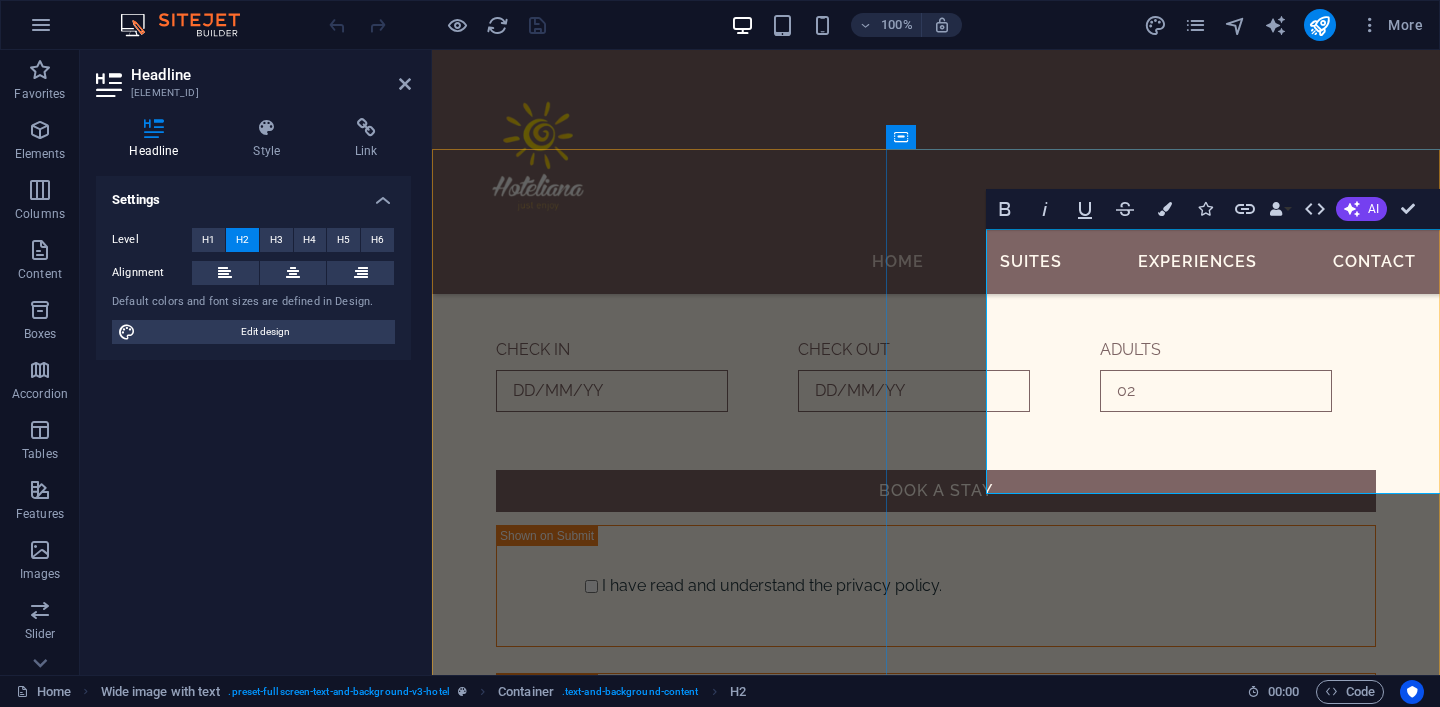copy on "Luxury" 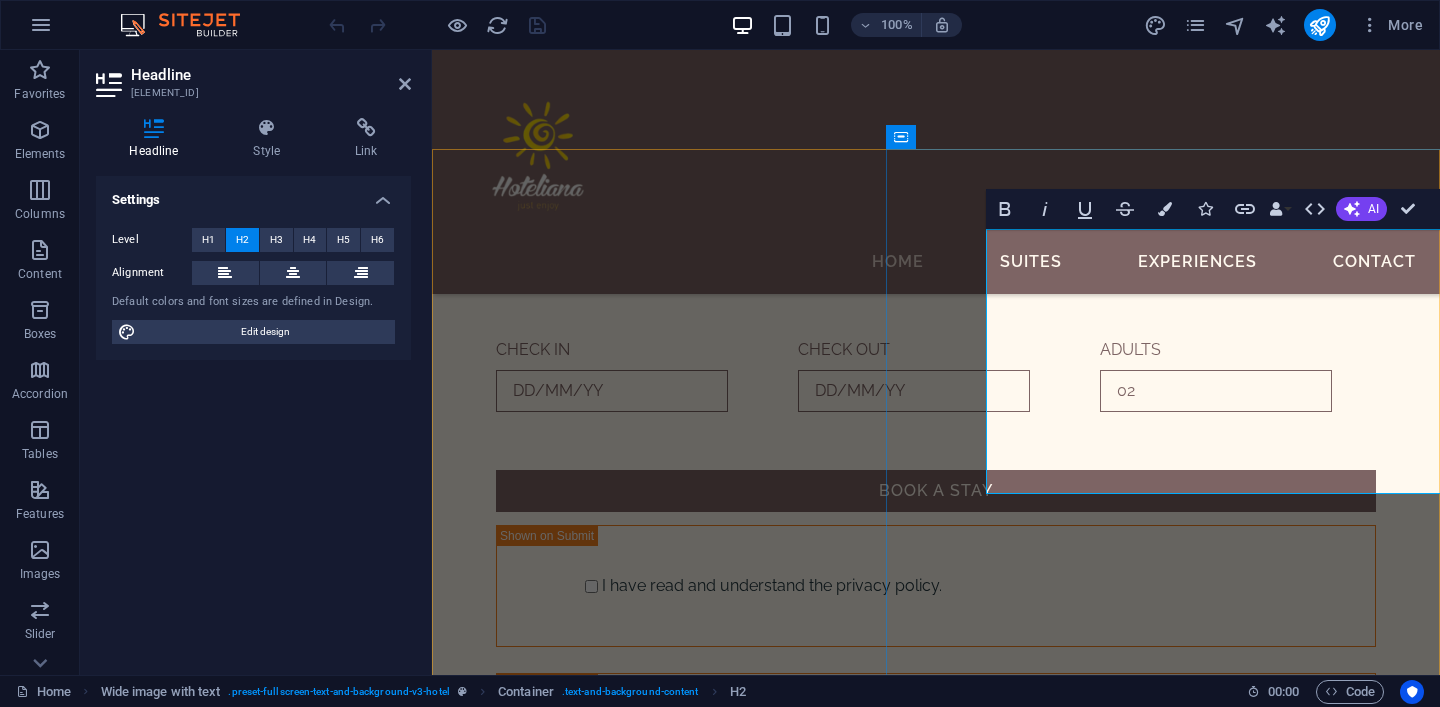 drag, startPoint x: 999, startPoint y: 274, endPoint x: 1357, endPoint y: 449, distance: 398.48337 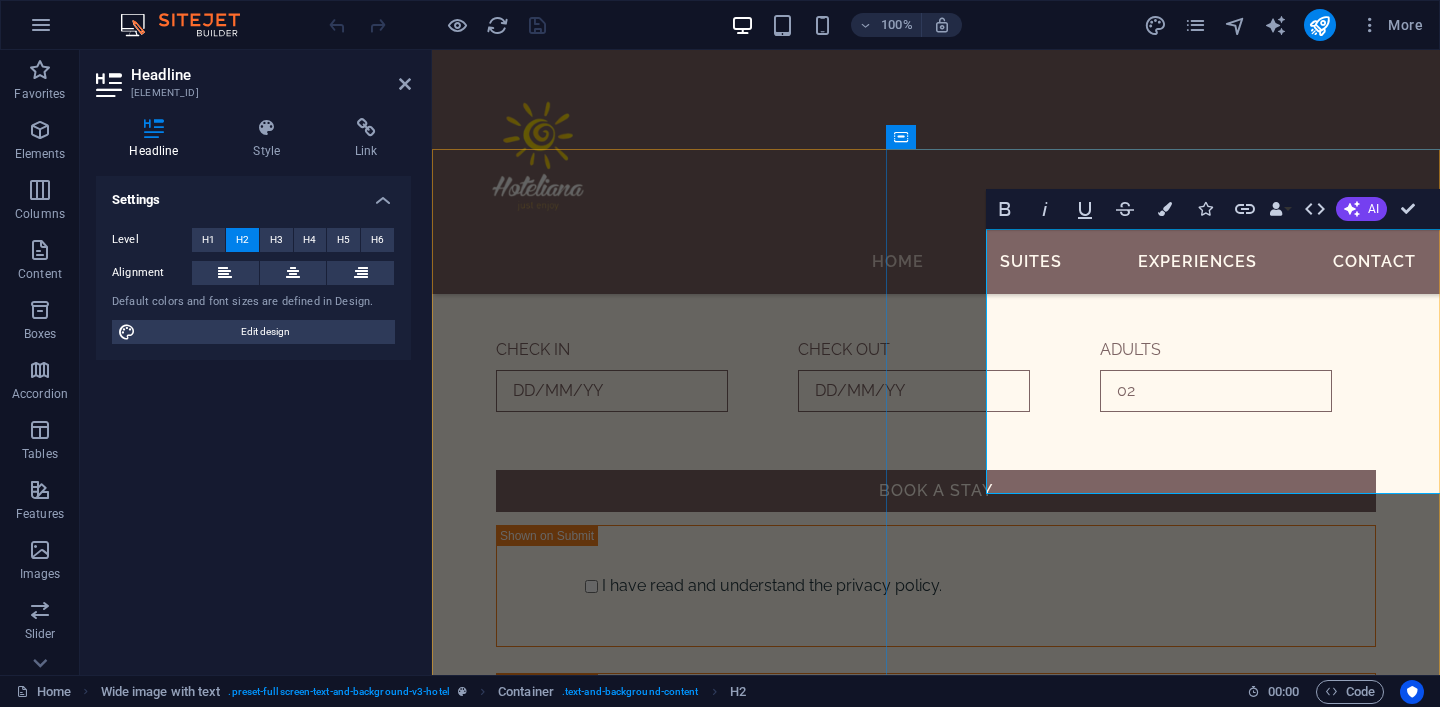 copy on "Step Into The World of Pure Luxury" 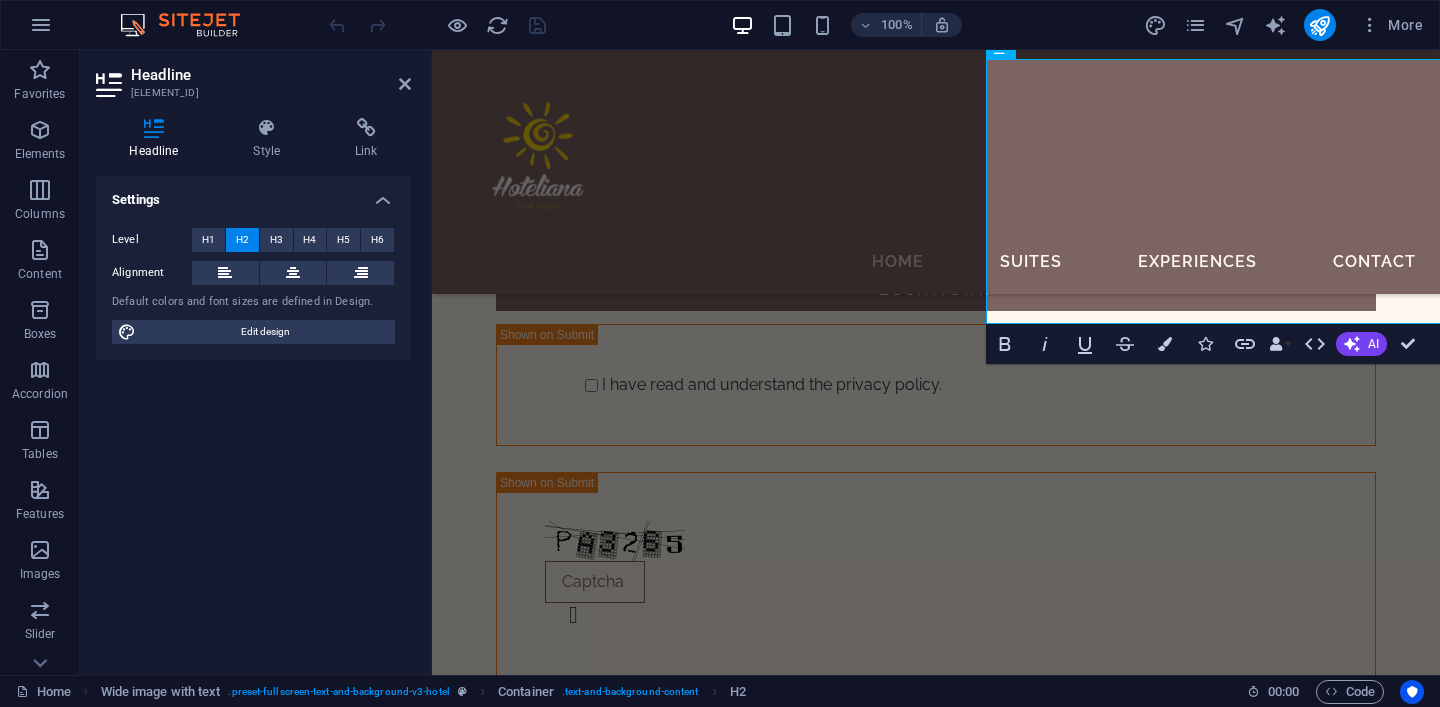 scroll, scrollTop: 1415, scrollLeft: 0, axis: vertical 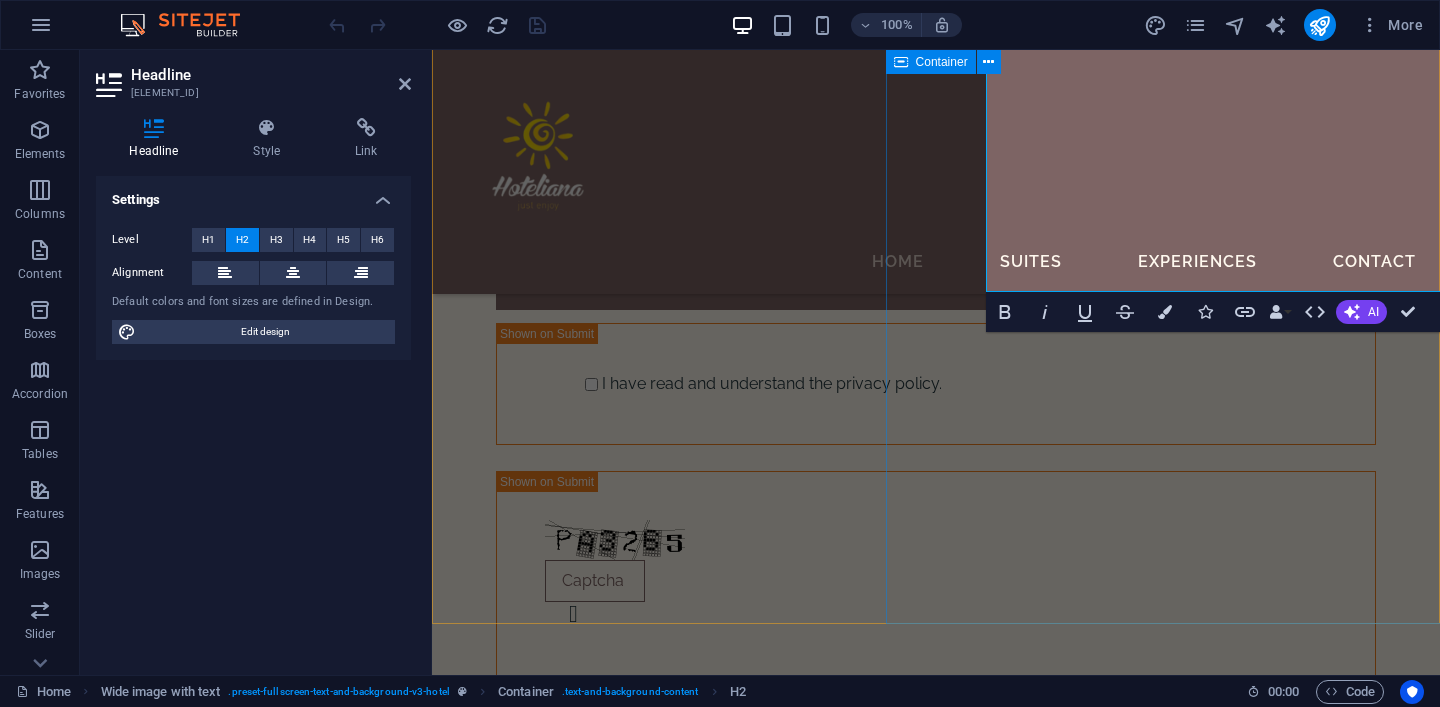 click on "Step Into The World of Pure Luxury Sed ut perspiciatis unde omnis iste natus error sit voluptatem accusantium doloremque laudantium, totam rem aperiam, eaque ipsa quae ab illo inventore veritatis et quasi architecto beatae vitae dicta sunt explicabo. Nemo enim ipsam voluptatem quia voluptas sit aspernatur aut odit aut fugit, sed quia consequuntur magni dolores eos qui ratione voluptatem sequi nesciunt.  BOOK A STAY" at bounding box center [936, 4290] 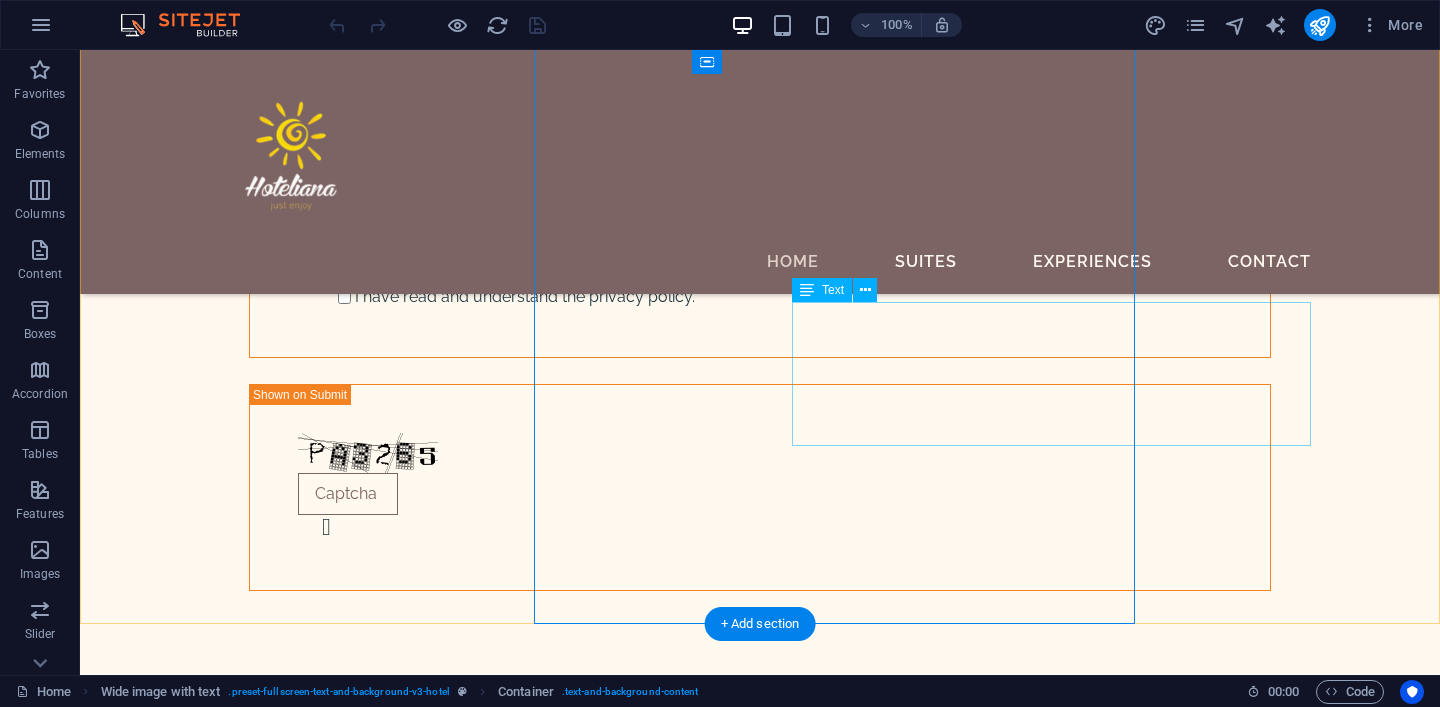 scroll, scrollTop: 1503, scrollLeft: 0, axis: vertical 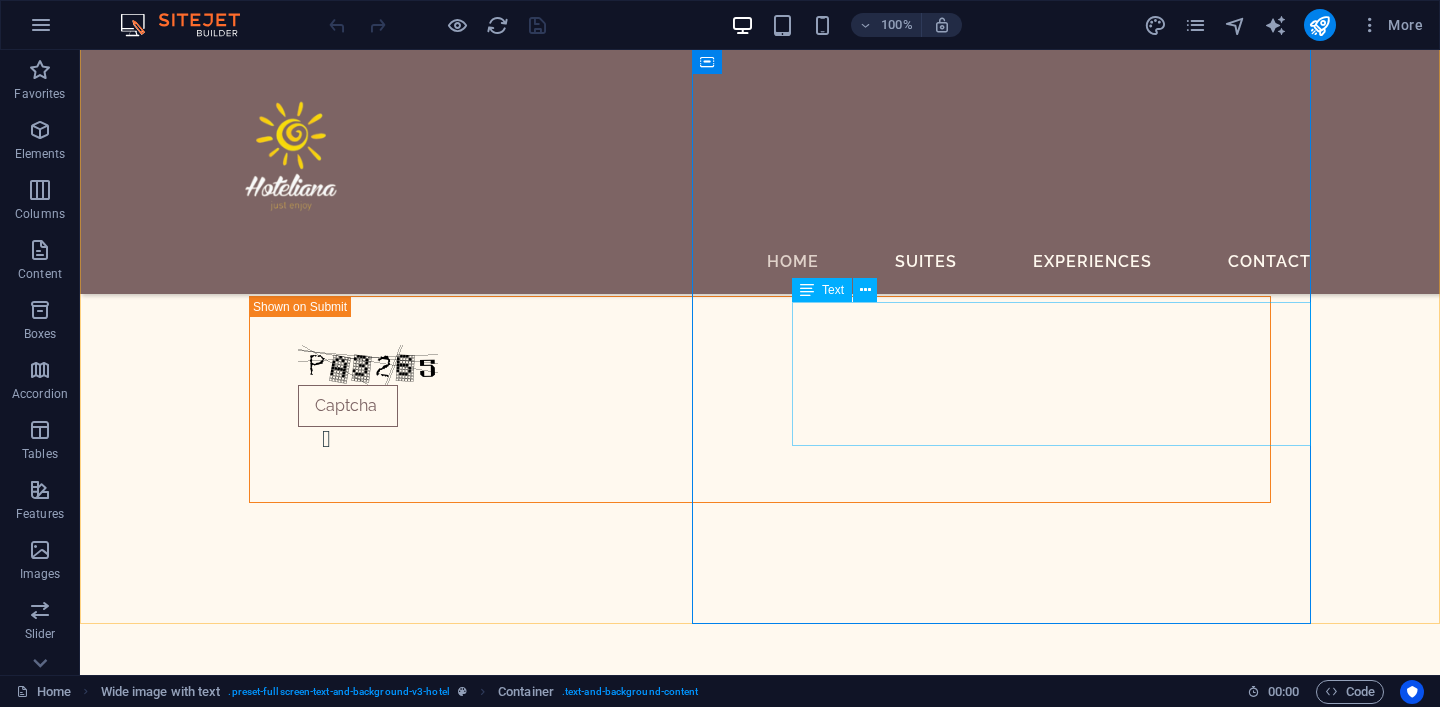 click at bounding box center (807, 290) 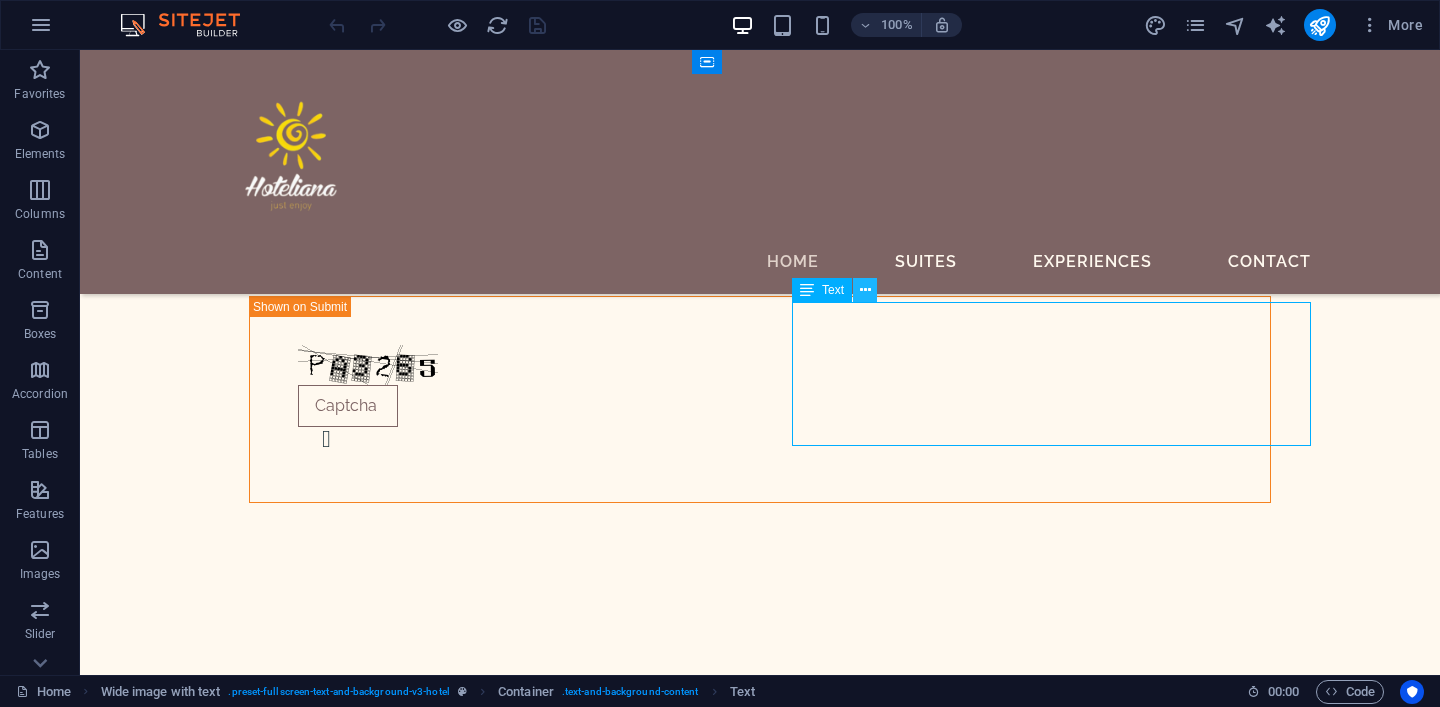 click at bounding box center (865, 290) 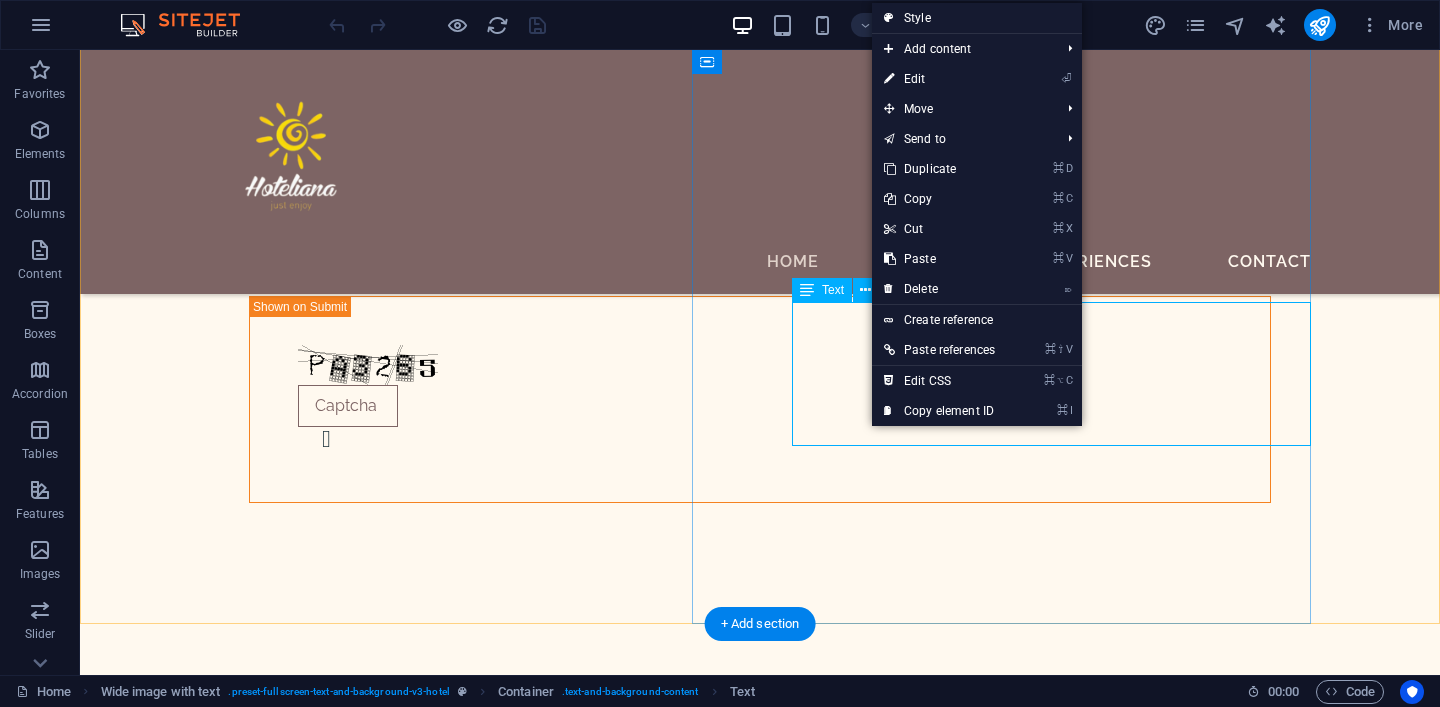 click on "Sed ut perspiciatis unde omnis iste natus error sit voluptatem accusantium doloremque laudantium, totam rem aperiam, eaque ipsa quae ab illo inventore veritatis et quasi architecto beatae vitae dicta sunt explicabo. Nemo enim ipsam voluptatem quia voluptas sit aspernatur aut odit aut fugit, sed quia consequuntur magni dolores eos qui ratione voluptatem sequi nesciunt." at bounding box center (746, 5379) 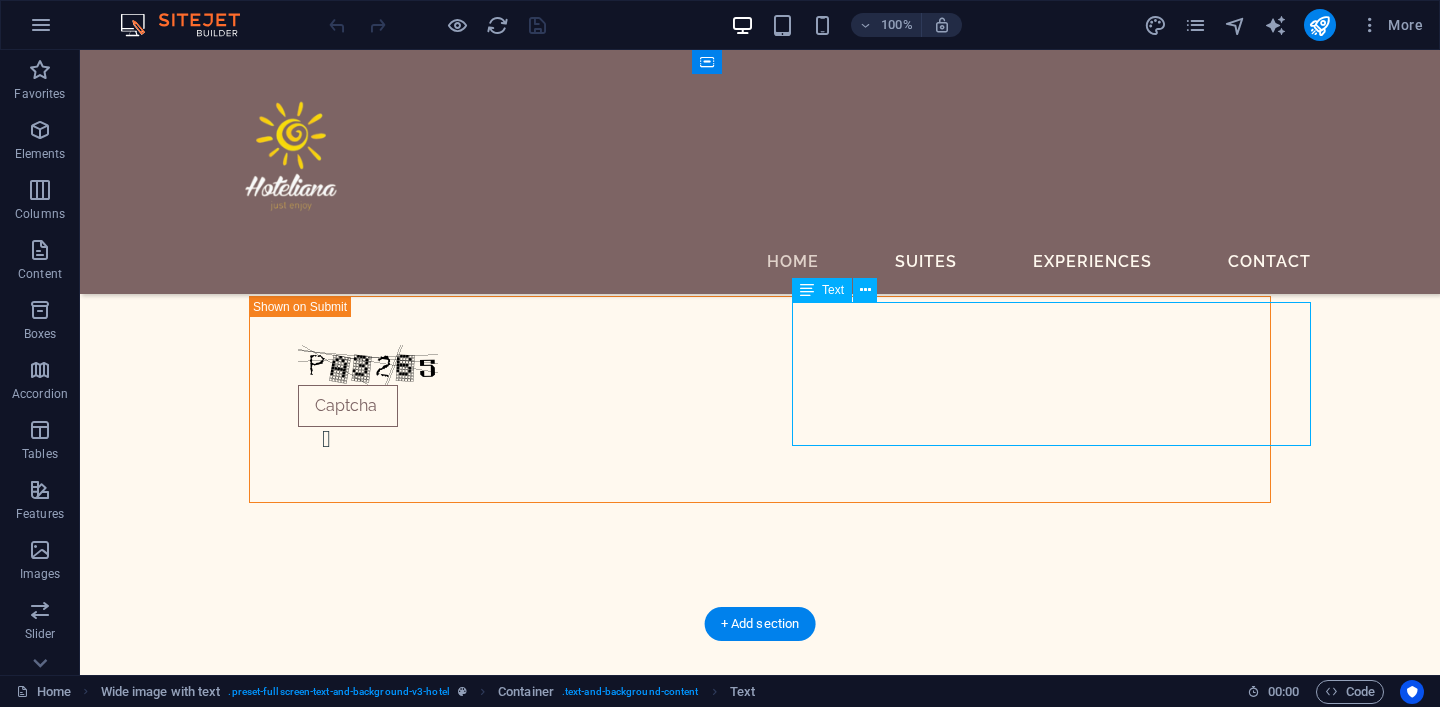 drag, startPoint x: 799, startPoint y: 309, endPoint x: 1177, endPoint y: 374, distance: 383.5479 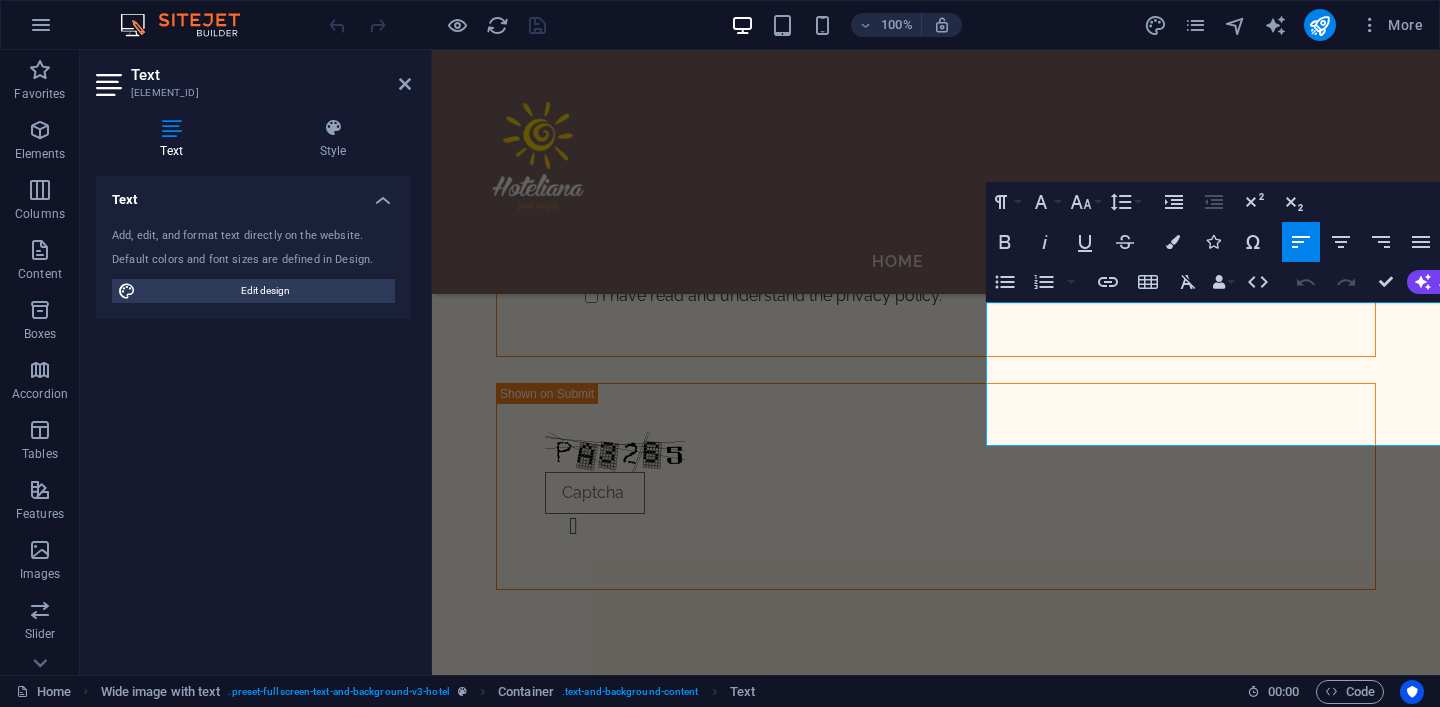 scroll, scrollTop: 1415, scrollLeft: 0, axis: vertical 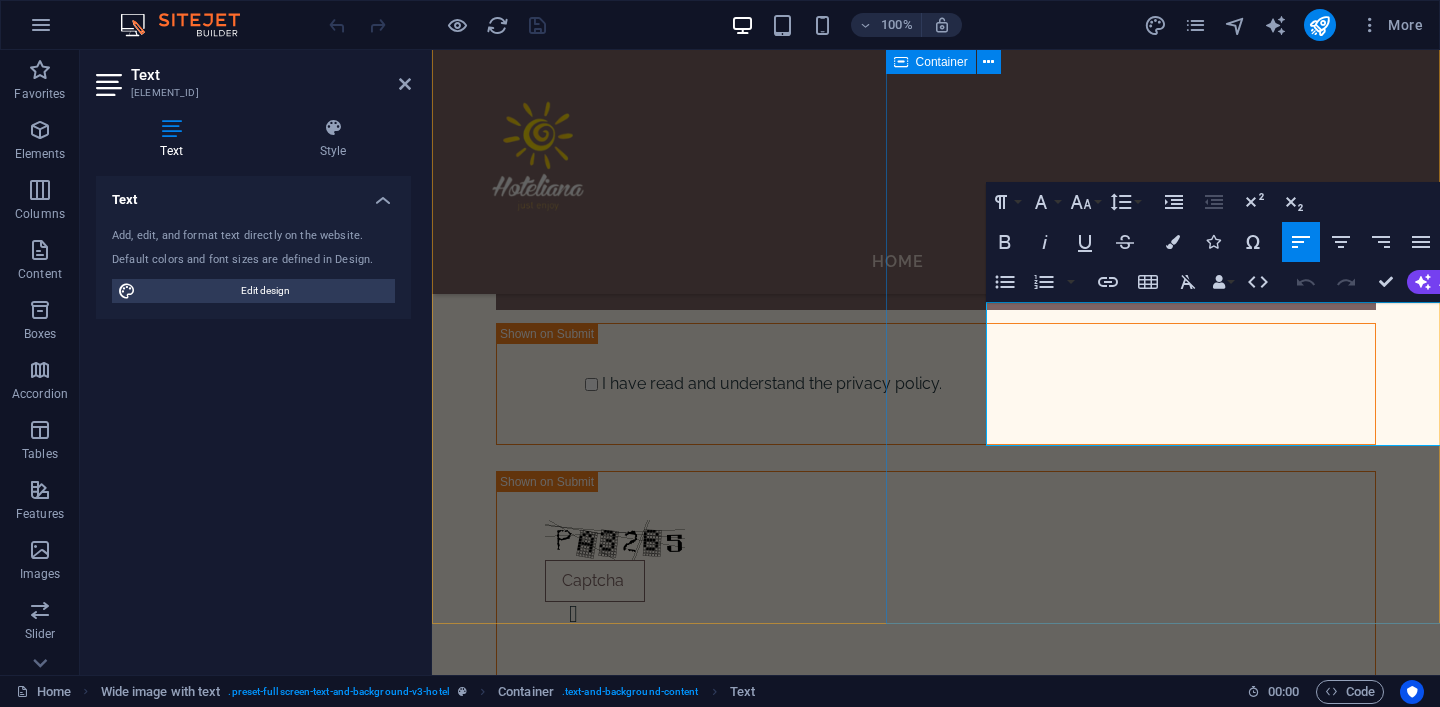 click on "Step Into The World of Pure Luxury Sed ut perspiciatis unde omnis iste natus error sit voluptatem accusantium doloremque laudantium, totam rem aperiam, eaque ipsa quae ab illo inventore veritatis et quasi architecto beatae vitae dicta sunt explicabo. Nemo enim ipsam voluptatem quia voluptas sit aspernatur aut odit aut fugit, sed quia consequuntur magni dolores eos qui ratione voluptatem sequi nesciunt.  BOOK A STAY" at bounding box center (936, 4290) 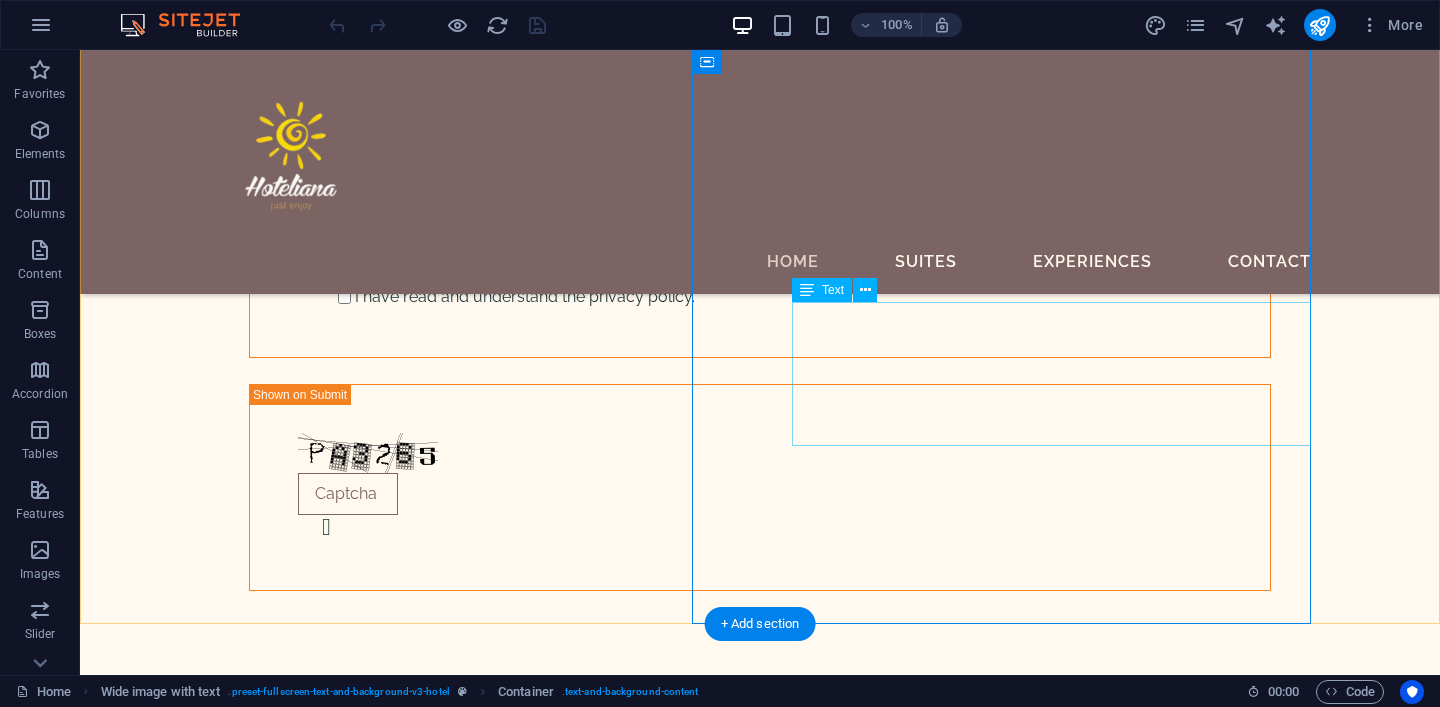 scroll, scrollTop: 1503, scrollLeft: 0, axis: vertical 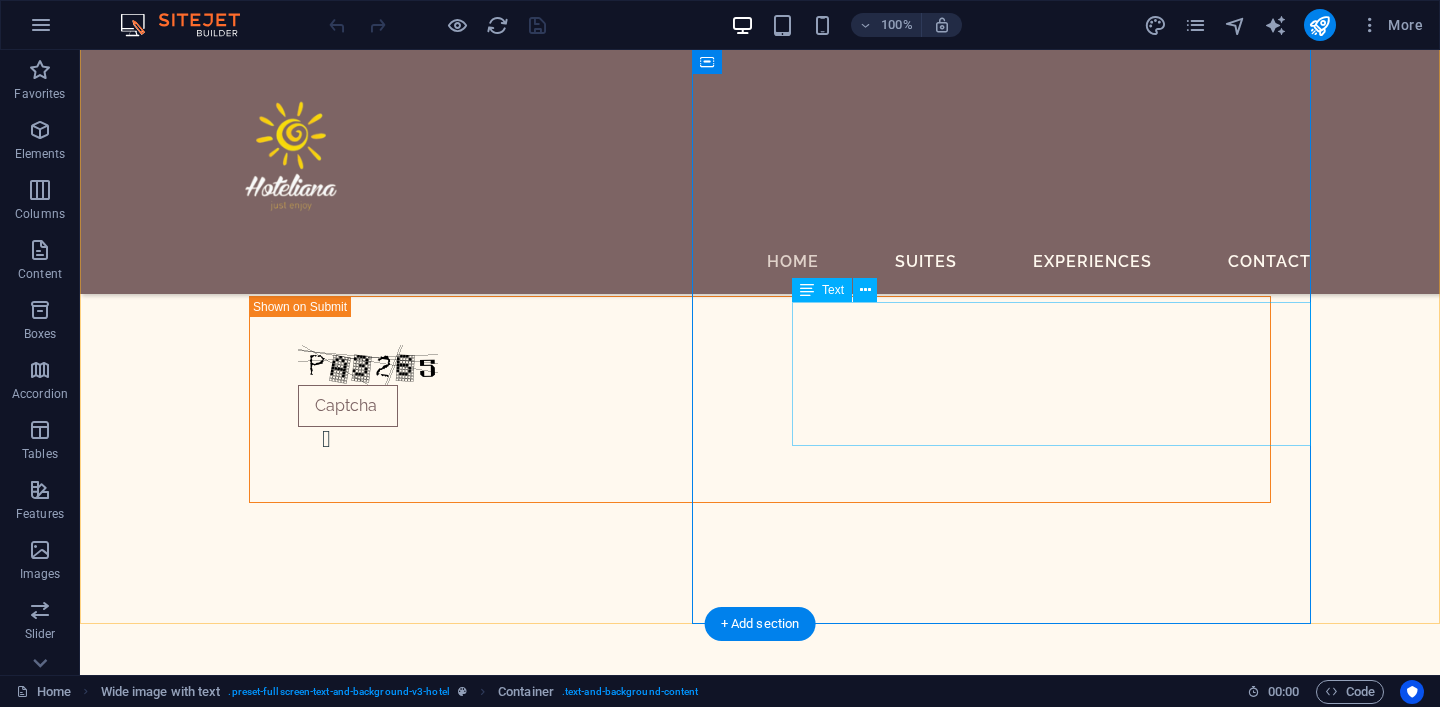 click on "Sed ut perspiciatis unde omnis iste natus error sit voluptatem accusantium doloremque laudantium, totam rem aperiam, eaque ipsa quae ab illo inventore veritatis et quasi architecto beatae vitae dicta sunt explicabo. Nemo enim ipsam voluptatem quia voluptas sit aspernatur aut odit aut fugit, sed quia consequuntur magni dolores eos qui ratione voluptatem sequi nesciunt." at bounding box center [746, 5379] 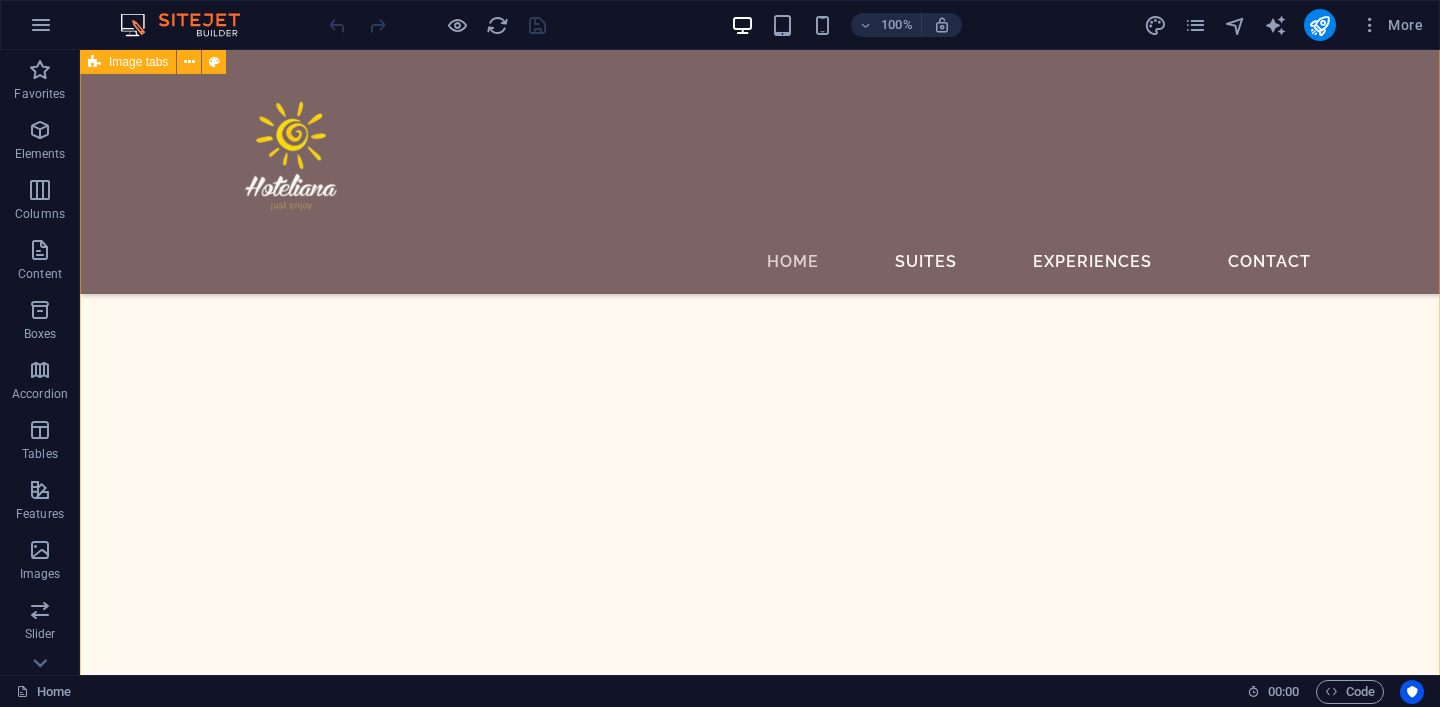 scroll, scrollTop: 2929, scrollLeft: 0, axis: vertical 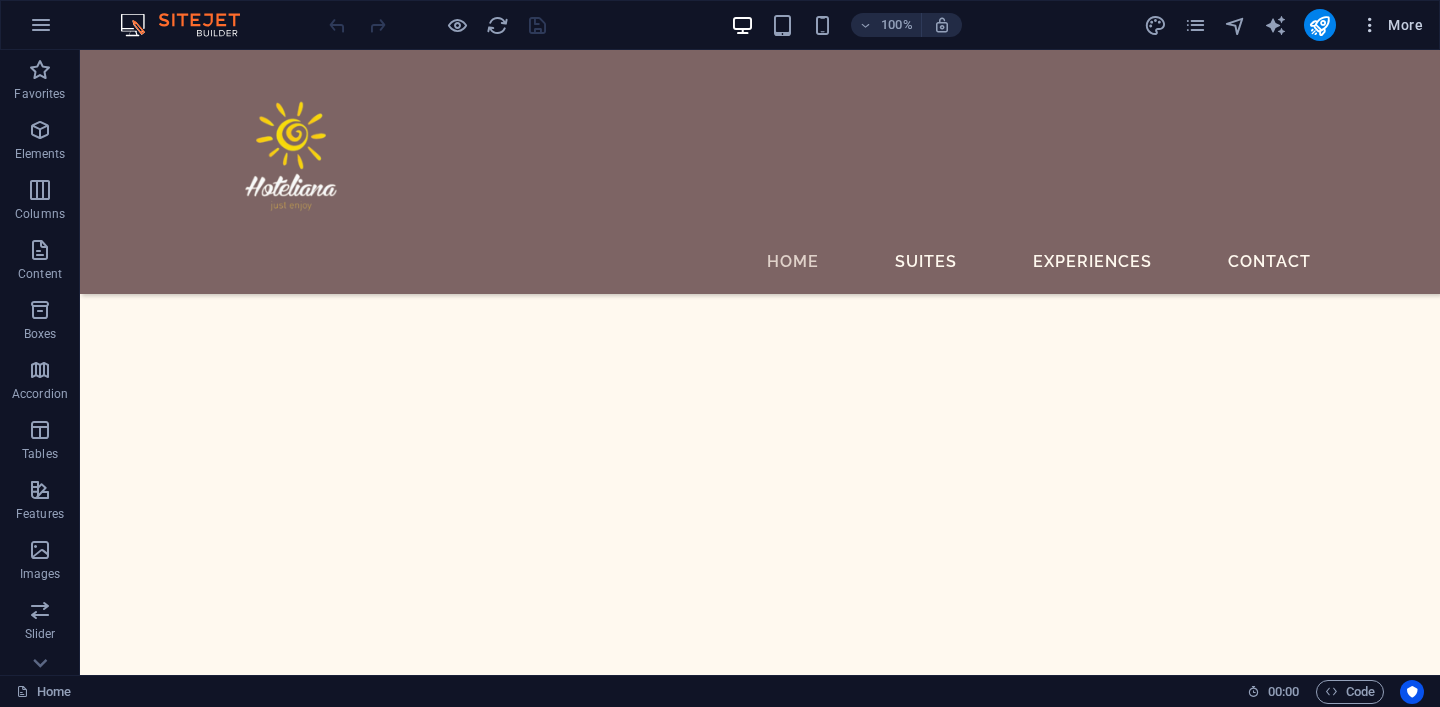 click at bounding box center (1370, 25) 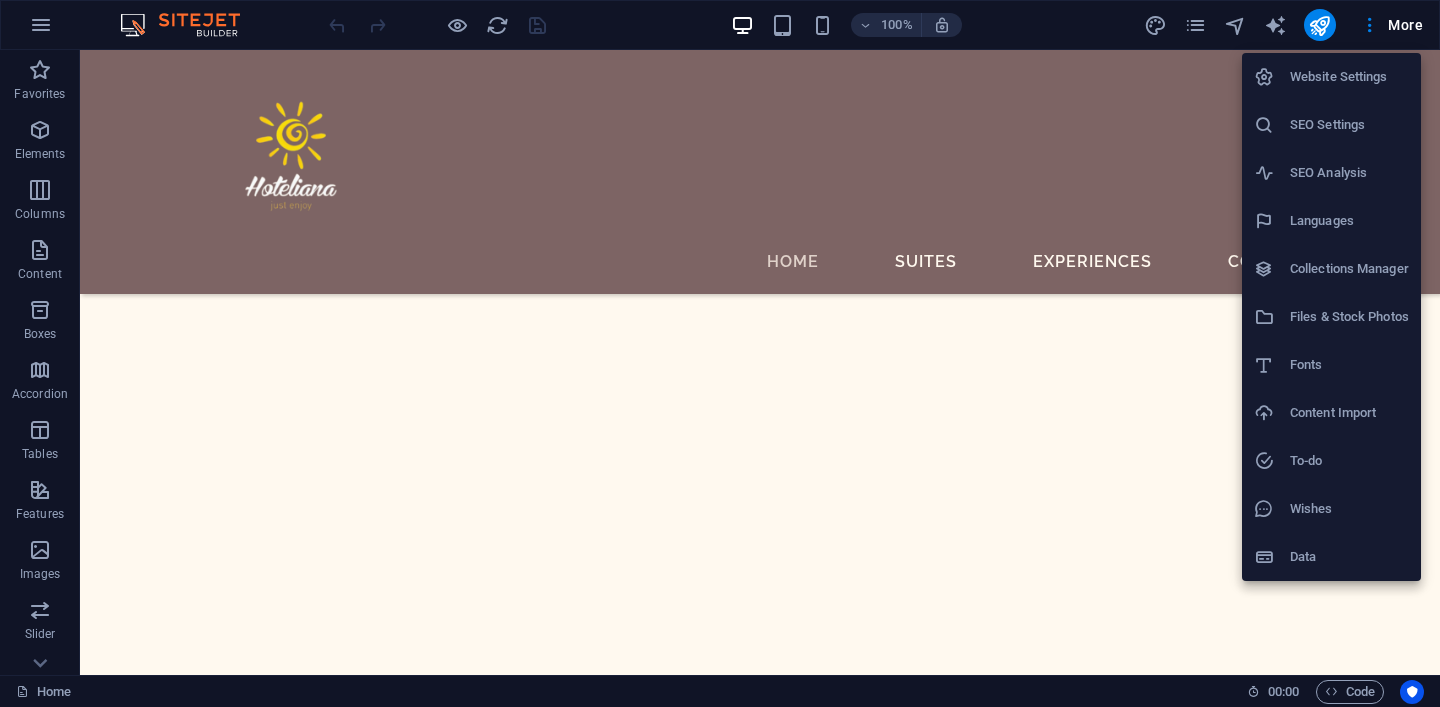 click at bounding box center [720, 353] 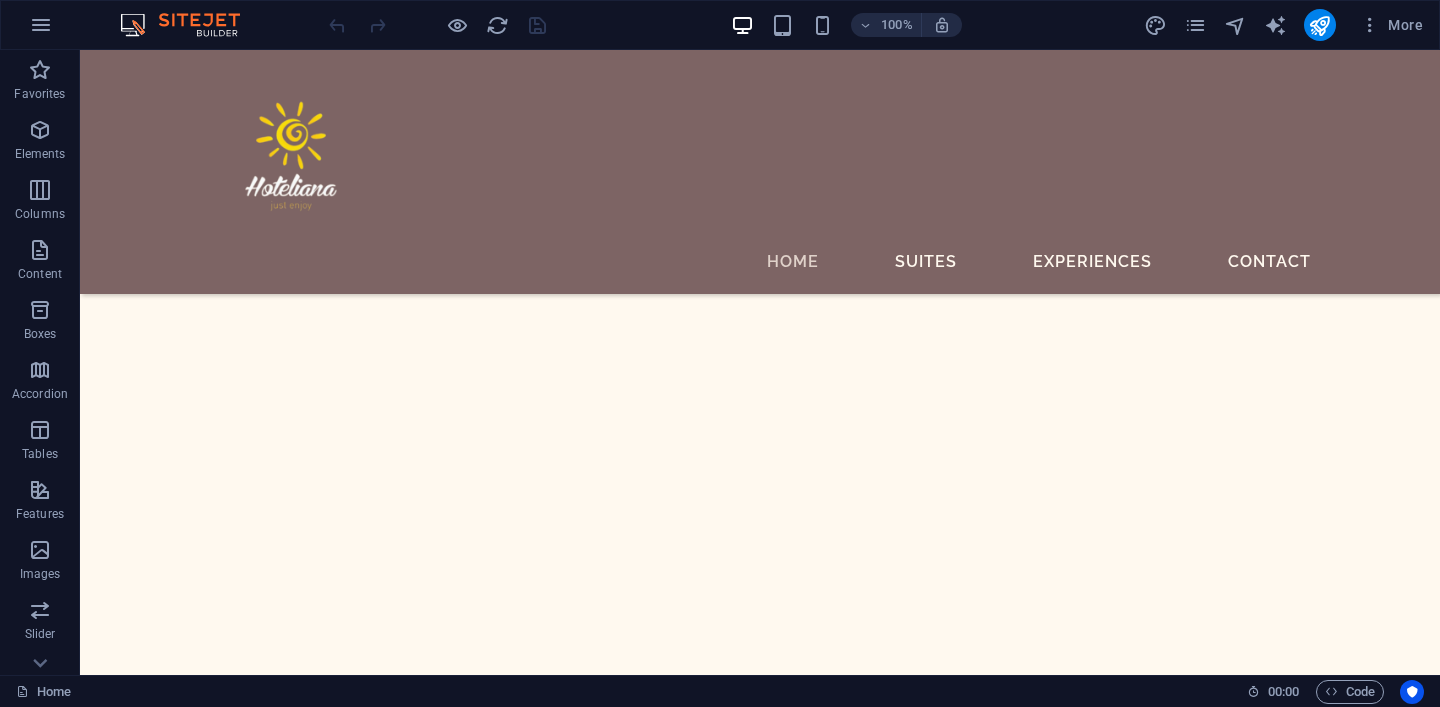 click on "More" at bounding box center (1391, 25) 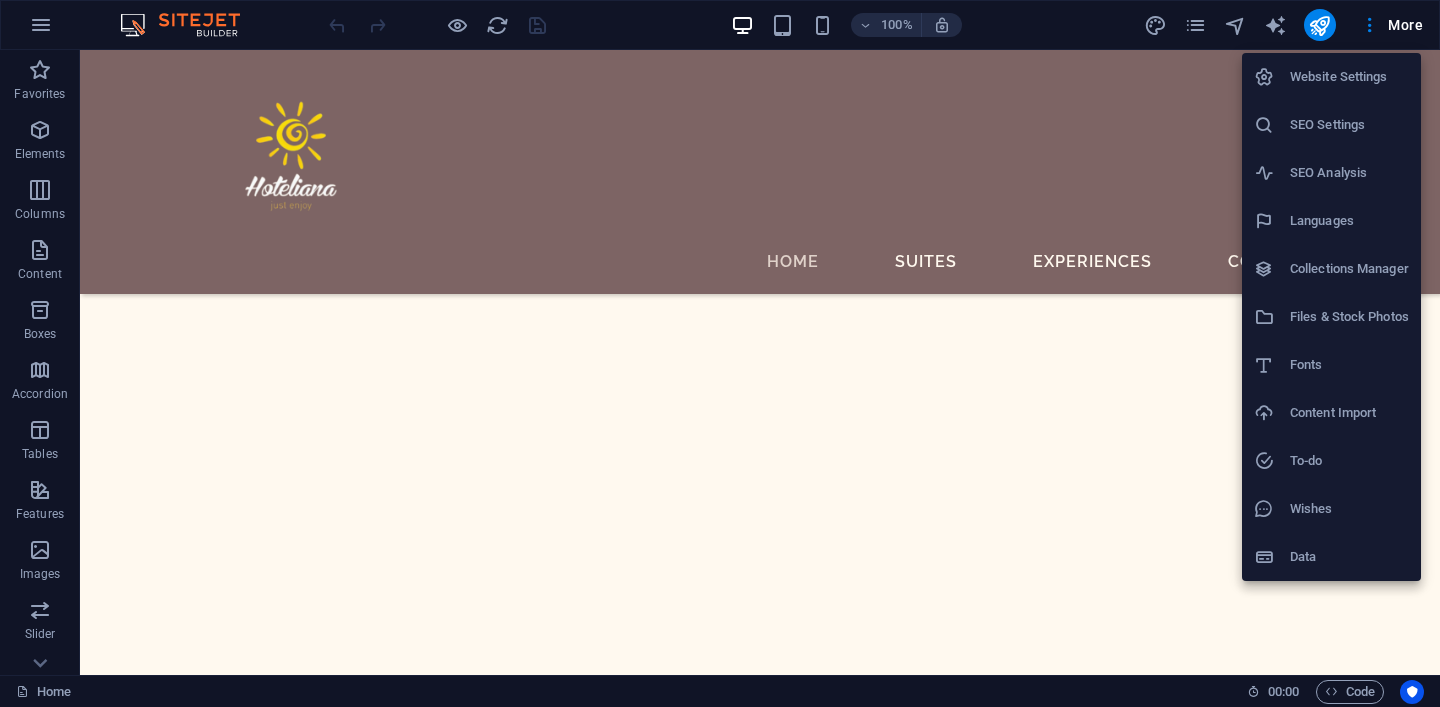 click at bounding box center [720, 353] 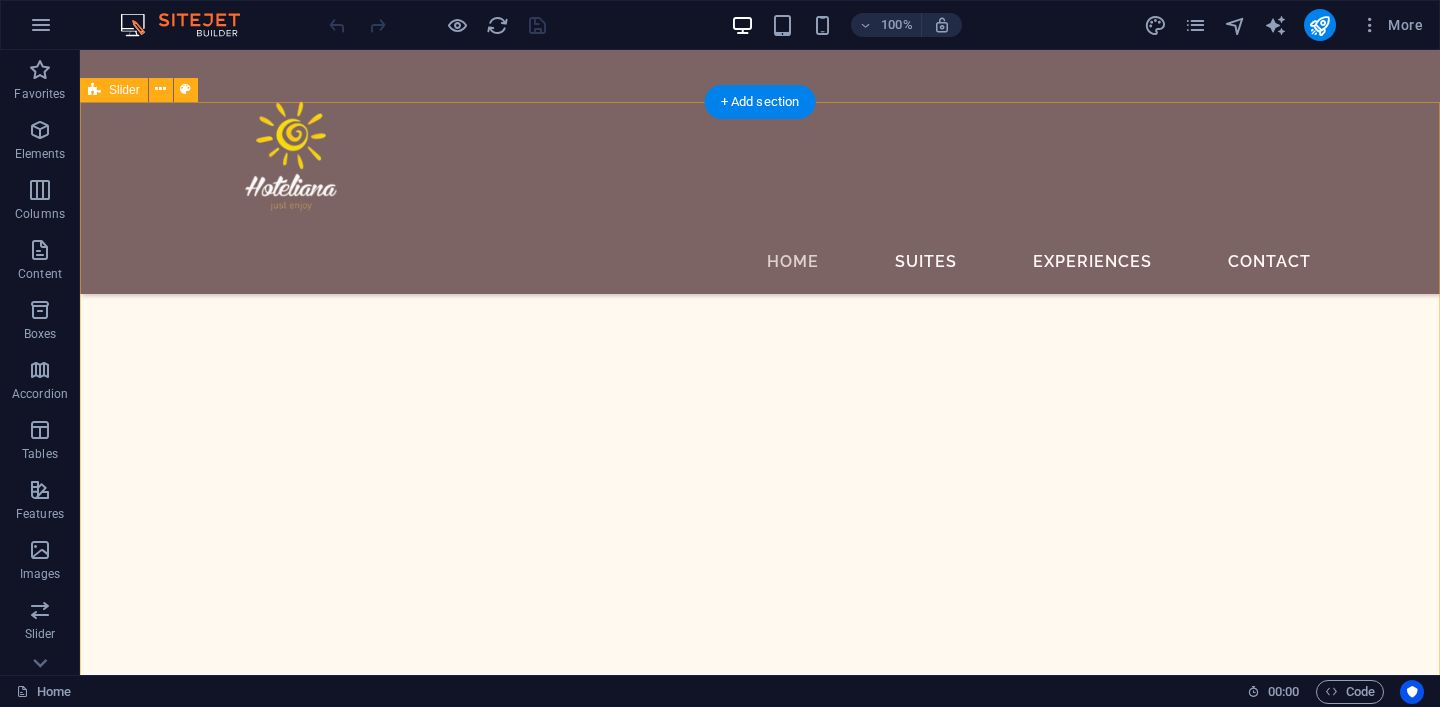 scroll, scrollTop: 4187, scrollLeft: 0, axis: vertical 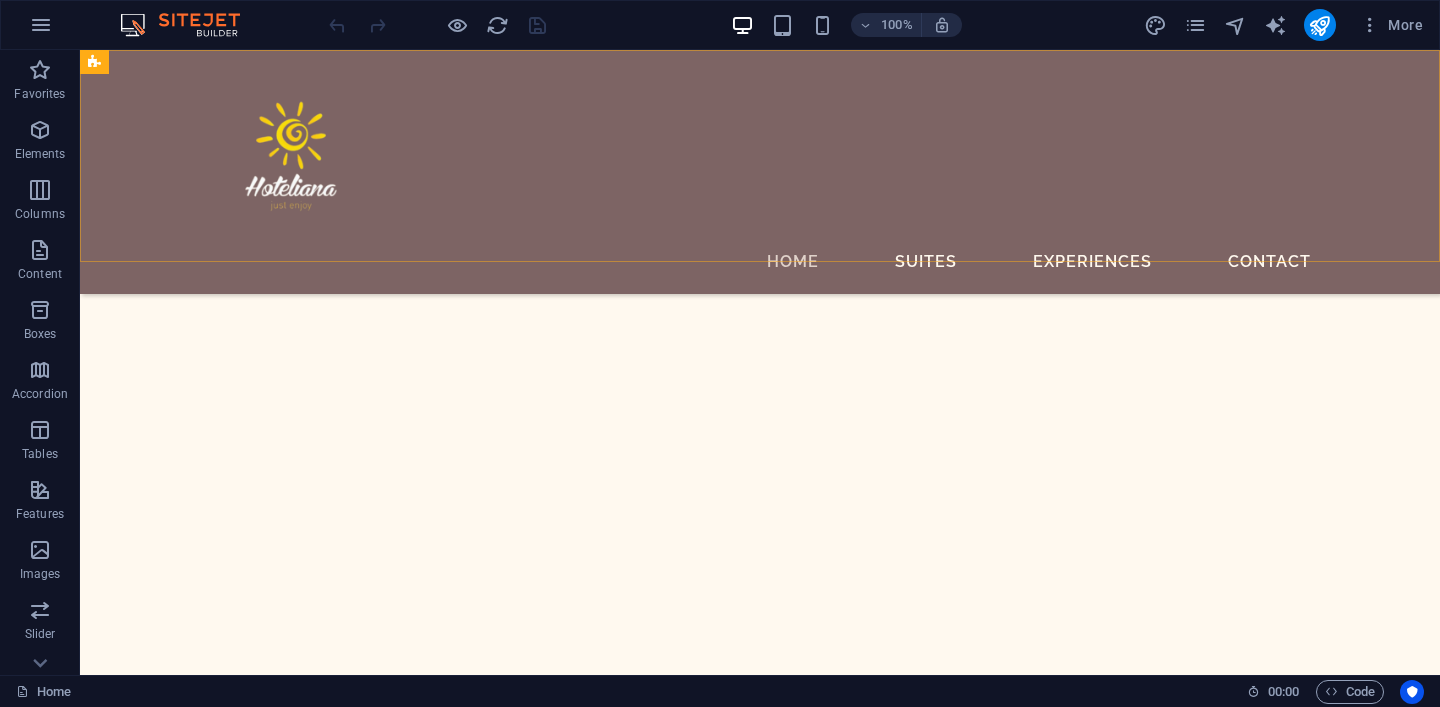 click on "Home Suites Experiences Contact" at bounding box center [760, 172] 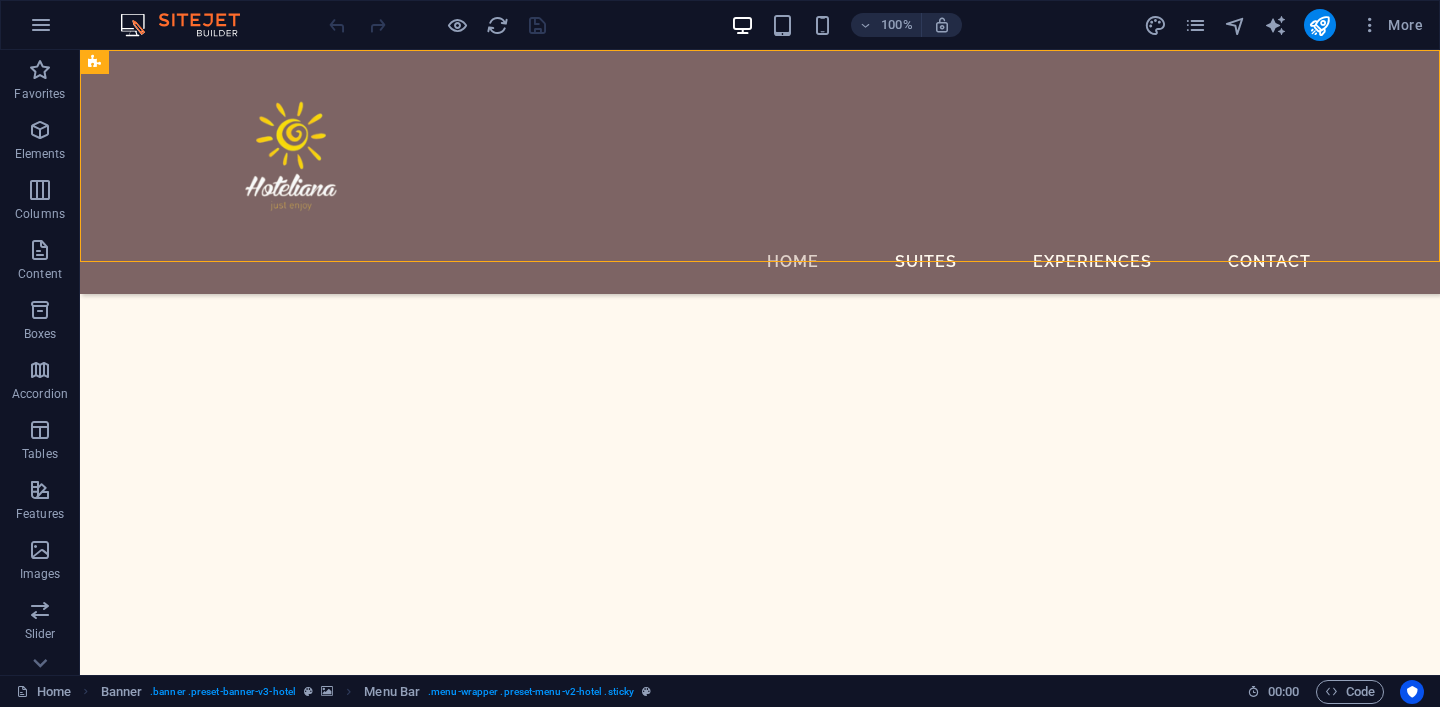 click on "Home Suites Experiences Contact" at bounding box center (760, 172) 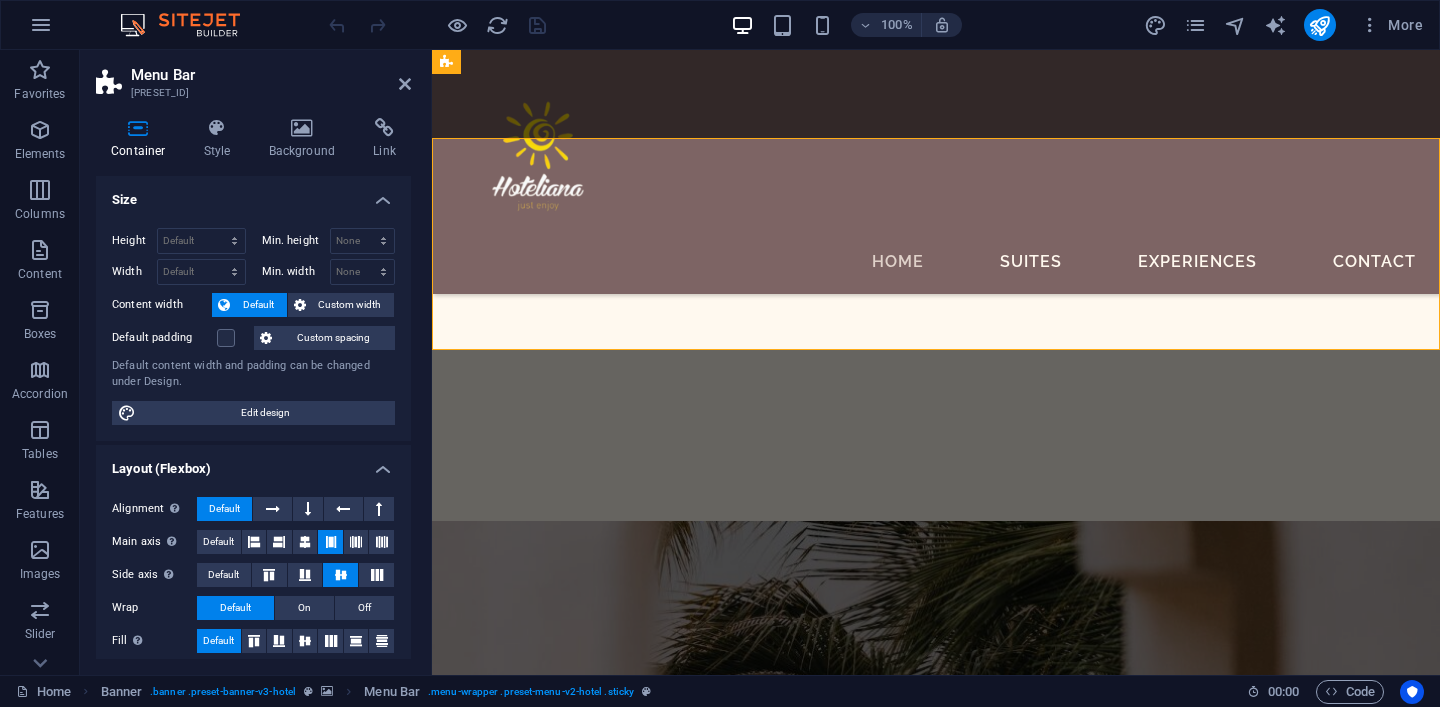 scroll, scrollTop: 4064, scrollLeft: 0, axis: vertical 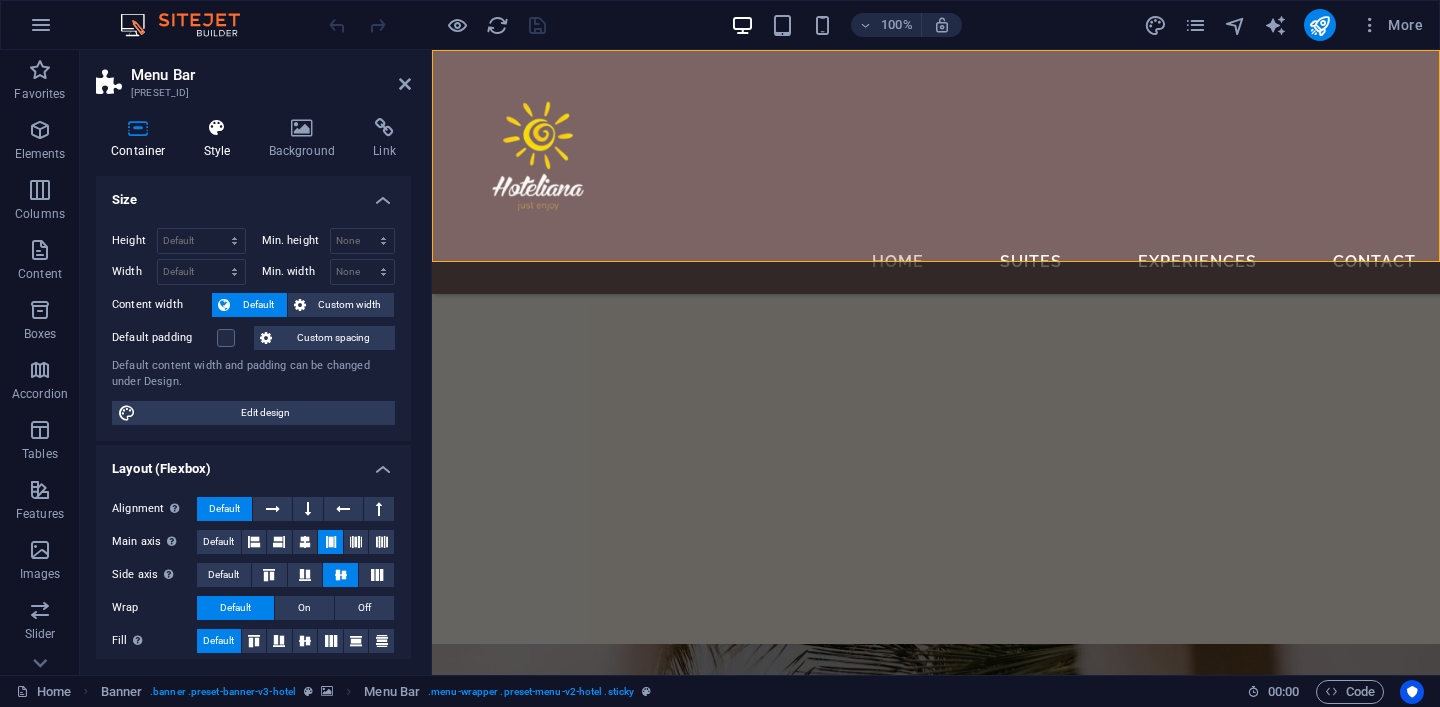 click at bounding box center (217, 128) 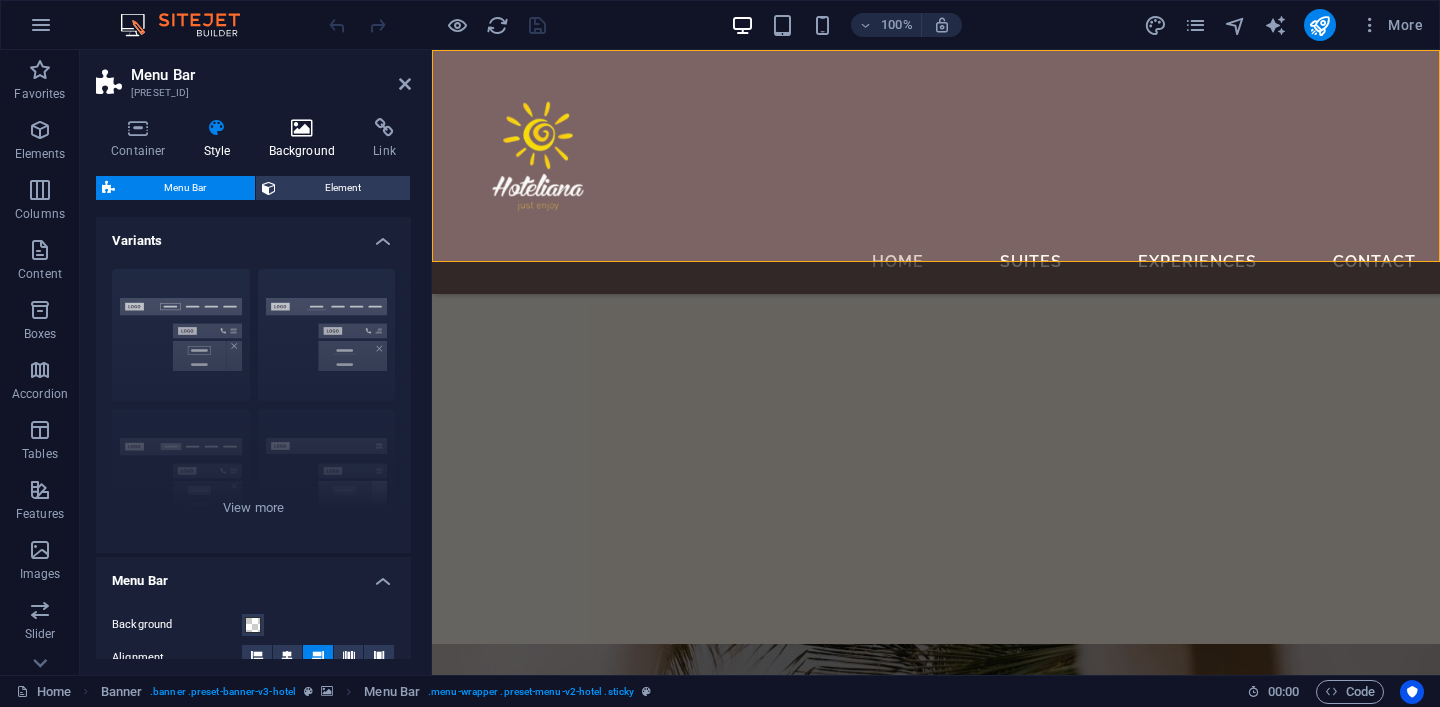 click at bounding box center (302, 128) 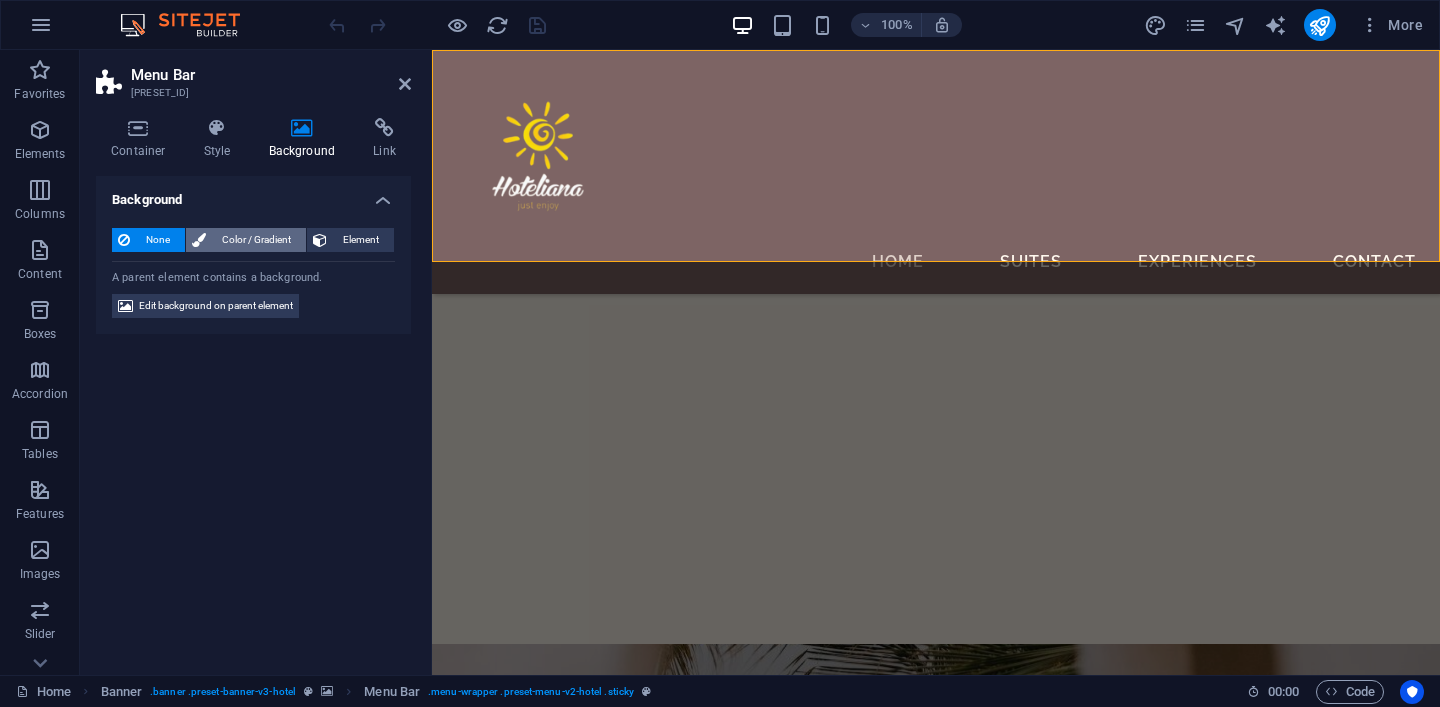 click on "Color / Gradient" at bounding box center (256, 240) 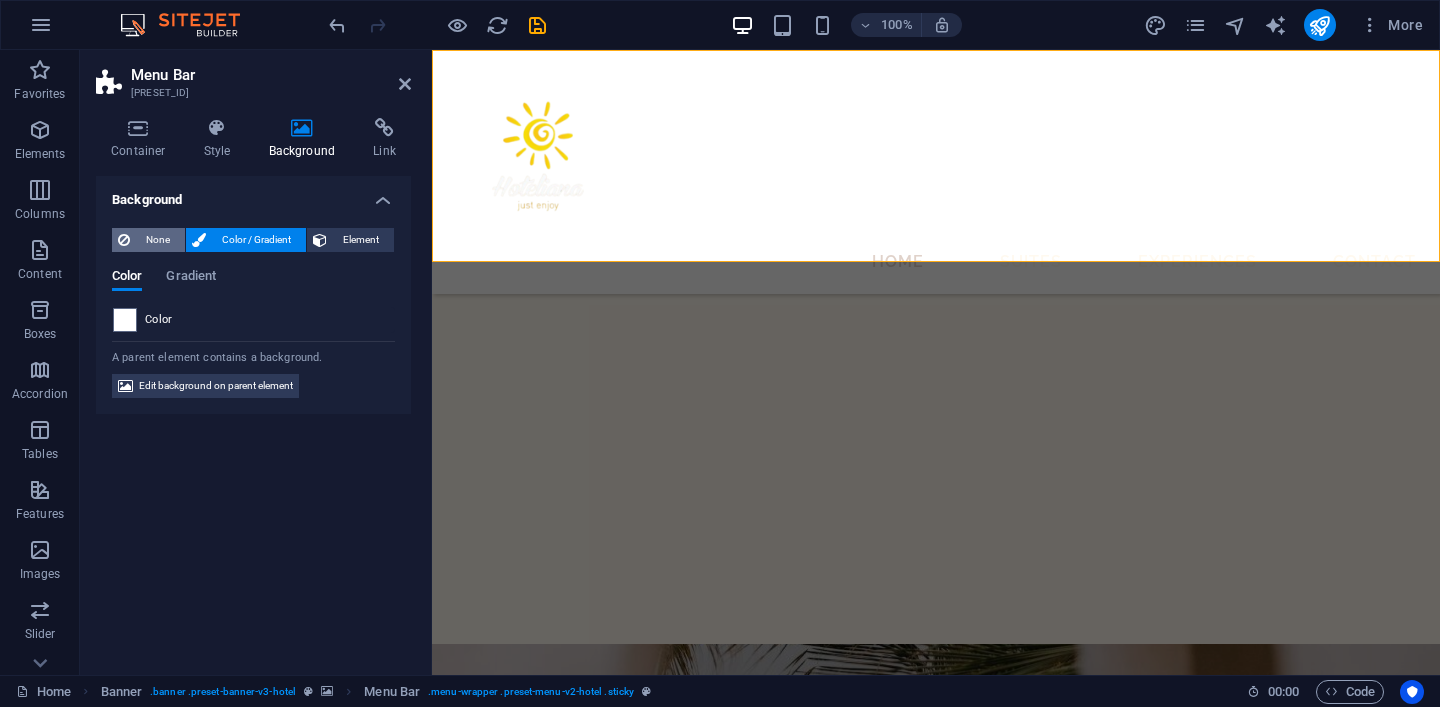 click on "None" at bounding box center (157, 240) 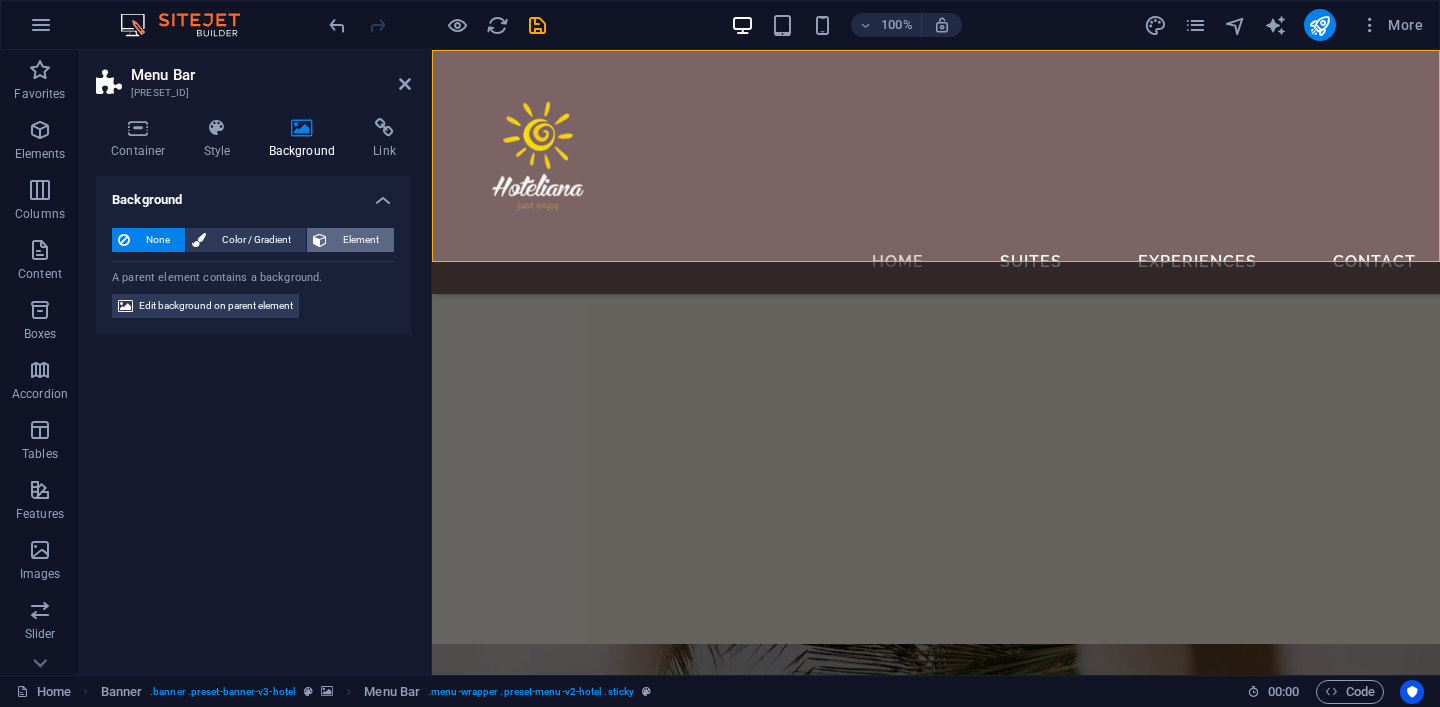 click on "Element" at bounding box center (360, 240) 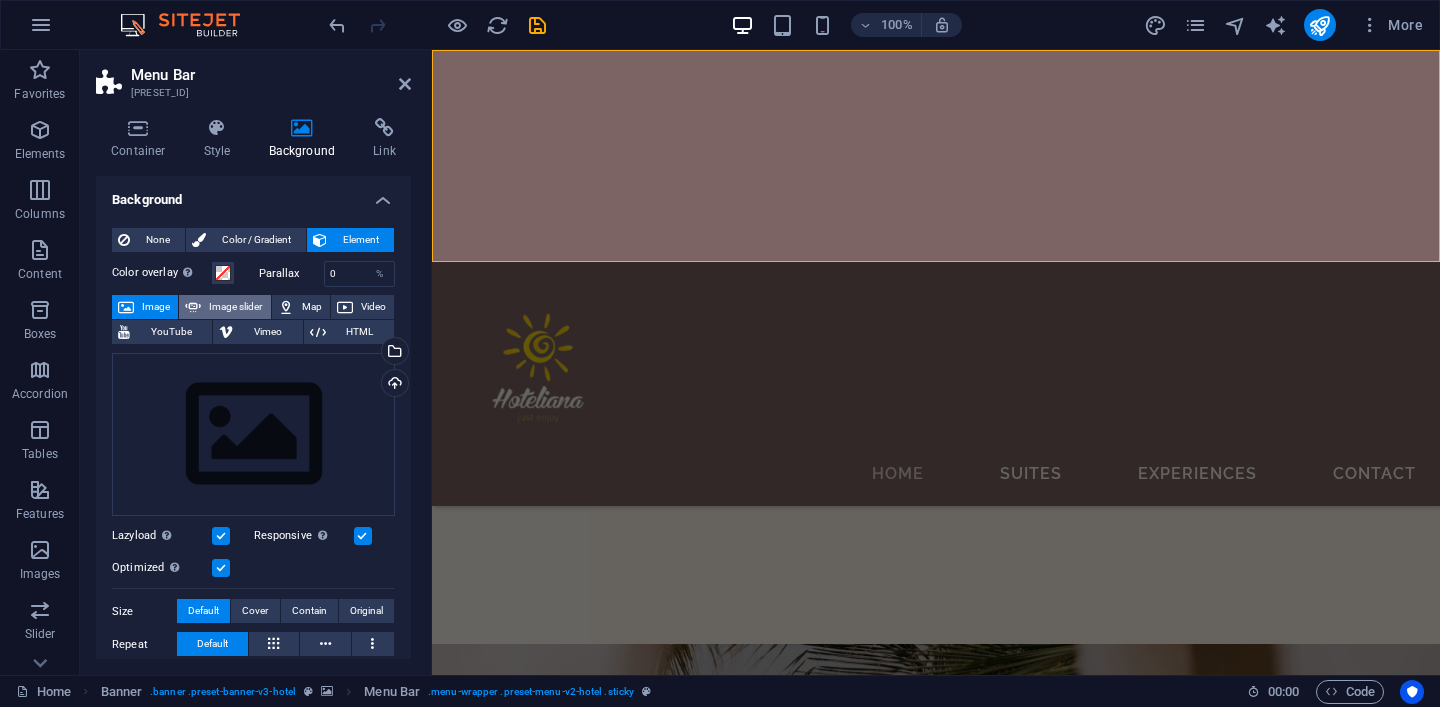 click on "Image slider" at bounding box center (235, 307) 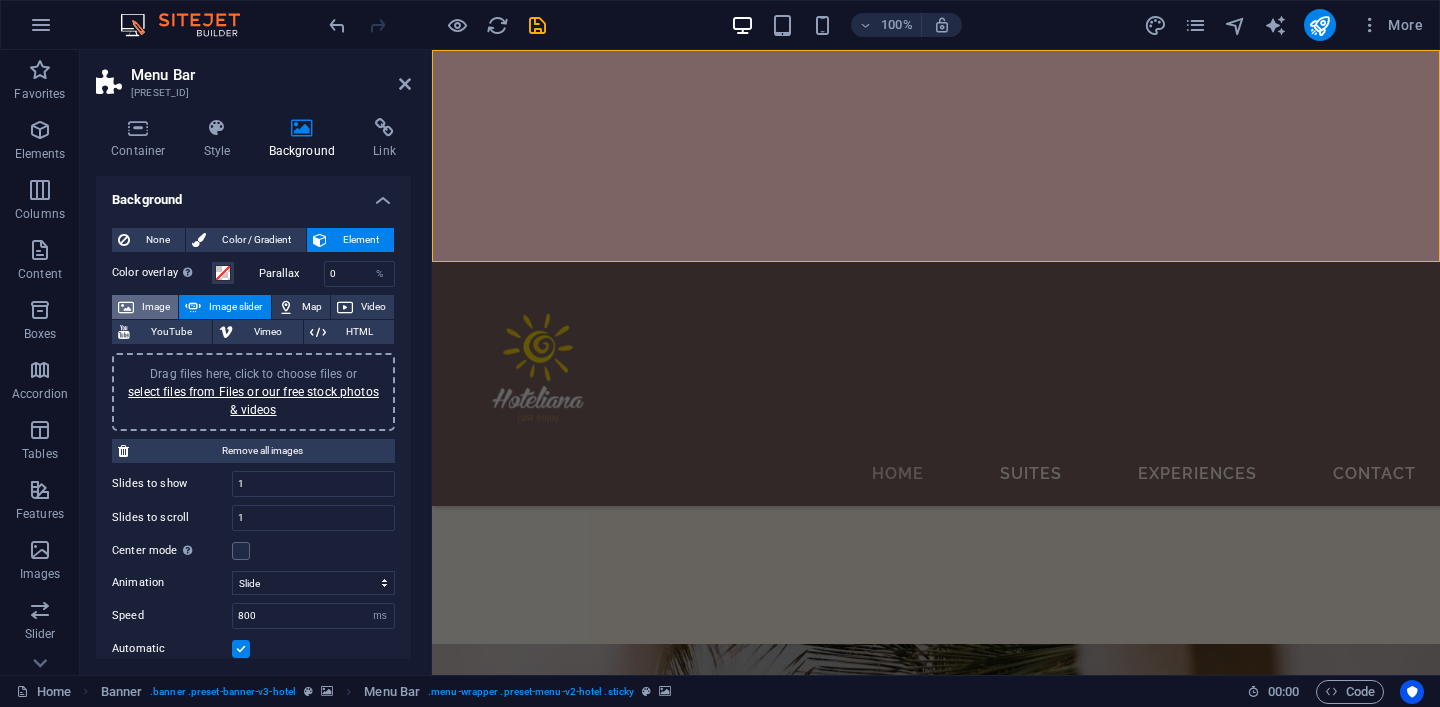 click on "Image" at bounding box center [156, 307] 